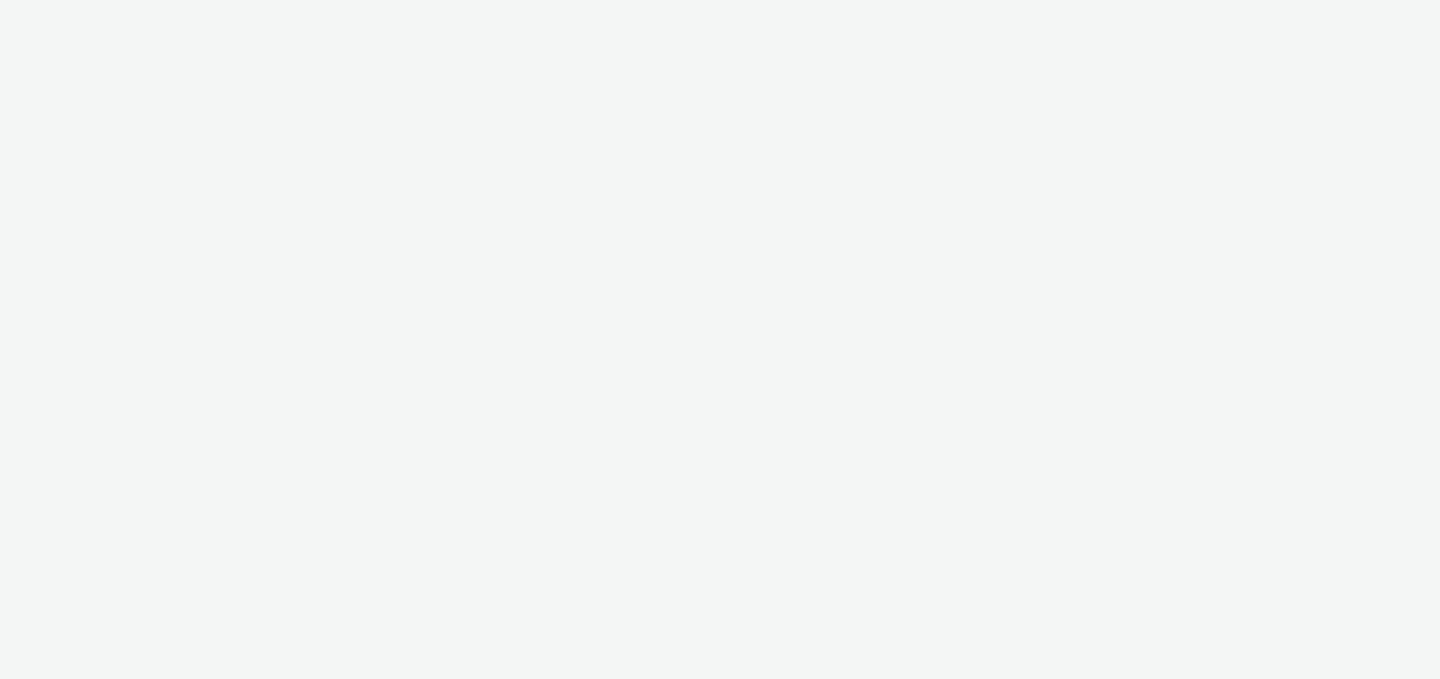 scroll, scrollTop: 0, scrollLeft: 0, axis: both 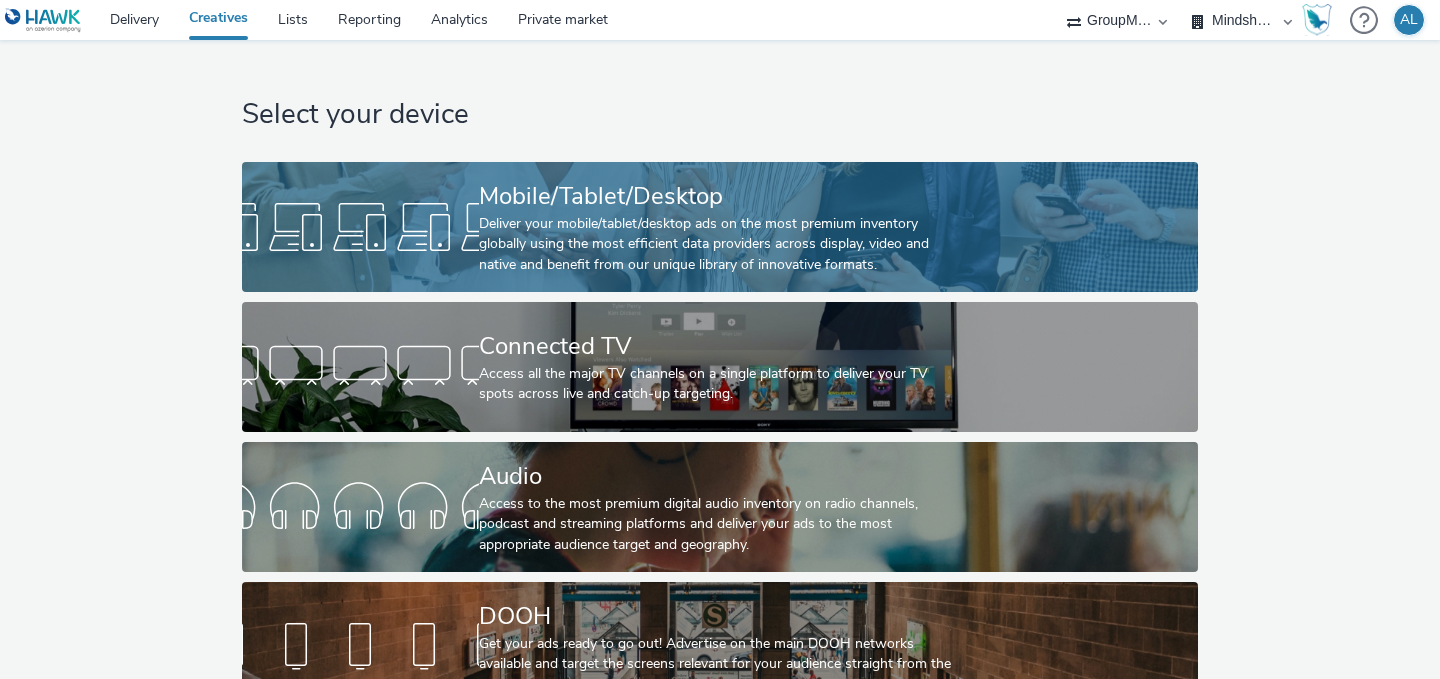 click at bounding box center [360, 227] 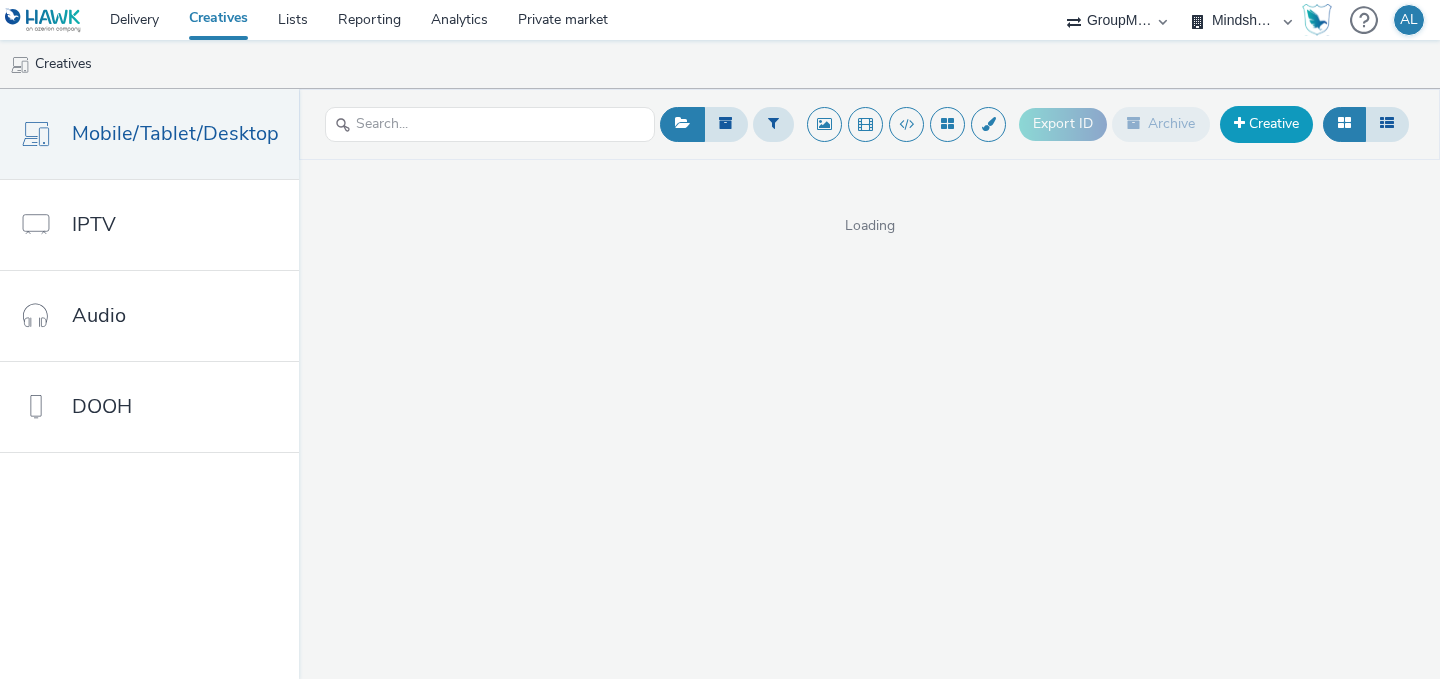 click on "Creative" at bounding box center [1266, 124] 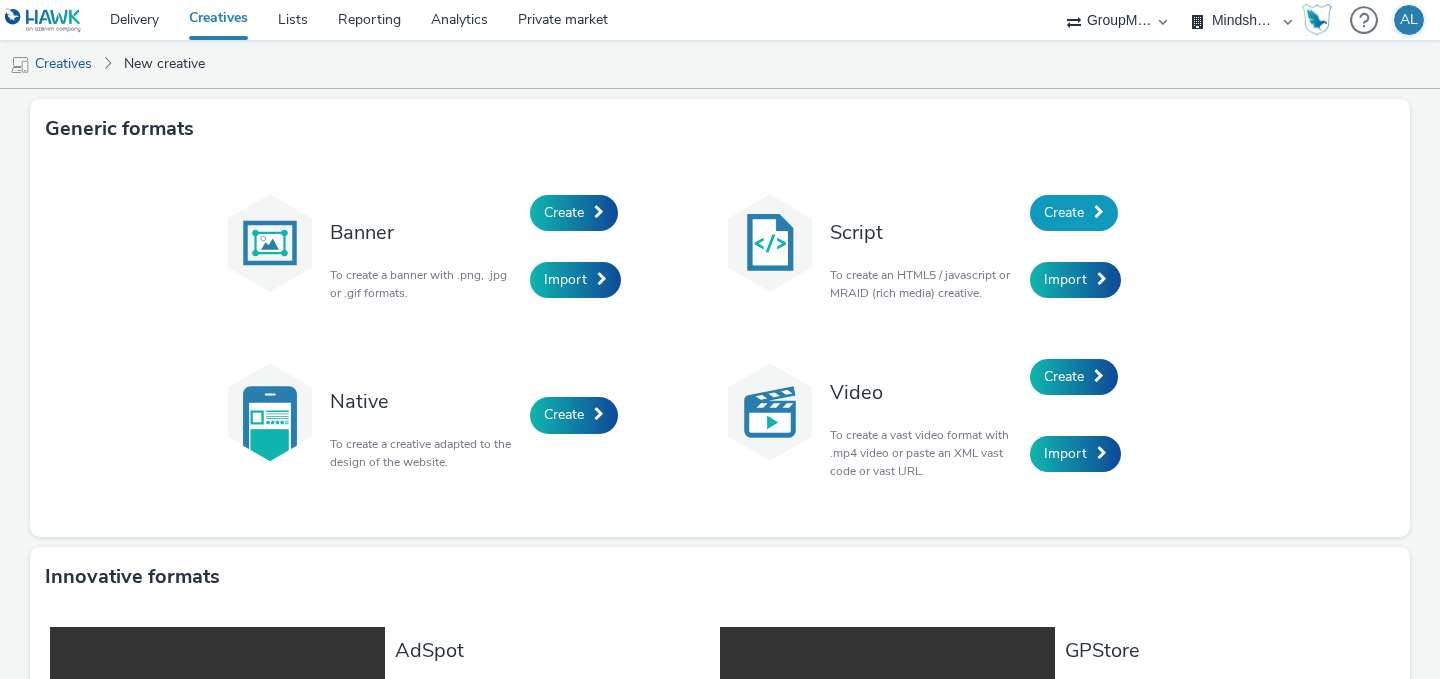 click on "Create" at bounding box center [1074, 213] 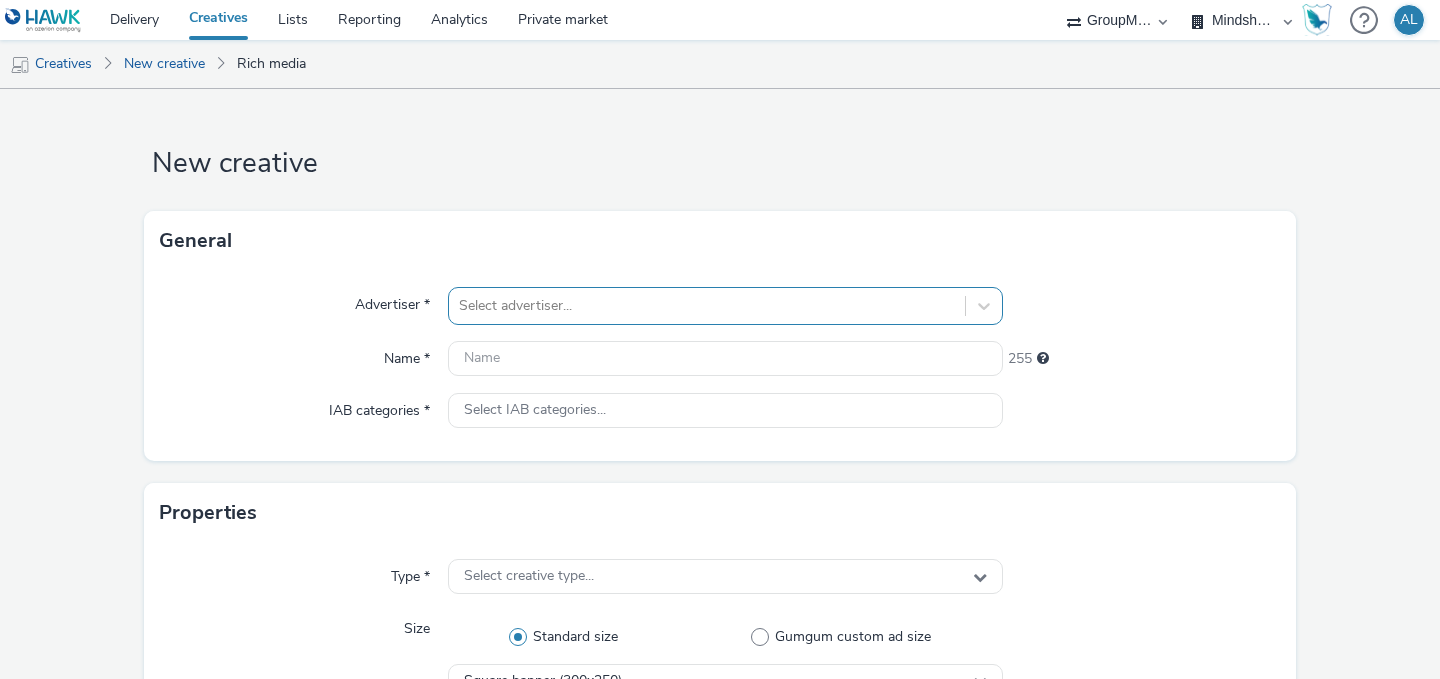 click on "Select advertiser..." at bounding box center (725, 306) 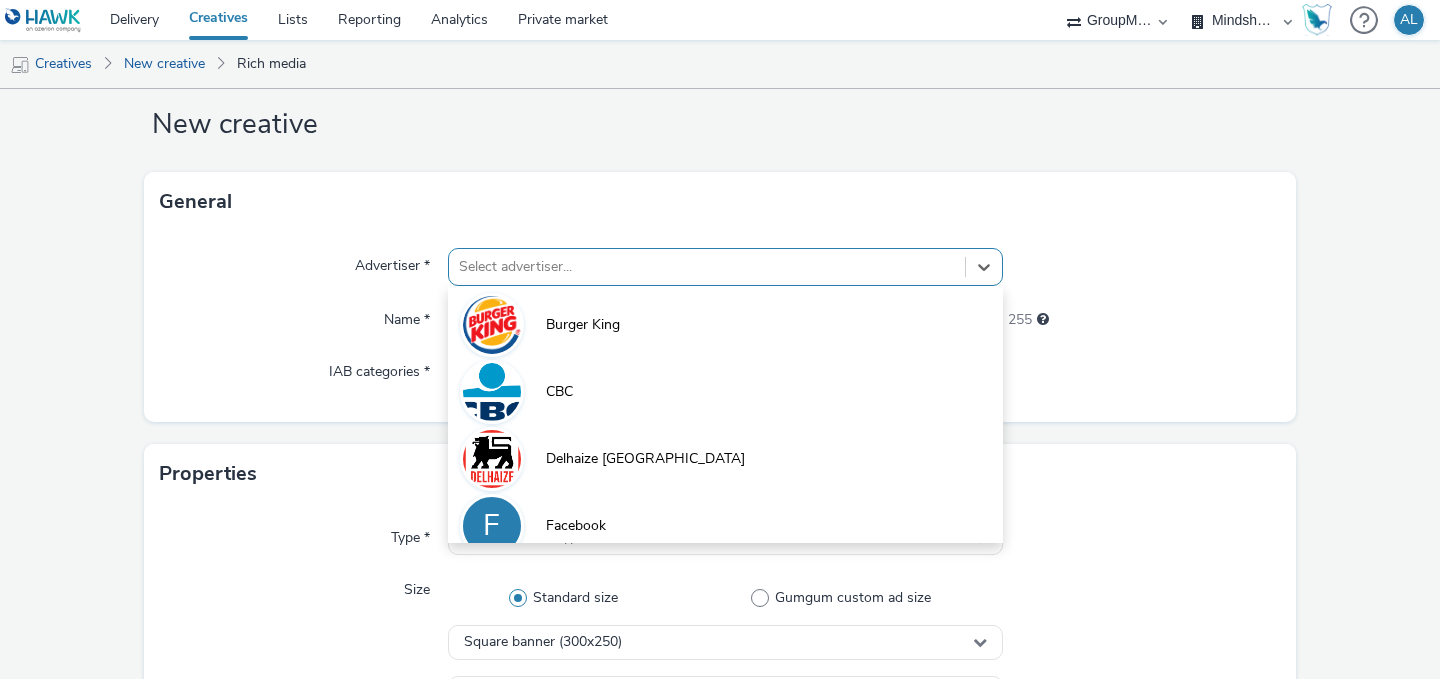 scroll, scrollTop: 42, scrollLeft: 0, axis: vertical 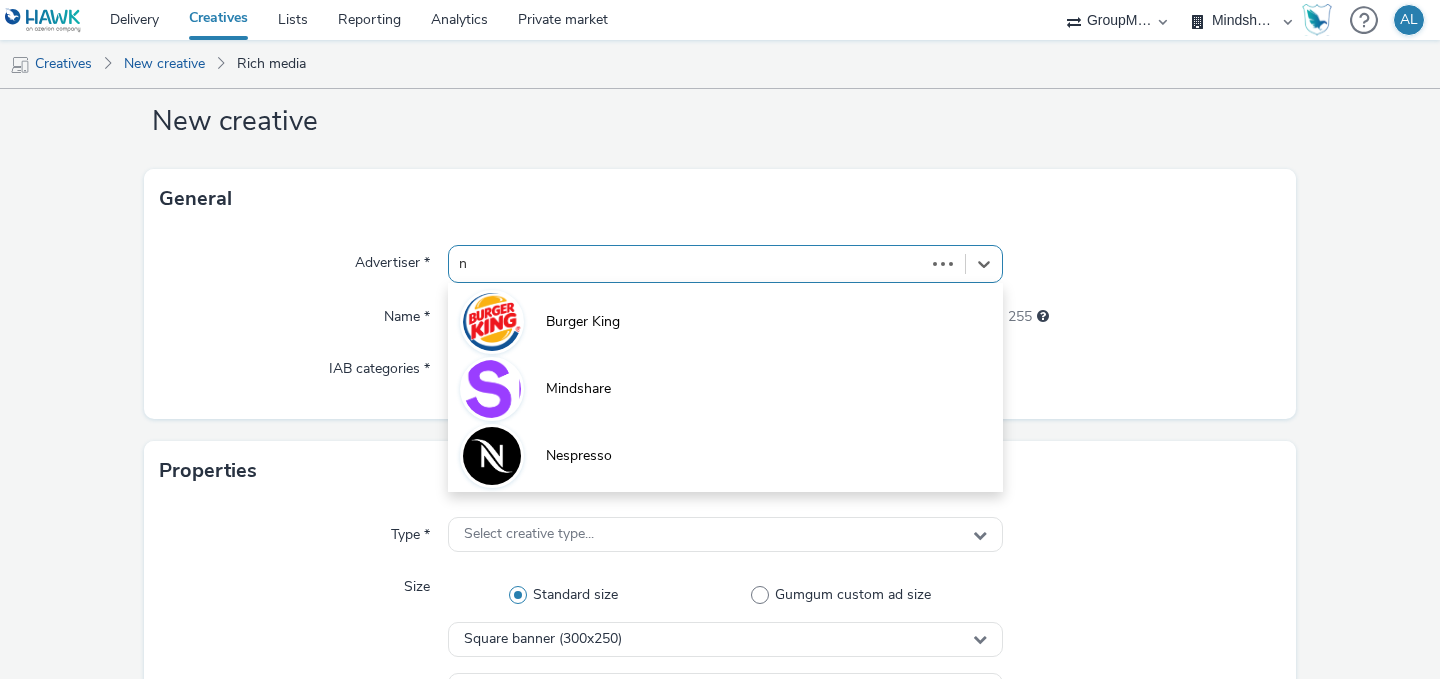 type on "ne" 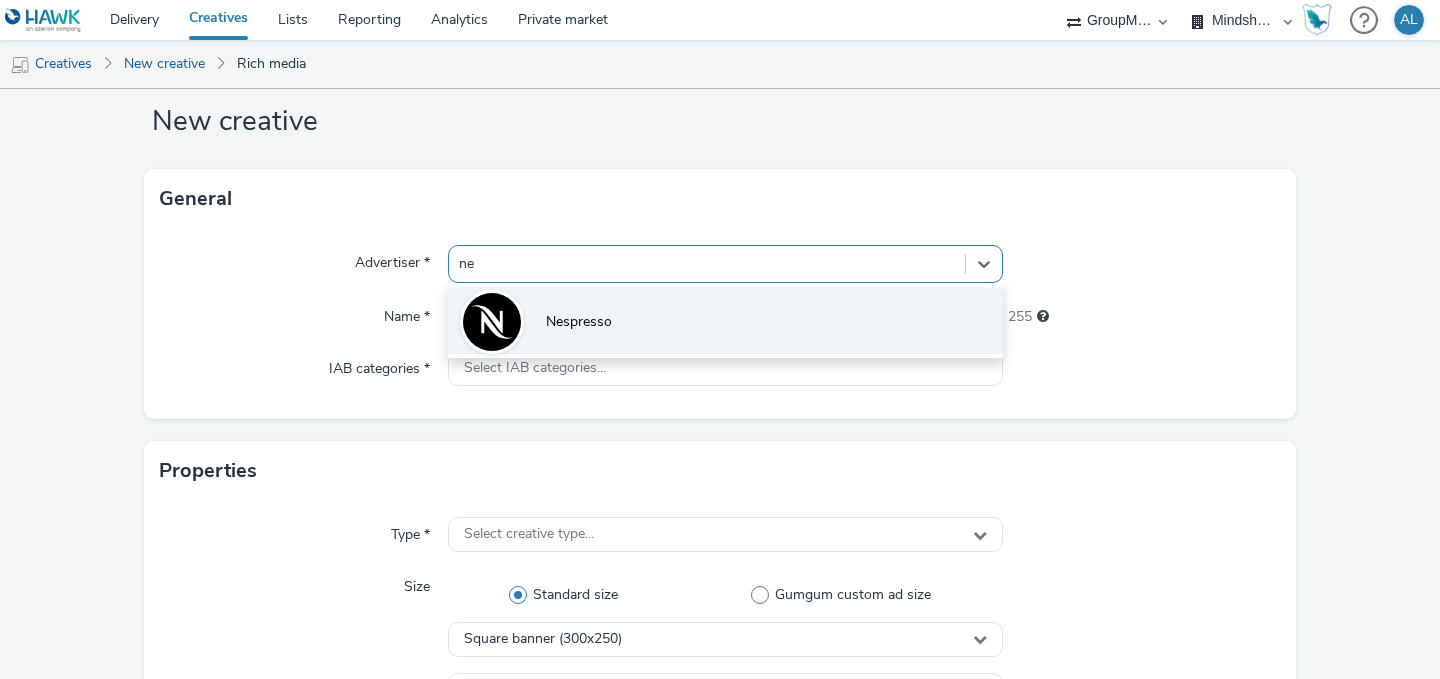 click on "Nespresso" at bounding box center (579, 322) 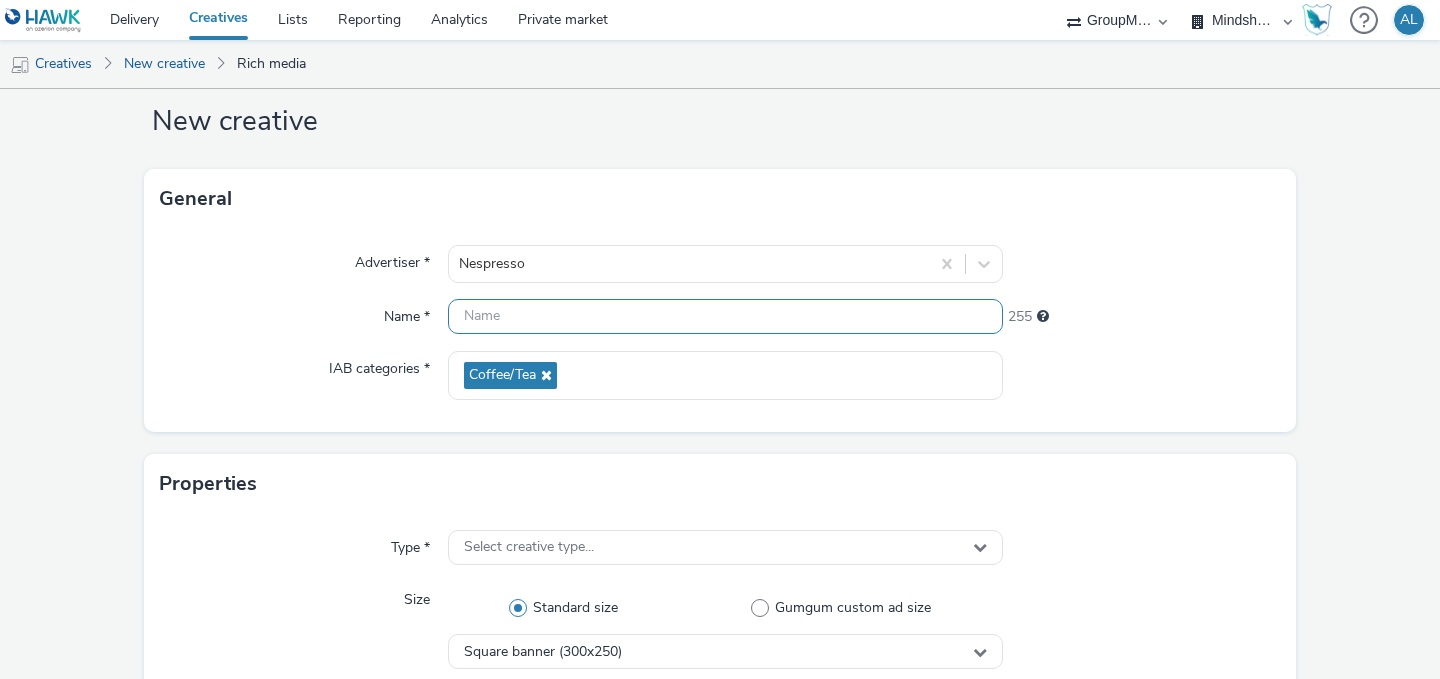 click at bounding box center [725, 316] 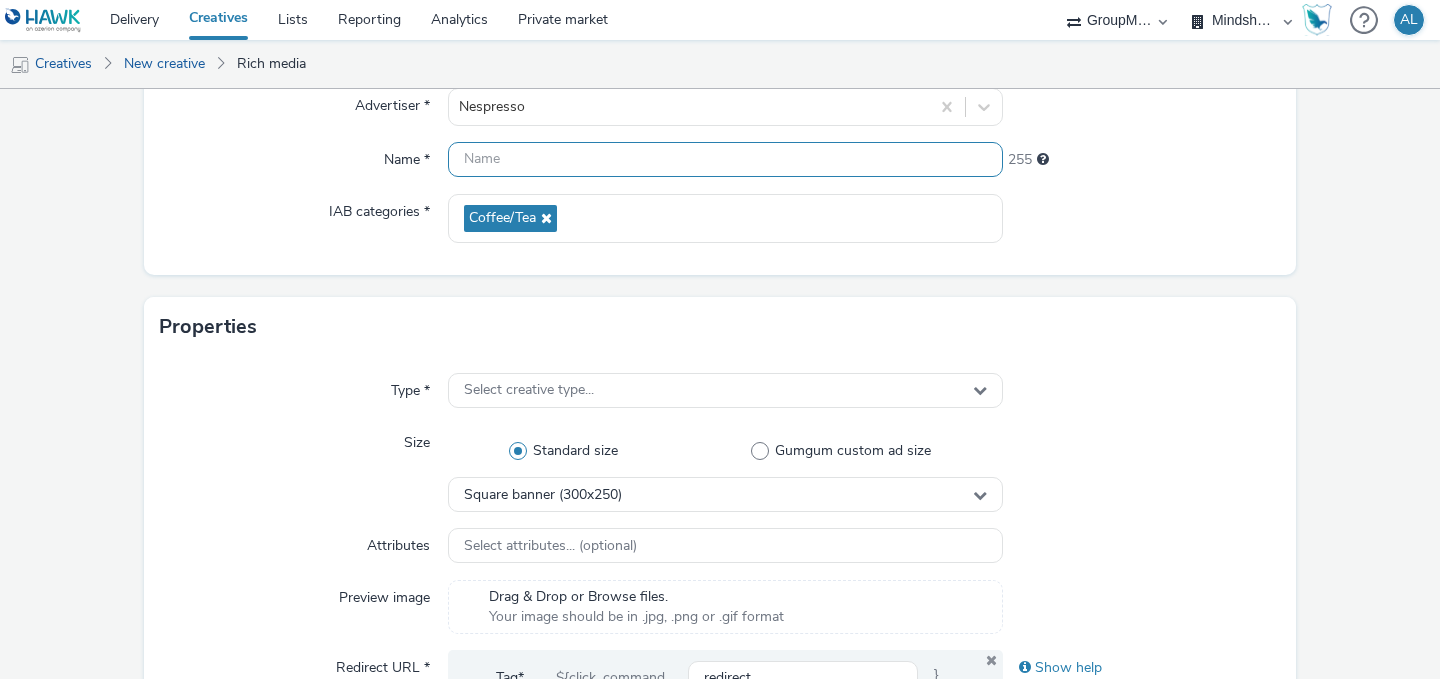 scroll, scrollTop: 277, scrollLeft: 0, axis: vertical 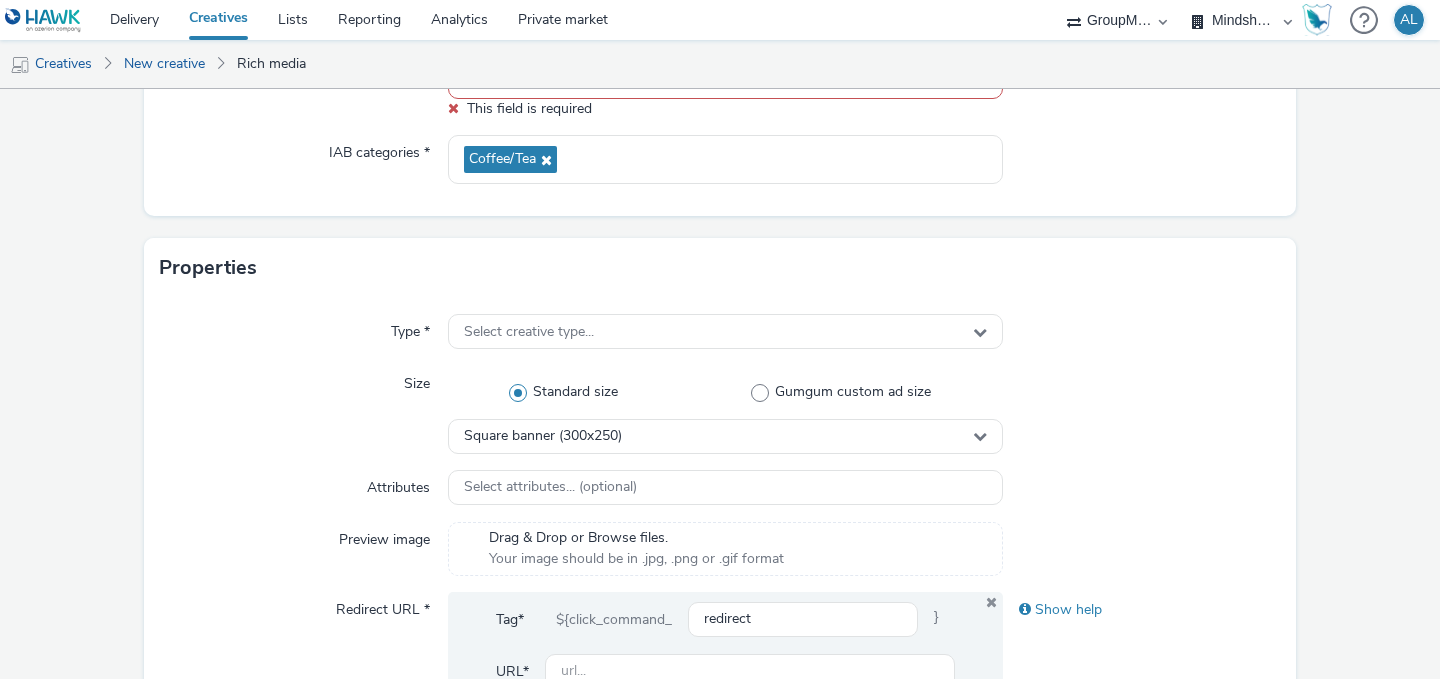 click on "Properties Type * Select creative type... Size Standard size Gumgum custom ad size Square banner (300x250) Attributes Select attributes... (optional) Preview image Drag & Drop or Browse files. Your image should be in .jpg, .png or .gif format Redirect URL * Tag* ${click_command_ redirect } URL* Add Landing   Show help" at bounding box center [720, 506] 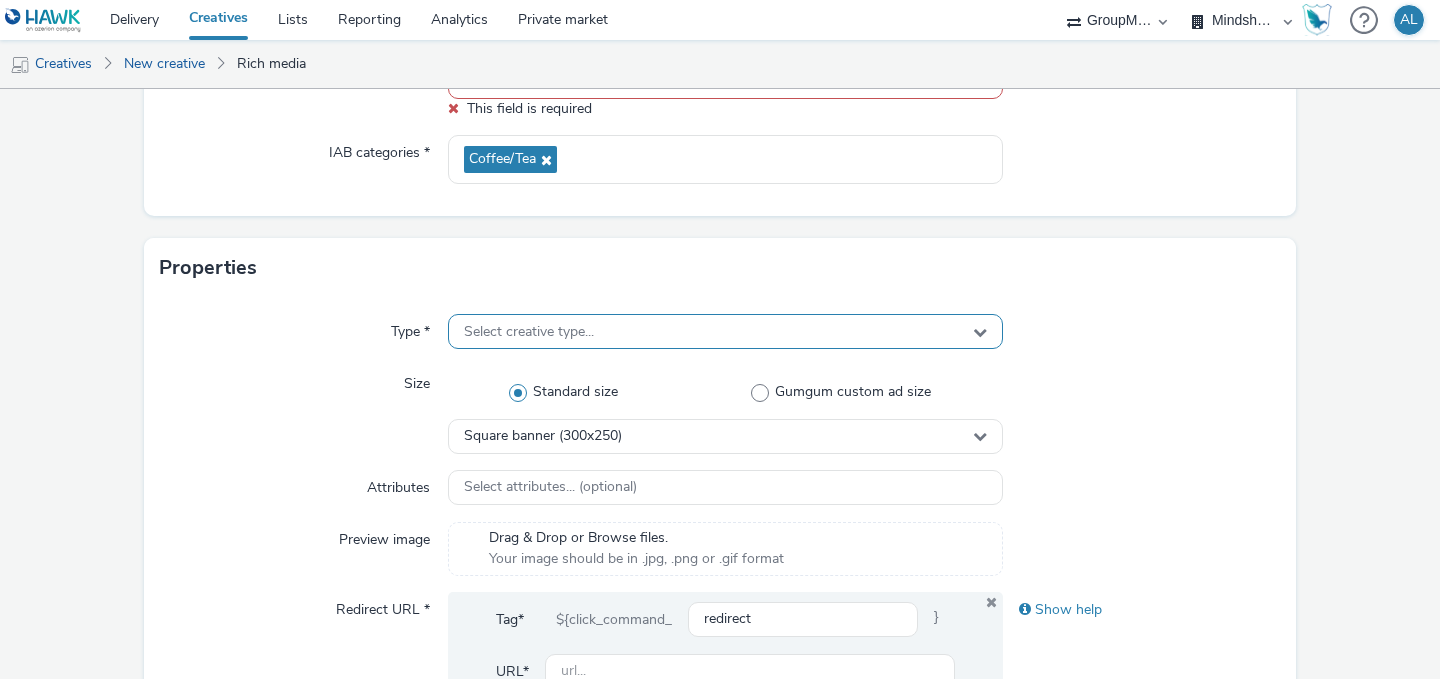 click on "Select creative type..." at bounding box center [725, 331] 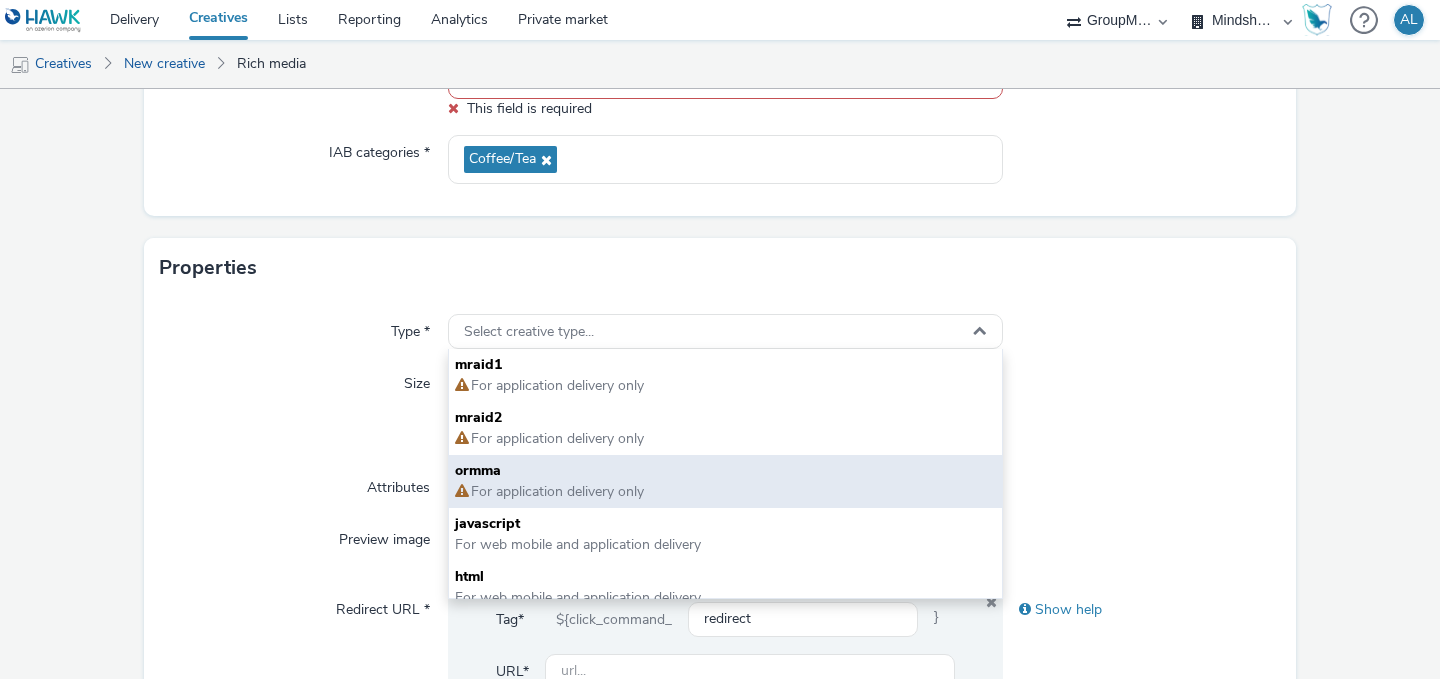 scroll, scrollTop: 14, scrollLeft: 0, axis: vertical 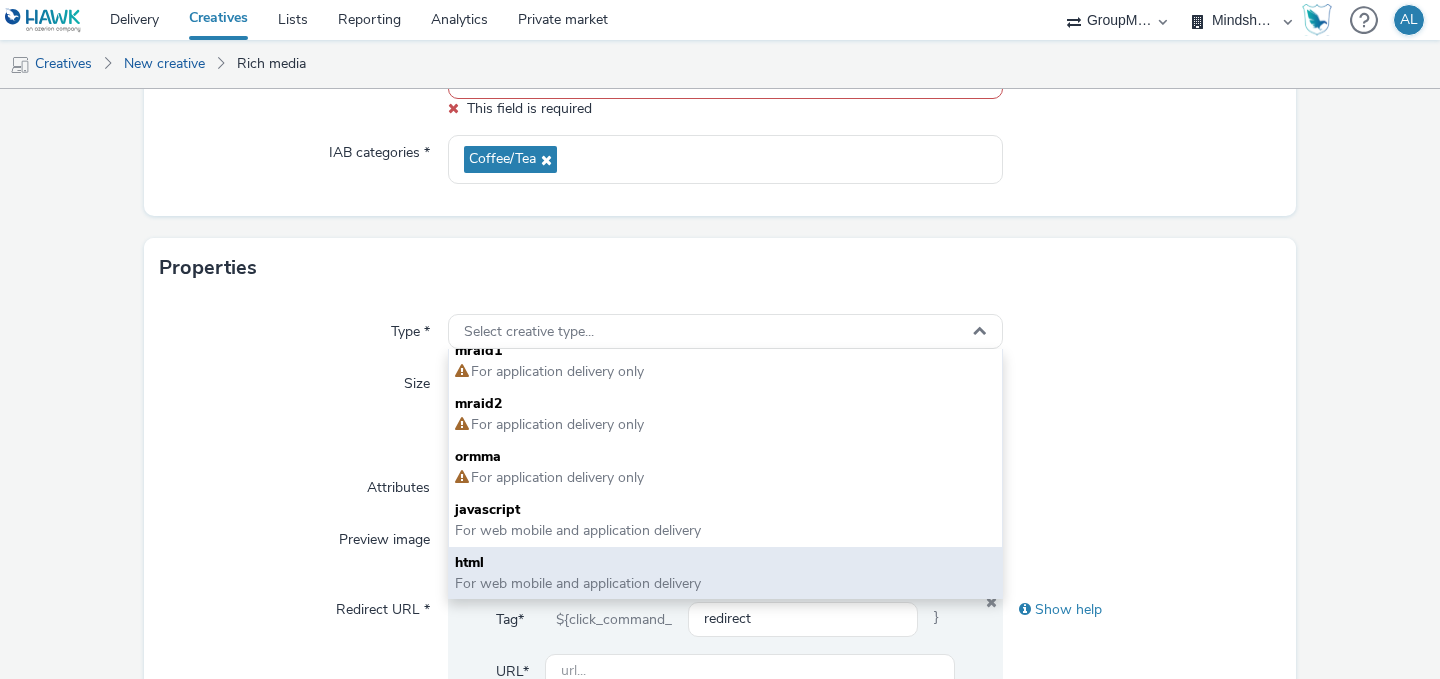 click on "html" at bounding box center (725, 563) 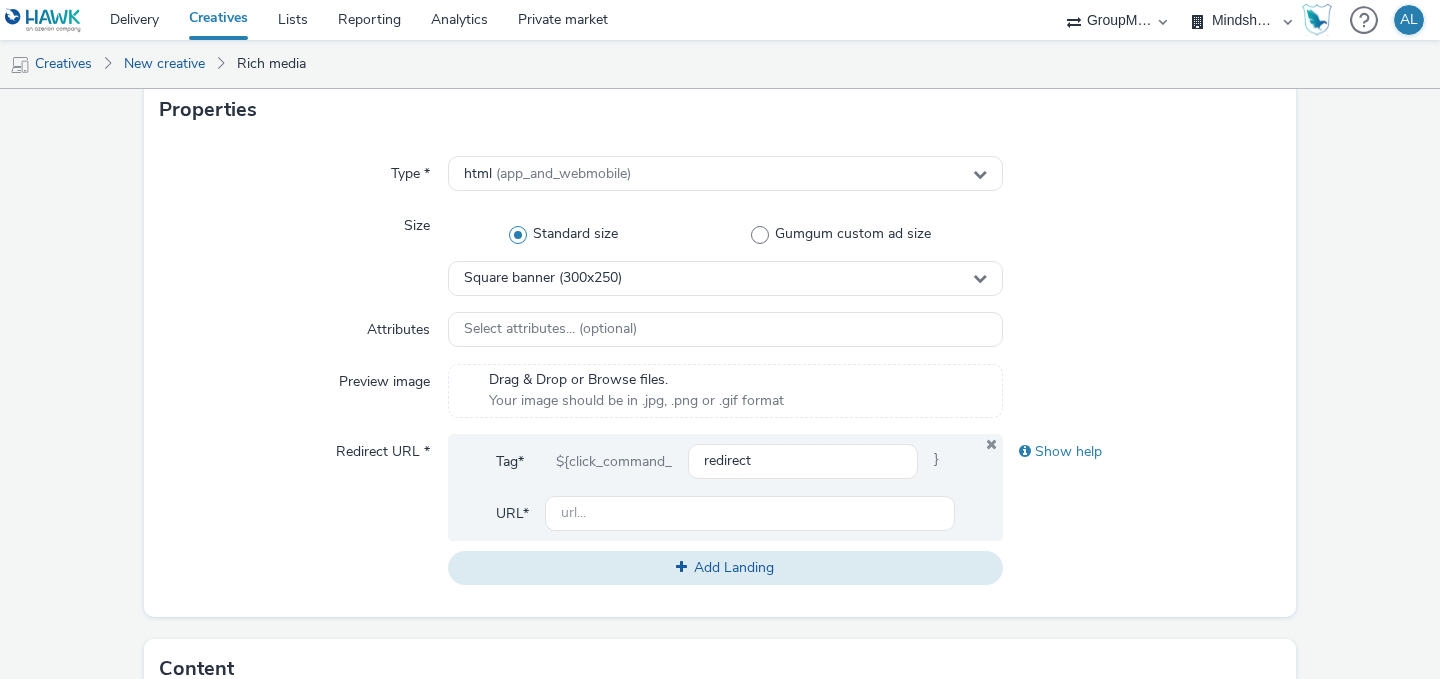 scroll, scrollTop: 428, scrollLeft: 0, axis: vertical 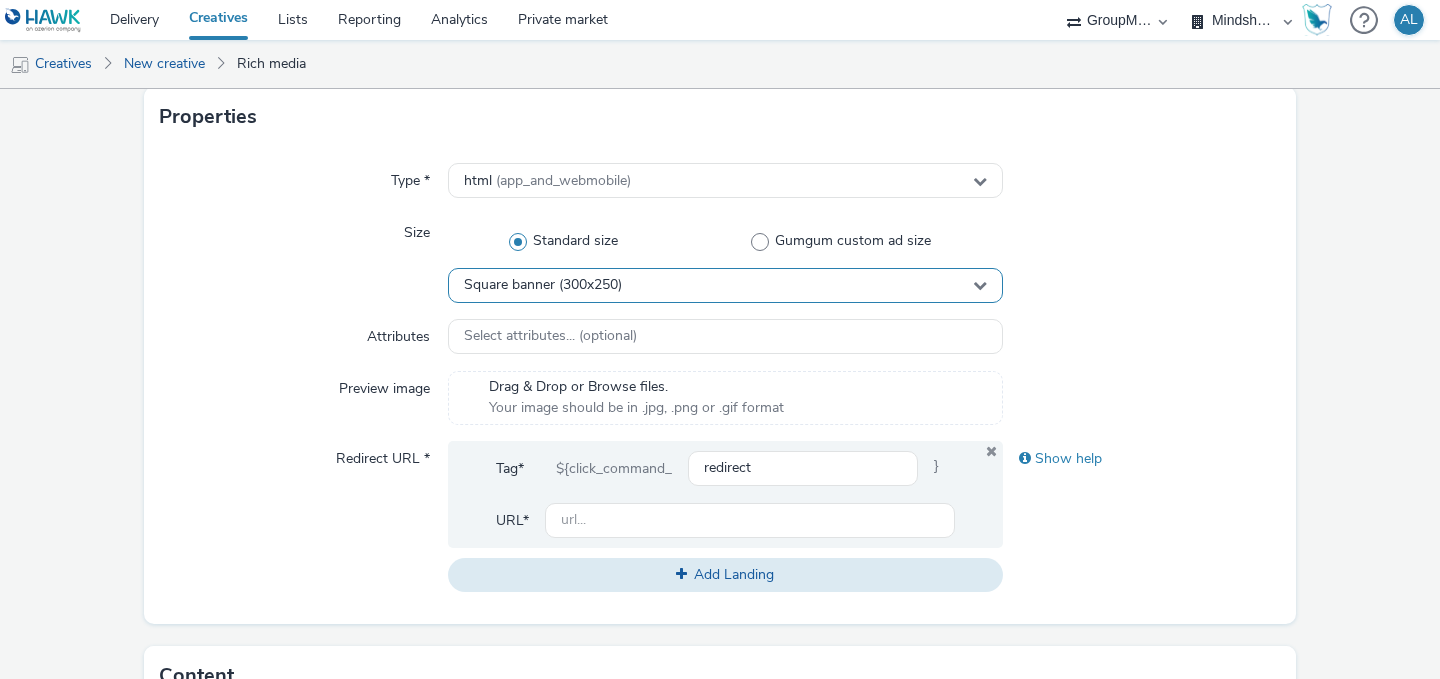 click on "Square banner (300x250)" at bounding box center [725, 285] 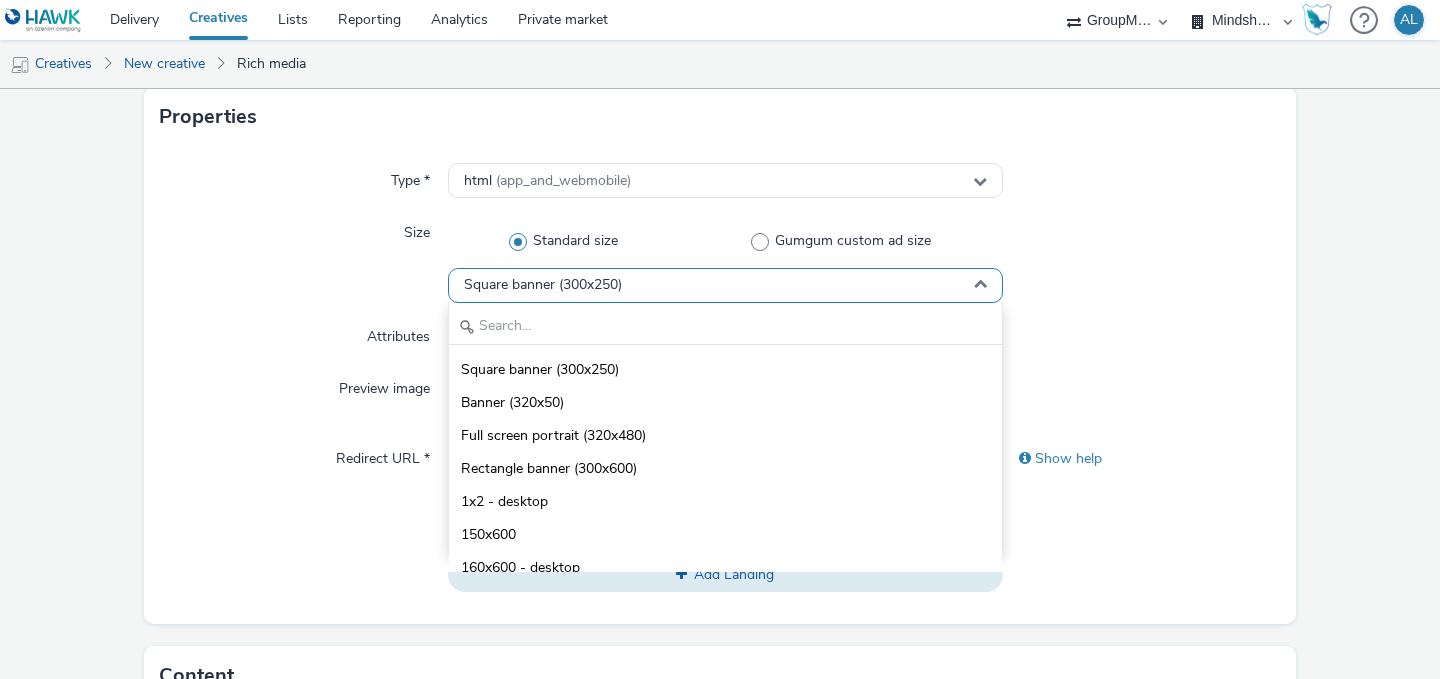click on "Square banner (300x250)" at bounding box center [725, 285] 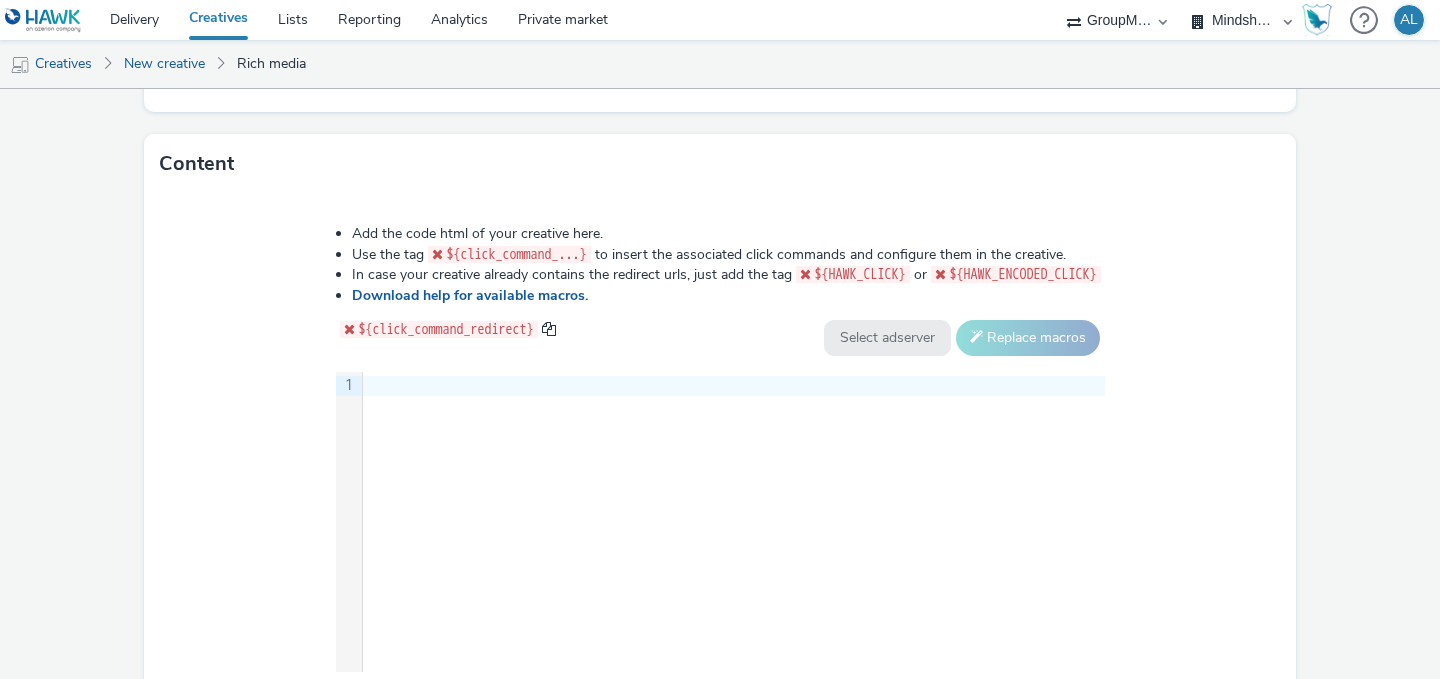 scroll, scrollTop: 1002, scrollLeft: 0, axis: vertical 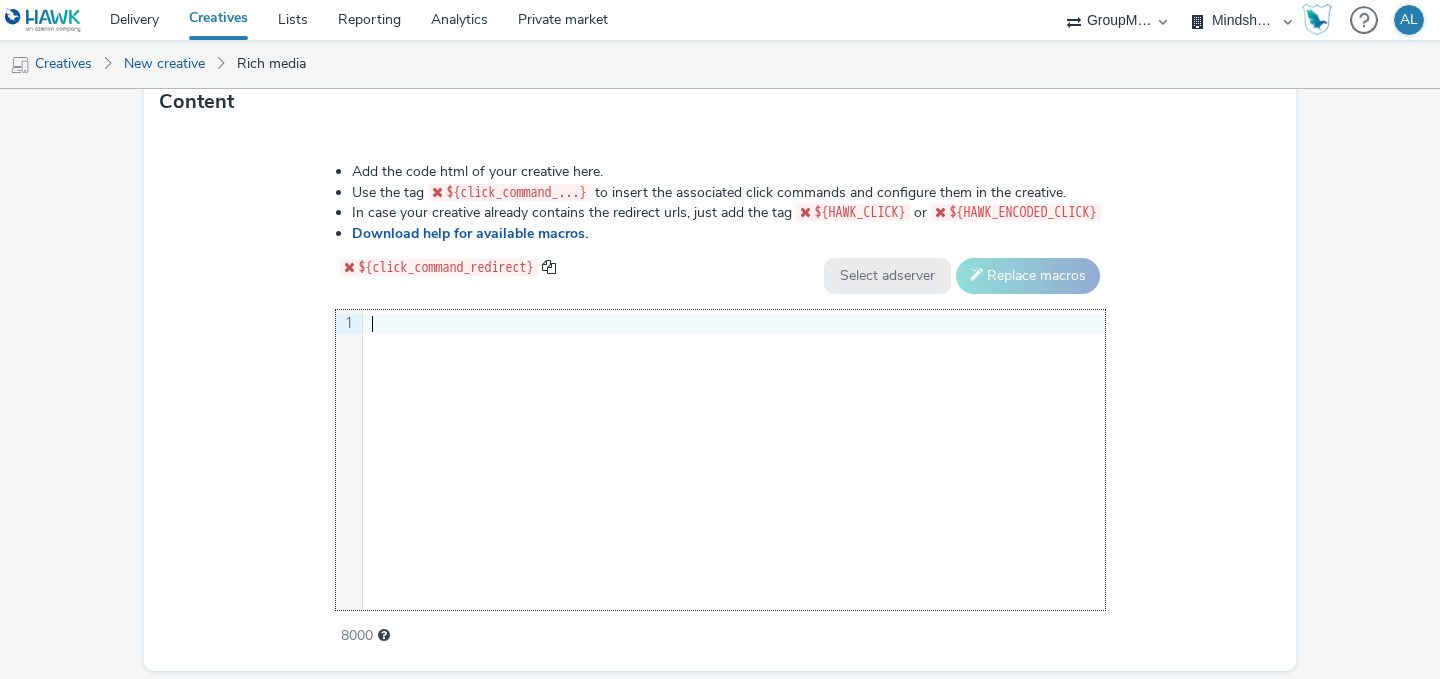 click at bounding box center (733, 324) 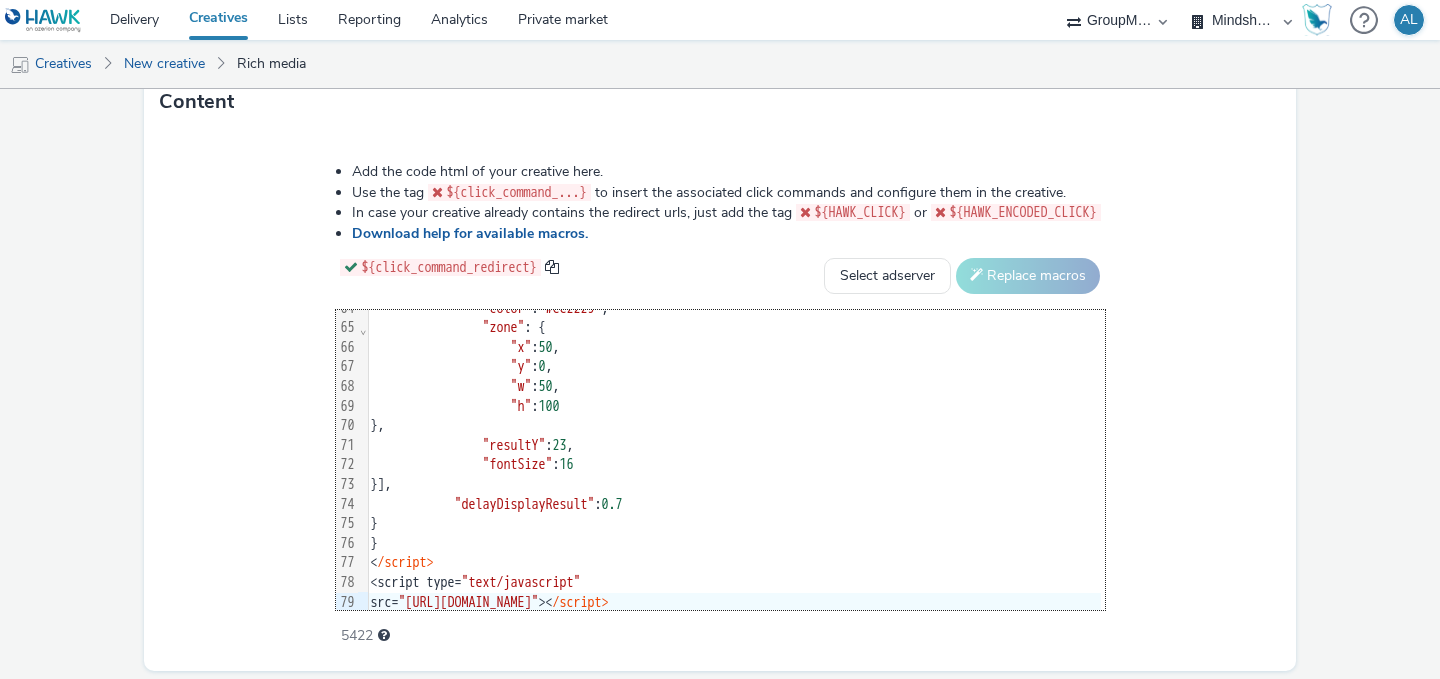 scroll, scrollTop: 1255, scrollLeft: 4, axis: both 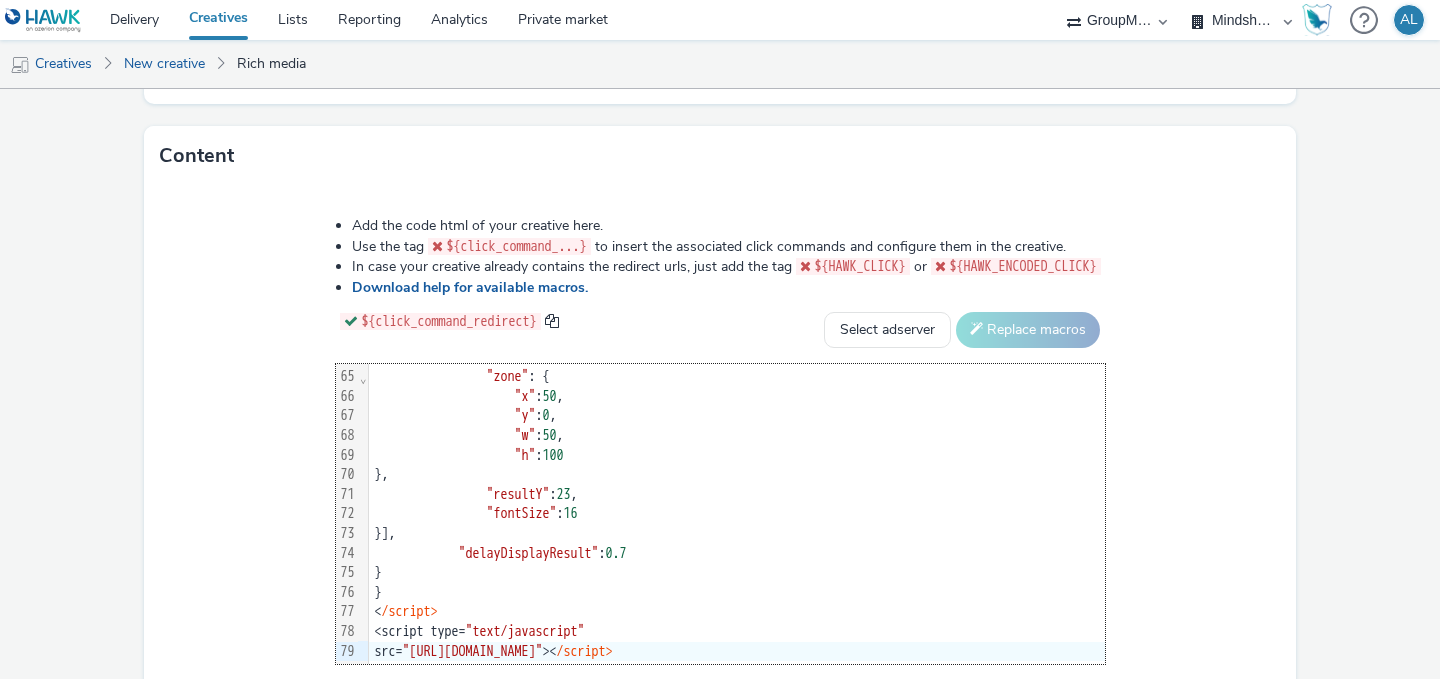 click on "Creatives" at bounding box center [218, 20] 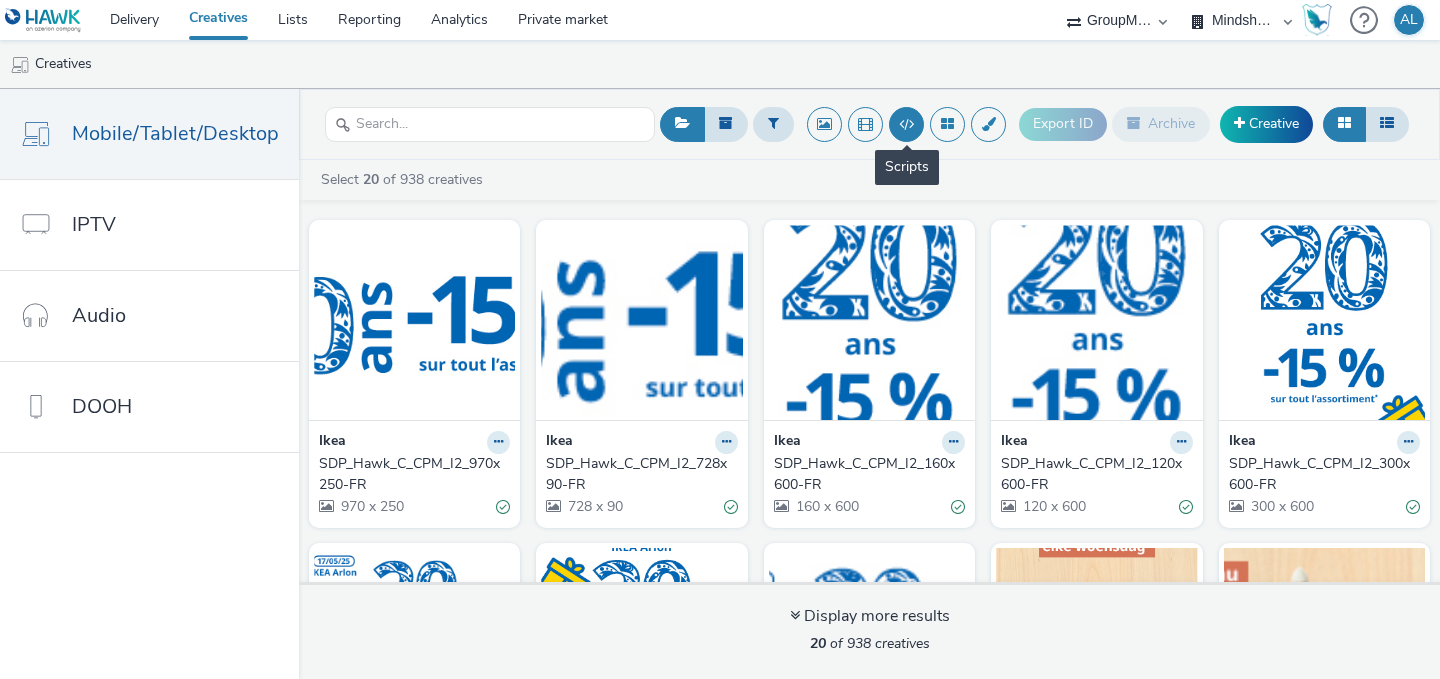 click at bounding box center [906, 124] 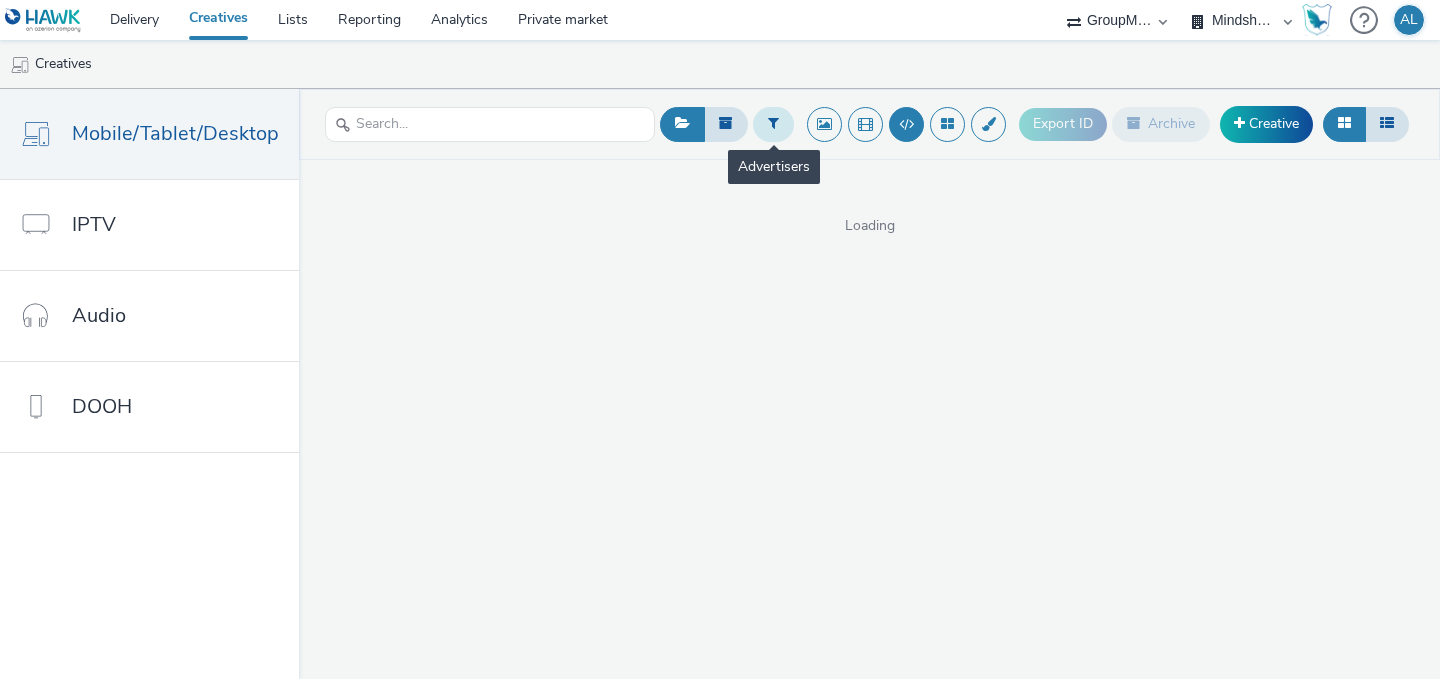 click at bounding box center (773, 124) 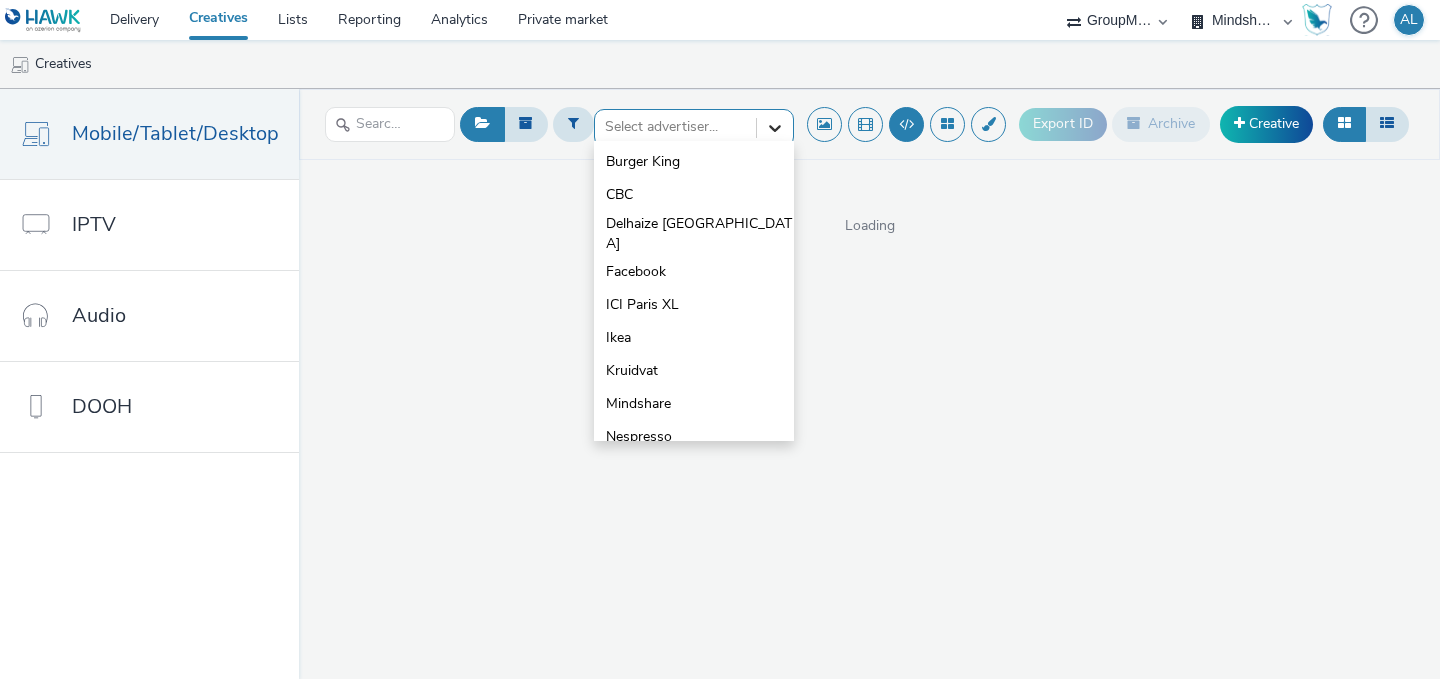 click 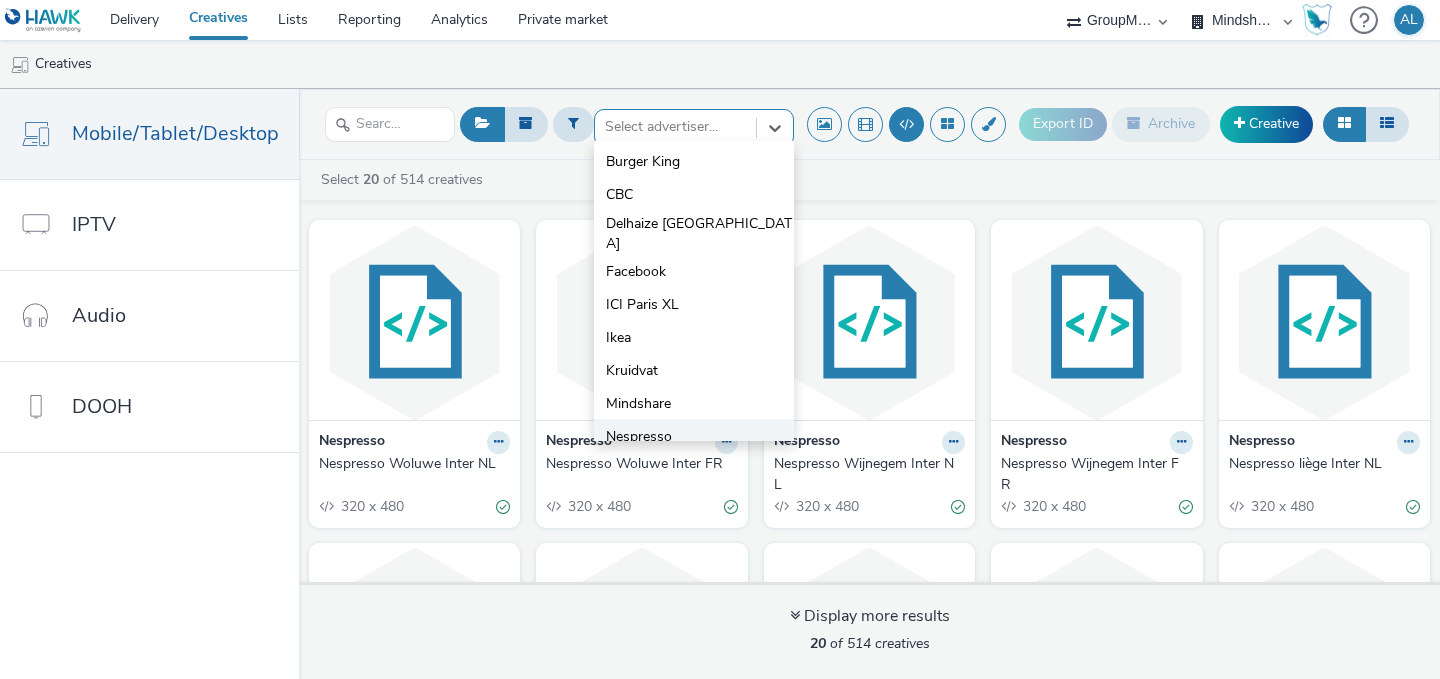 click on "Nespresso" at bounding box center [639, 437] 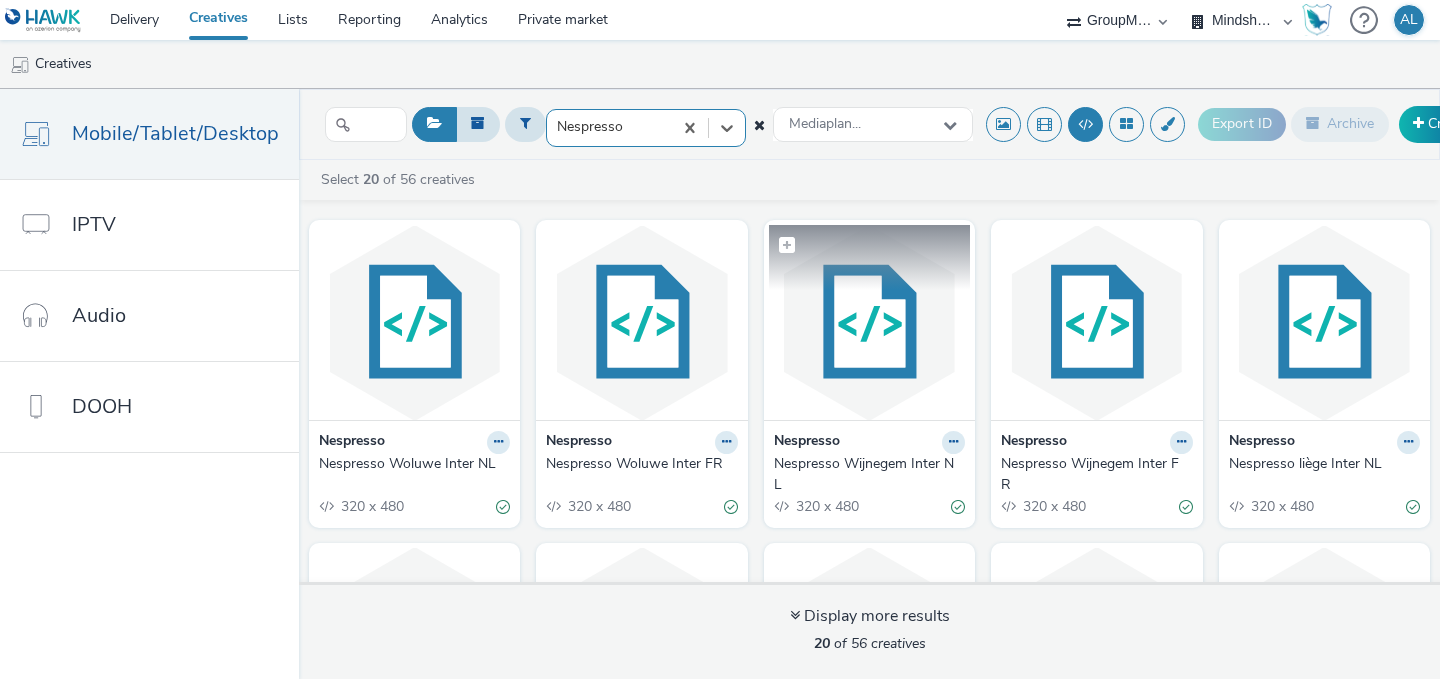 scroll, scrollTop: 900, scrollLeft: 0, axis: vertical 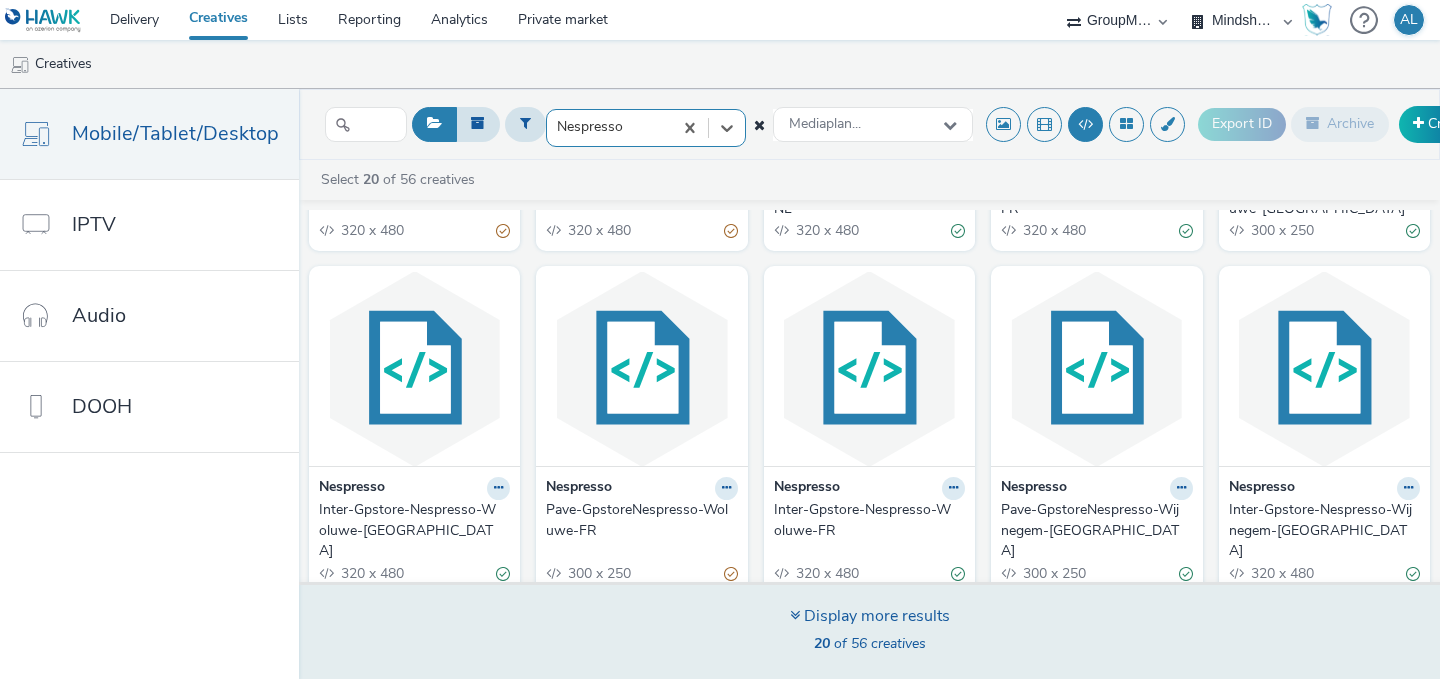 click on "Display more results" at bounding box center (870, 616) 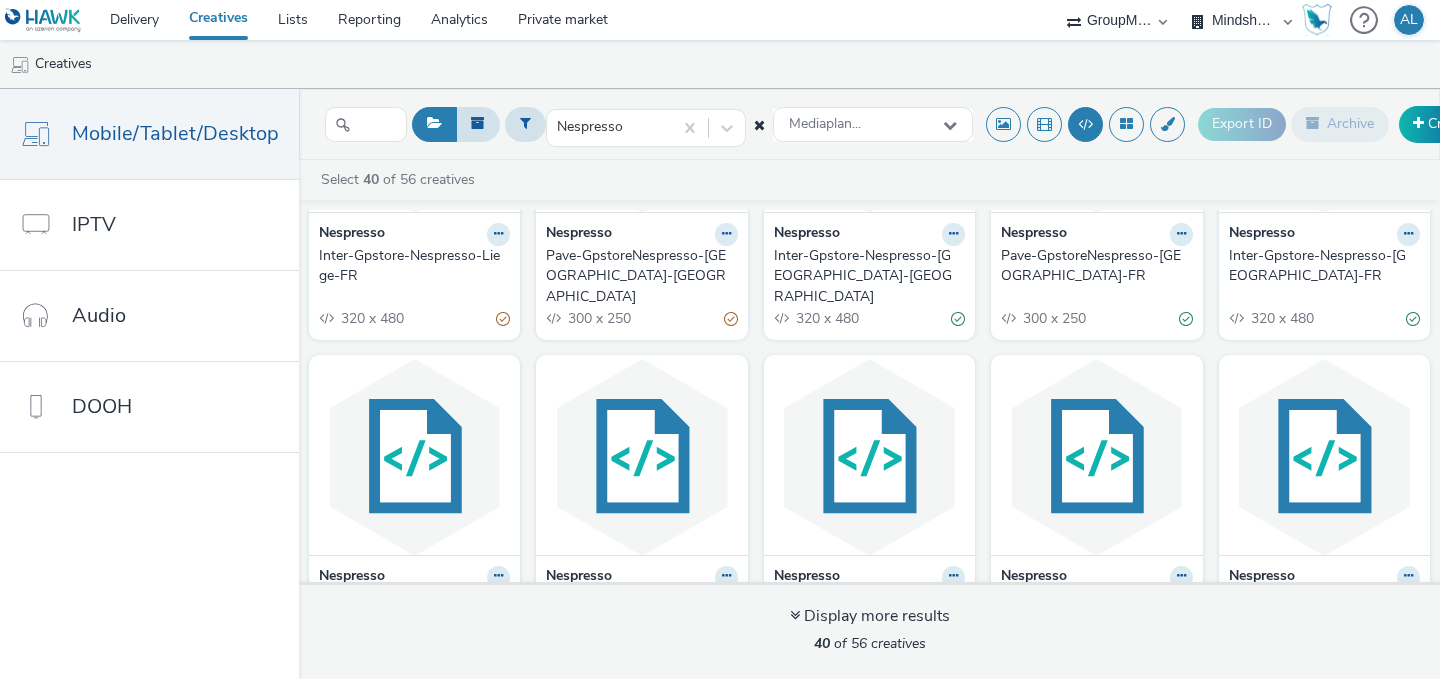scroll, scrollTop: 2188, scrollLeft: 0, axis: vertical 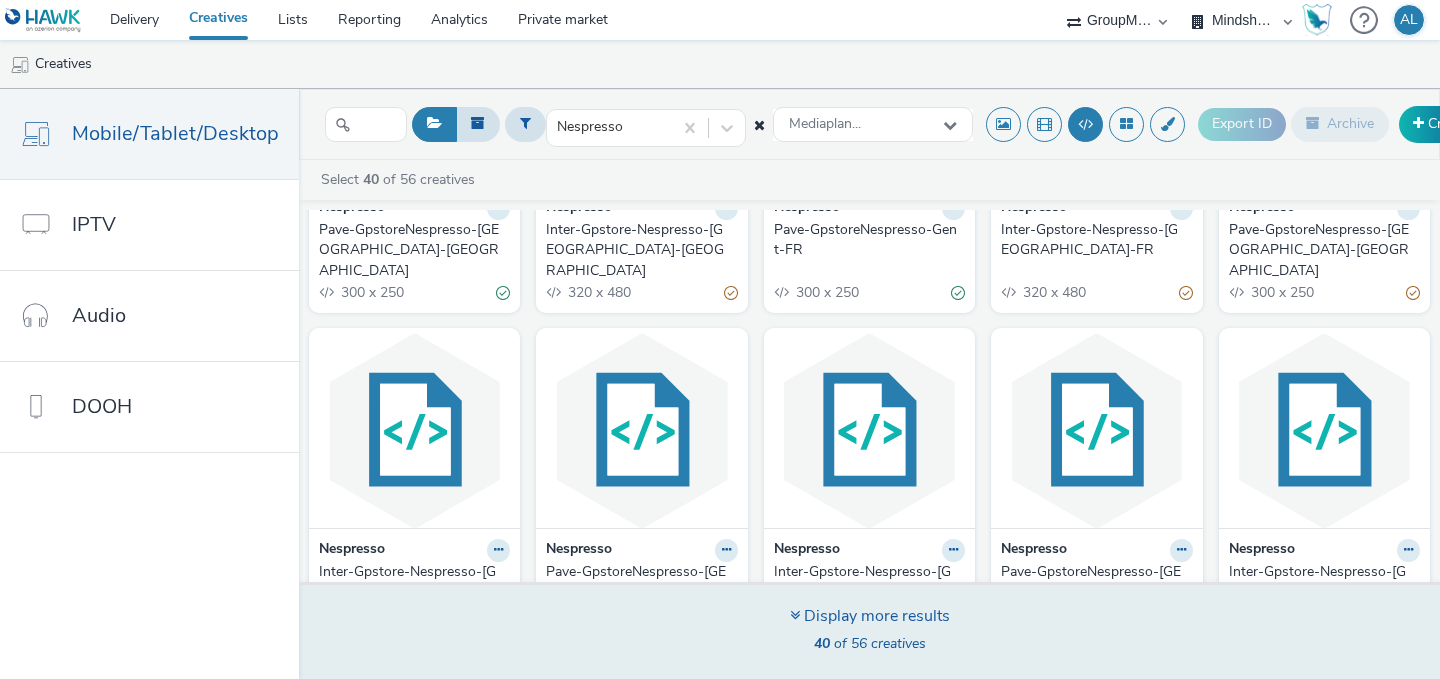 click on "Display more results 40   of   56   creatives" at bounding box center [870, 632] 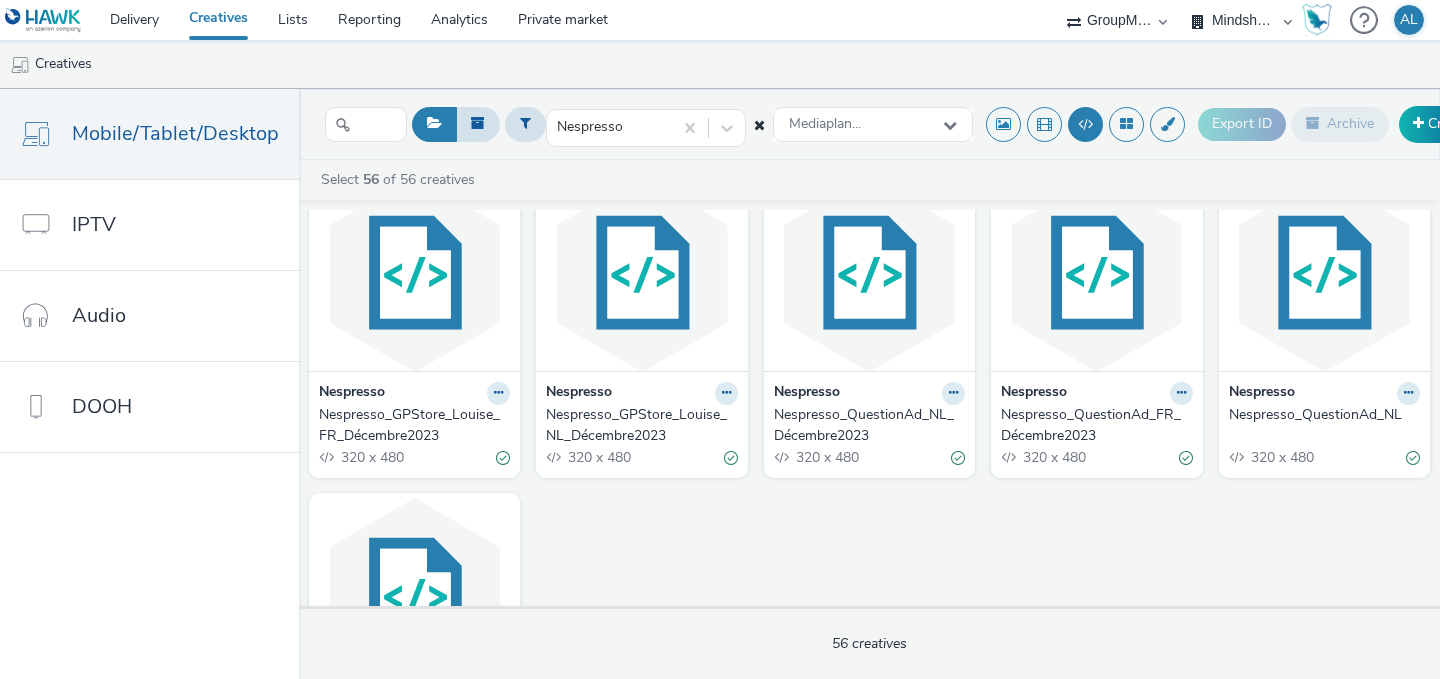 scroll, scrollTop: 3366, scrollLeft: 0, axis: vertical 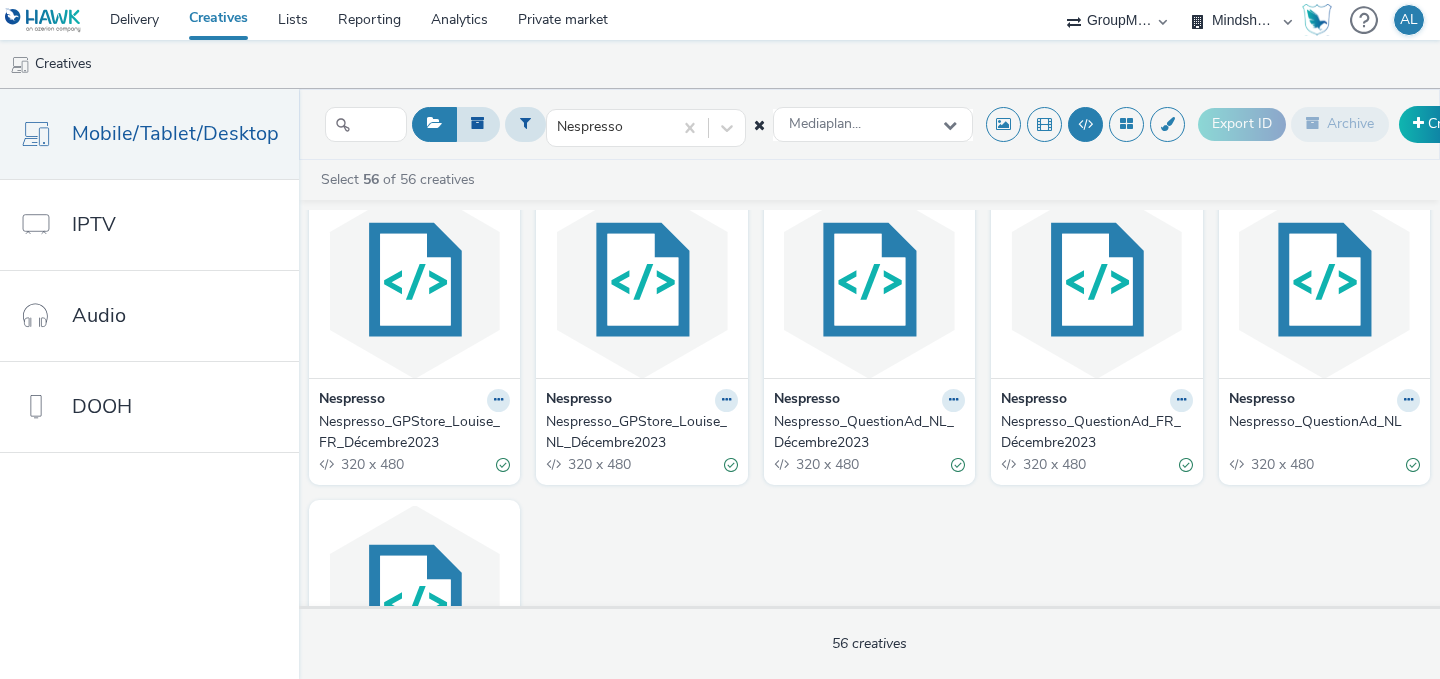 click on "Nespresso_QuestionAd_NL_Décembre2023" at bounding box center [865, 432] 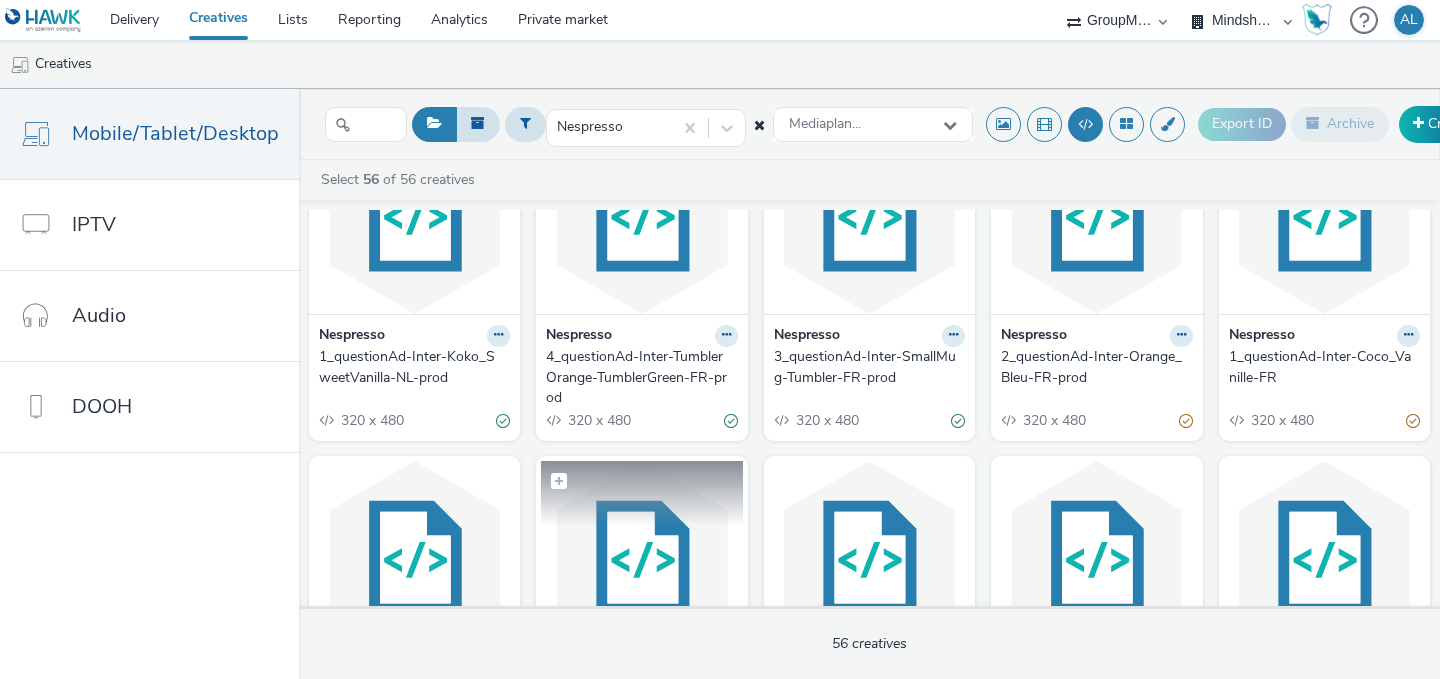 scroll, scrollTop: 3045, scrollLeft: 0, axis: vertical 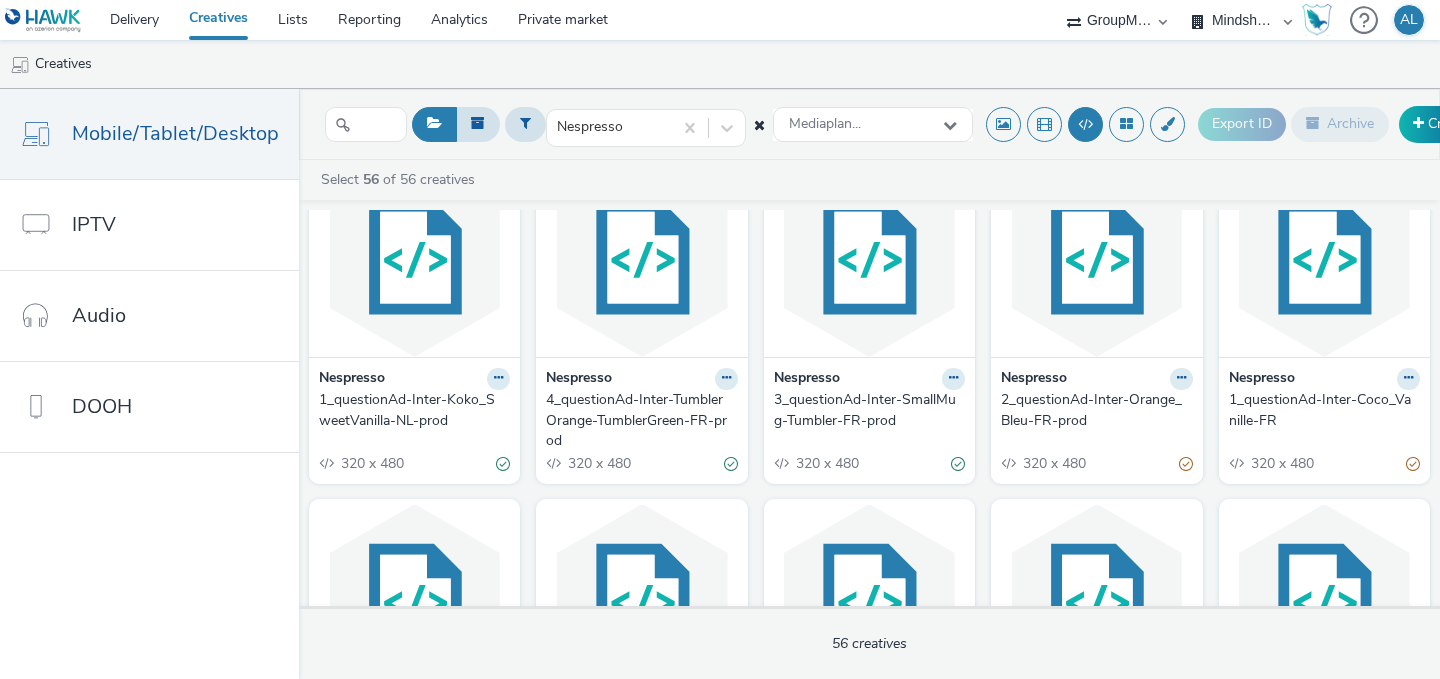 click on "1_questionAd-Inter-Coco_Vanille-FR" at bounding box center (1320, 410) 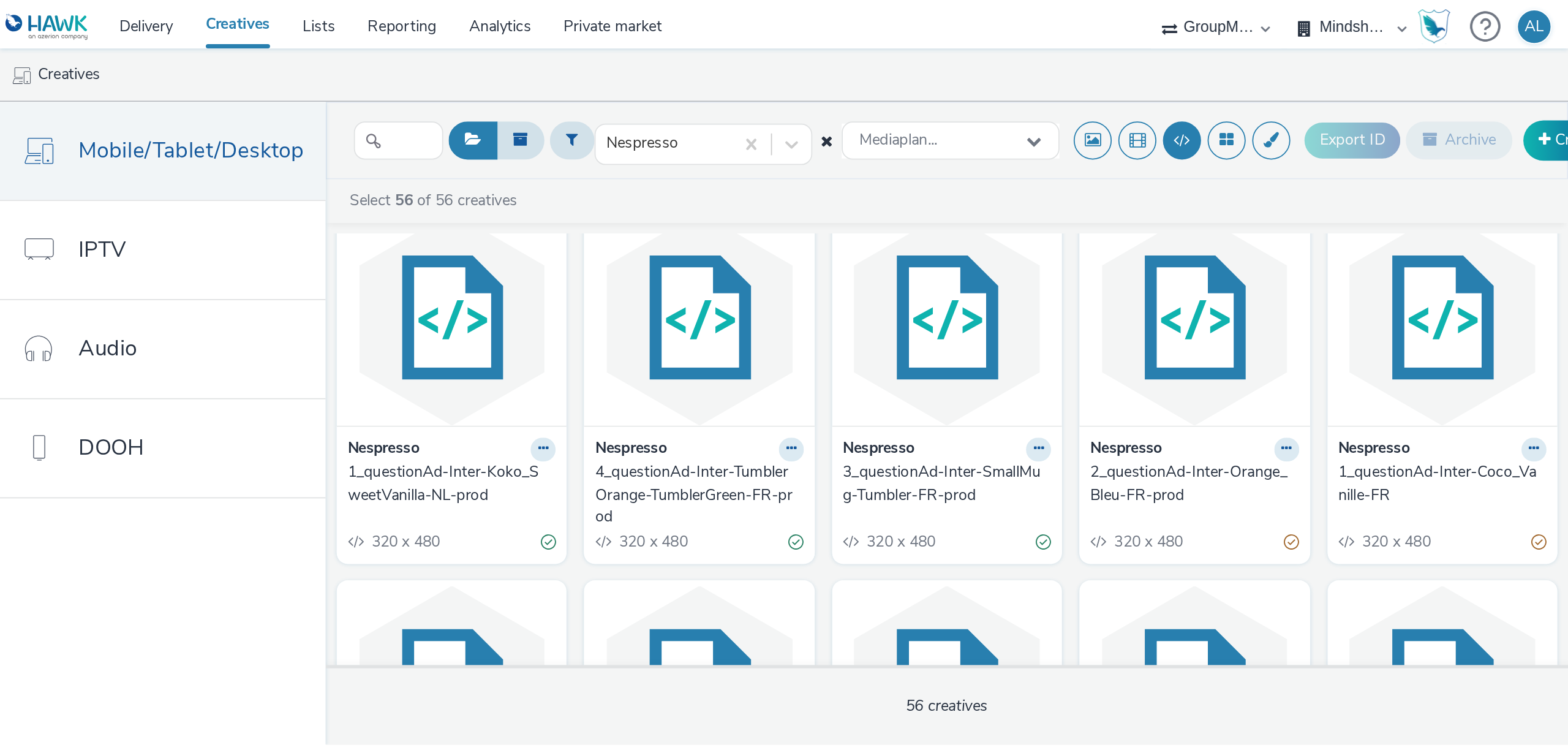 scroll, scrollTop: 1847, scrollLeft: 0, axis: vertical 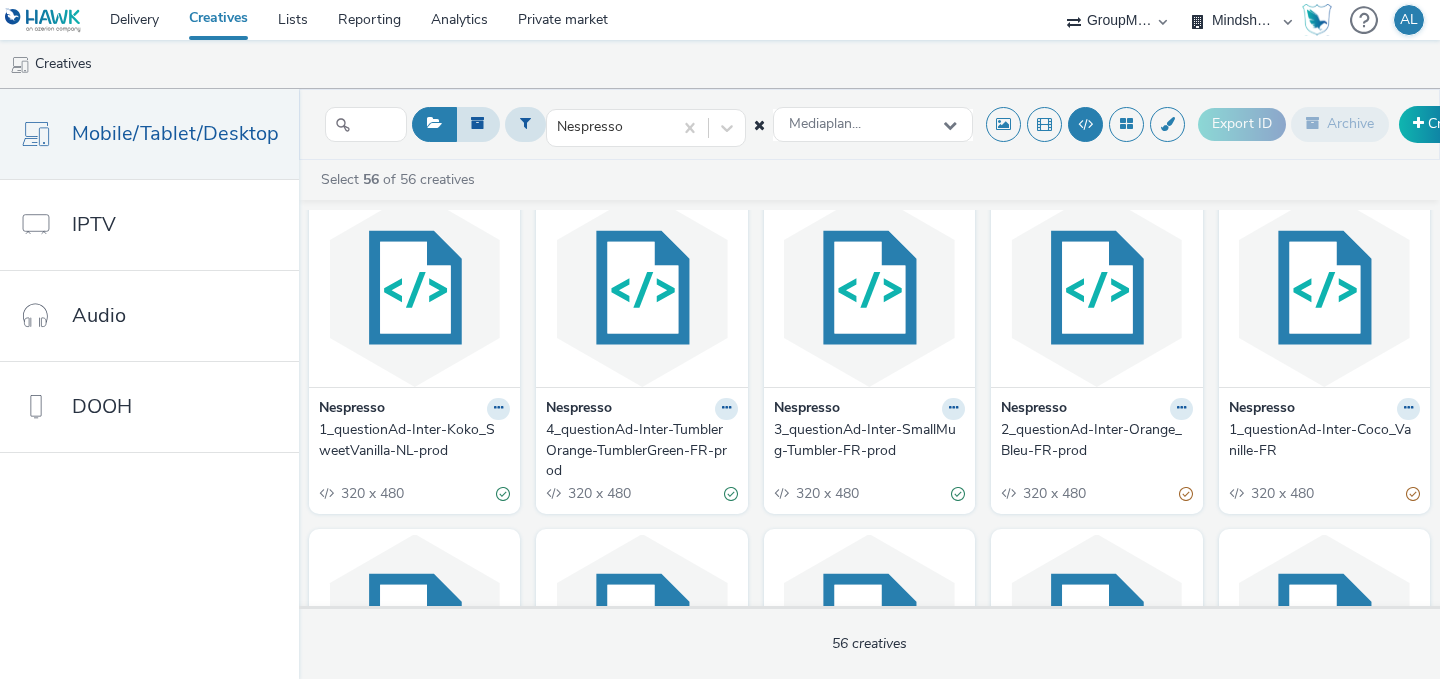 click on "2_questionAd-Inter-Orange_Bleu-FR-prod" at bounding box center [1092, 440] 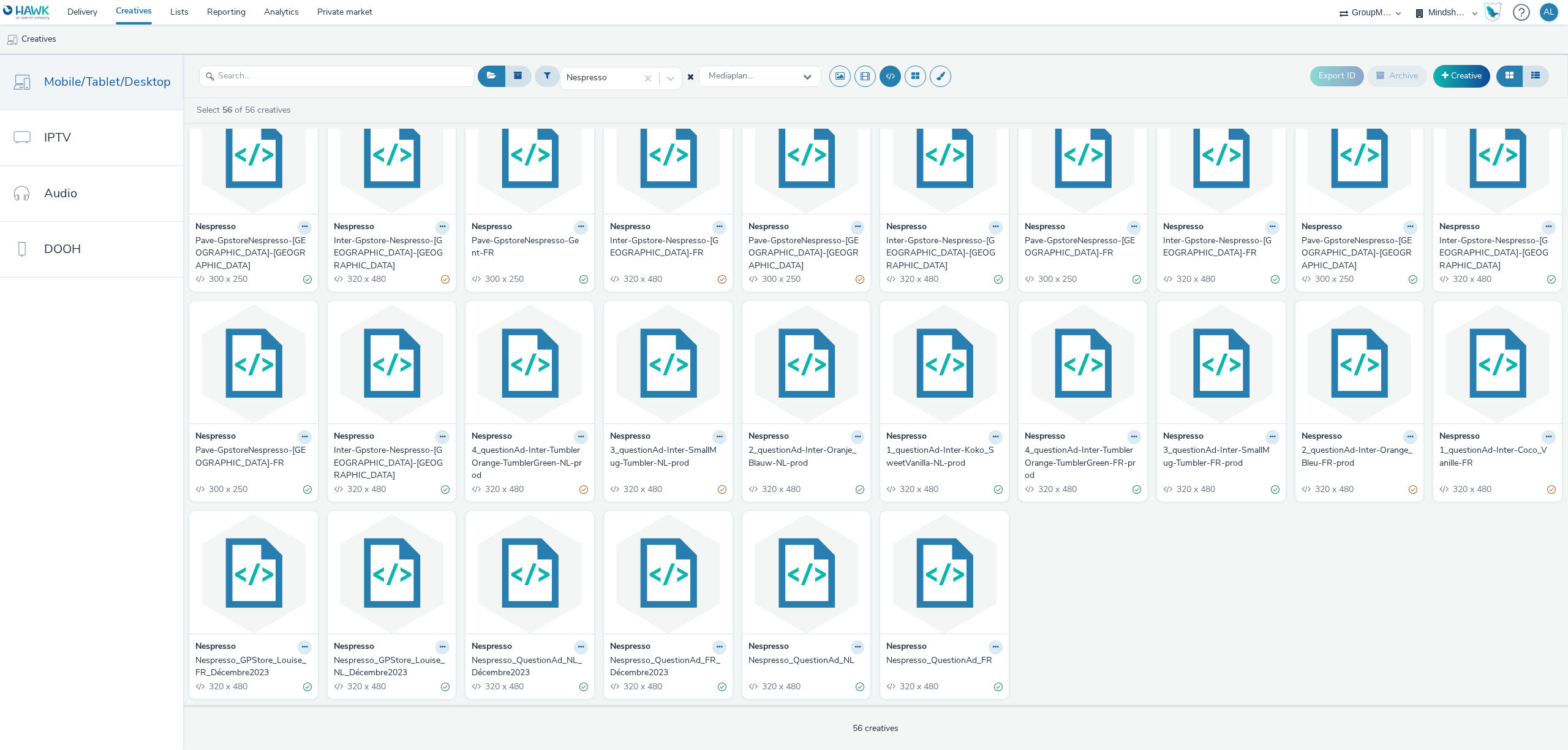 scroll, scrollTop: 623, scrollLeft: 0, axis: vertical 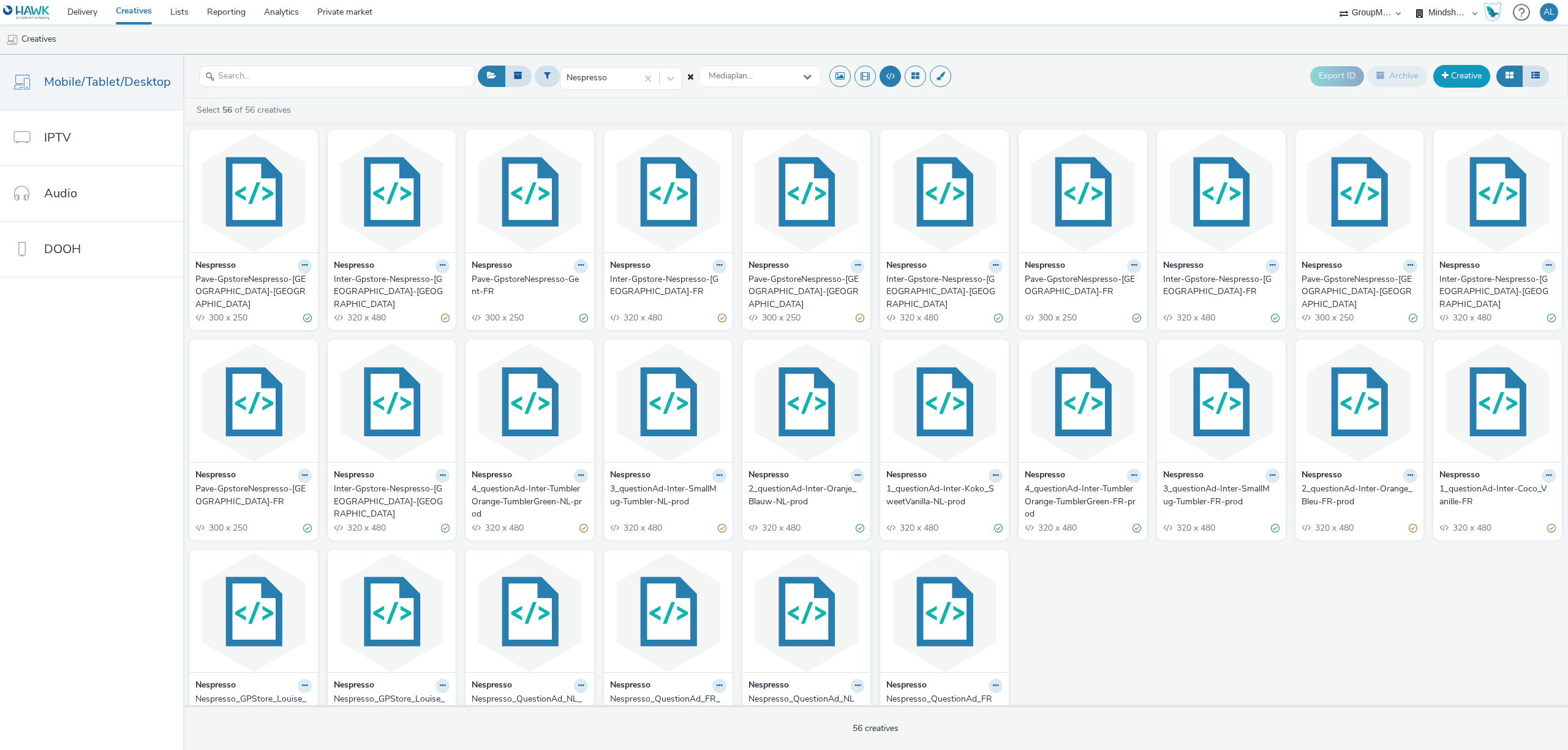 click on "Creative" at bounding box center [1461, 76] 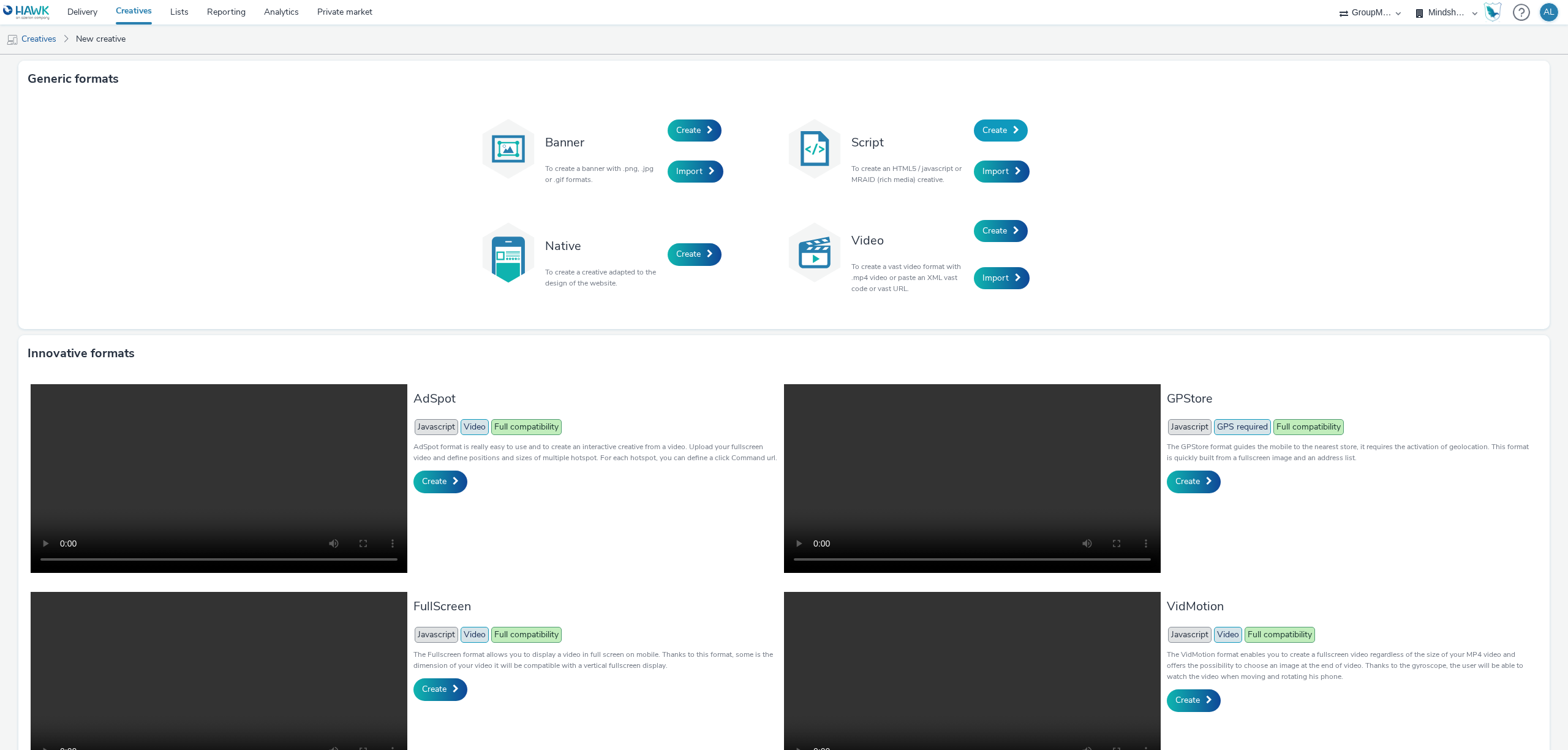 click on "Create" at bounding box center [995, 130] 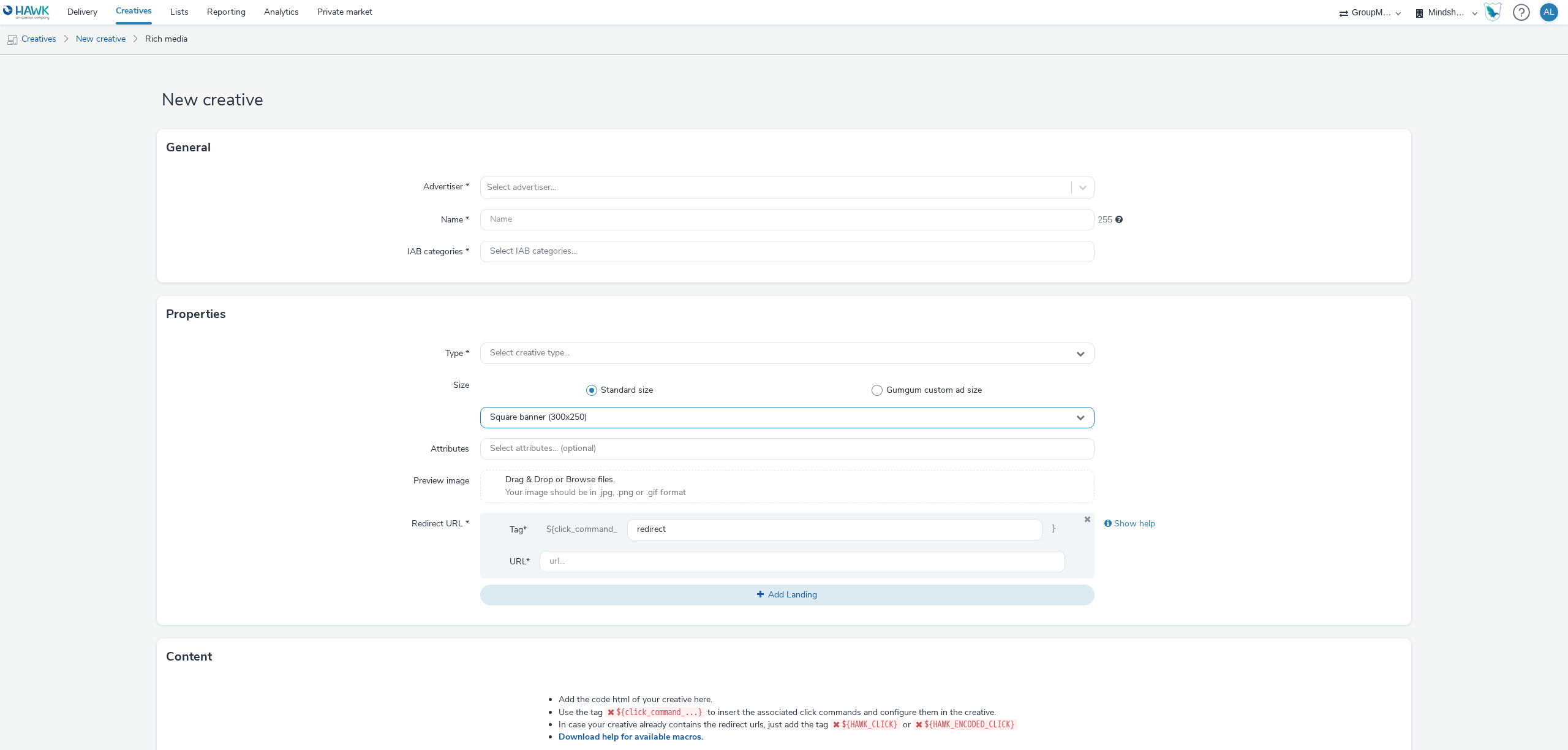 click on "Square banner (300x250)" at bounding box center (787, 417) 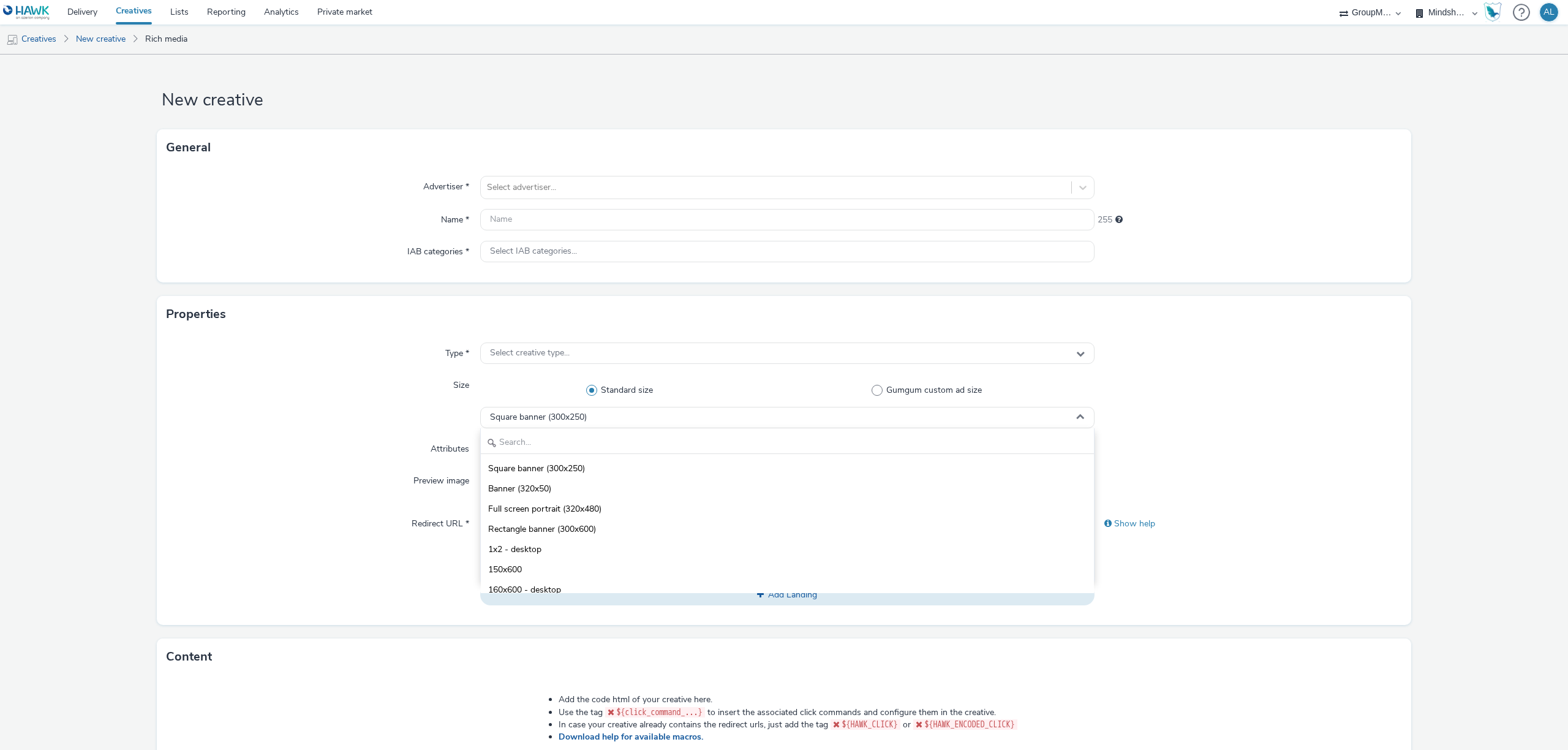 click on "Square banner (300x250) Banner (320x50) Full screen portrait (320x480) Rectangle banner (300x600) 1x2 - desktop 150x600 160x600 - desktop 200x600 - Sky Scraper 240x400 320x400 405x540 - desktop 509x192 - desktop 576x409 - desktop 640x960 640x100 640x320 - desktop 672x432 - desktop 720x120 720x1280 720x480 800x250 - Billboard 800x1200 - desktop 900x600 930x180 980x120 980x240 1080x920 1280x720 - desktop 1600x900 Sublim Desktop (1800x1000) 1920x1080 - desktop 1920x480 1x2 - smartphone 120x600 120x30 160x600 - smartphone 180x150 300x400 Rectangle banner (300x100) creative-size-smartphone-triple-banner 300x1050 300x300 Standard banner (300x50) 320x1200 320x320 320x568 Rectangle banner (320x100) 320x240 - smartphone 320x500 creative-size-smartphone-mobile-billboard-banner 336x280 384x615 405x540 - smartphone 480x1800 Full screen landscape (480x320) 509x192 - smartphone 540x540 576x409 - smartphone 580x400 600x500 600x600 In-image Display (600x105) Upday Ad Card smartphone (640x1136) M-Skinz (640x300) 720x720" at bounding box center [787, 505] 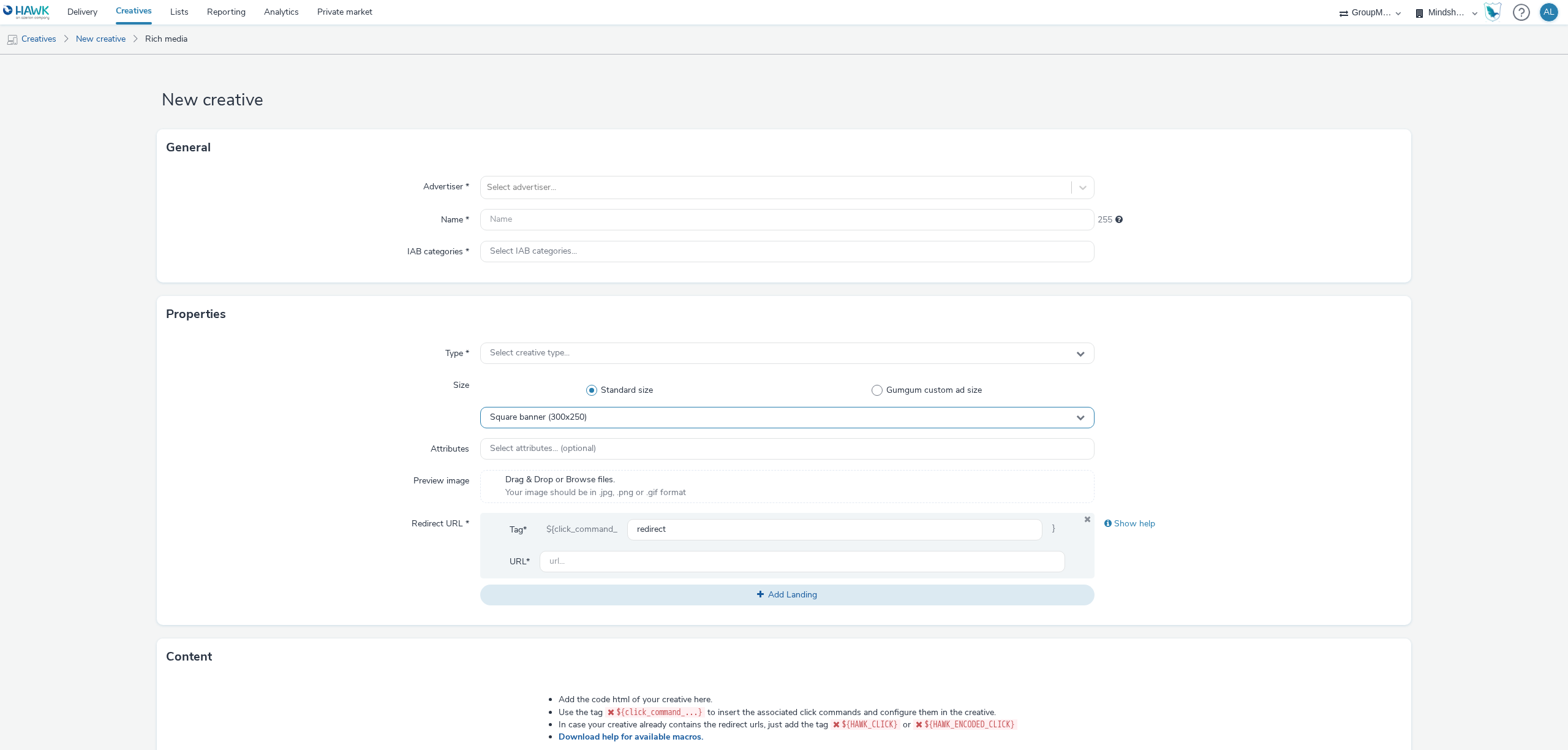 click on "Square banner (300x250)" at bounding box center (787, 417) 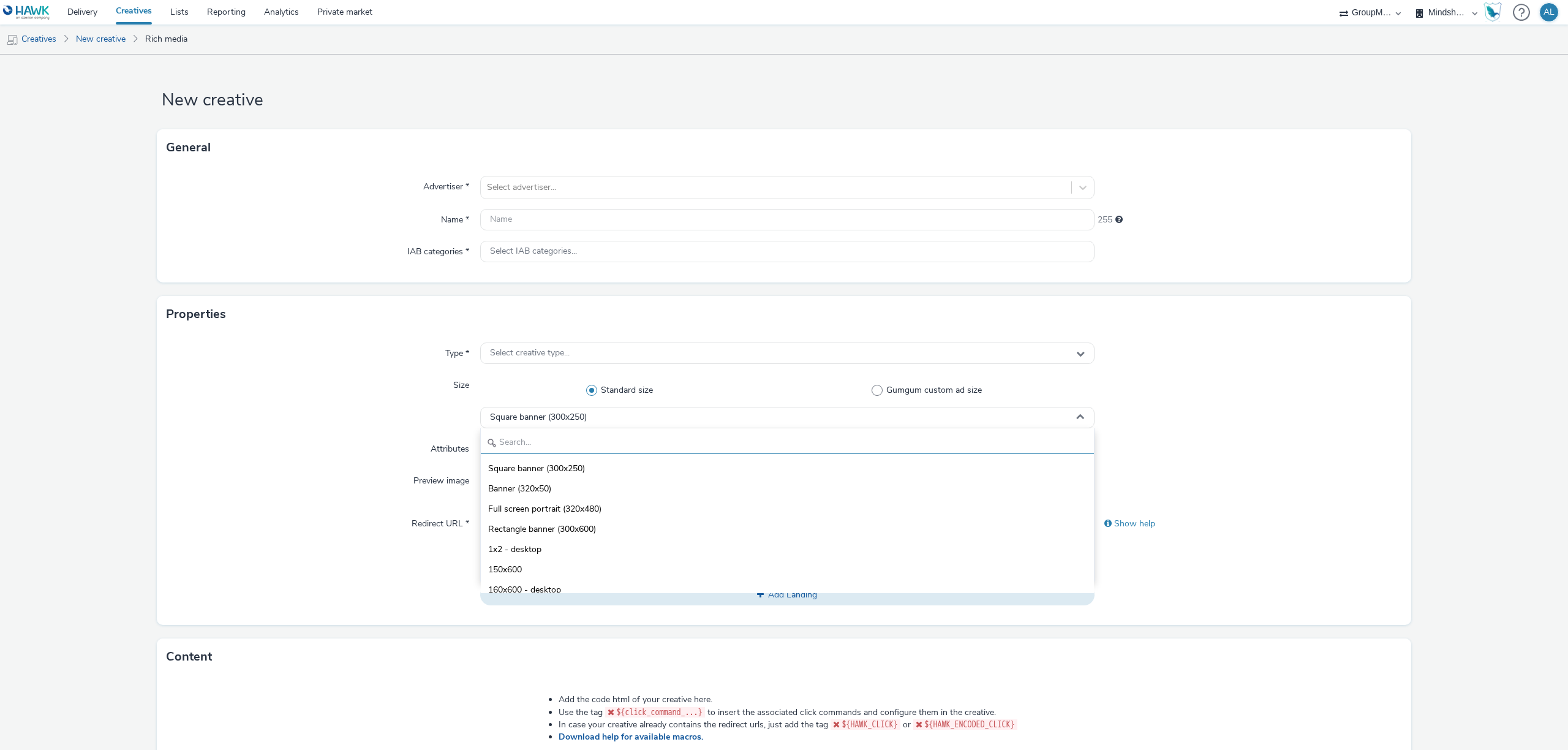 click at bounding box center [787, 443] 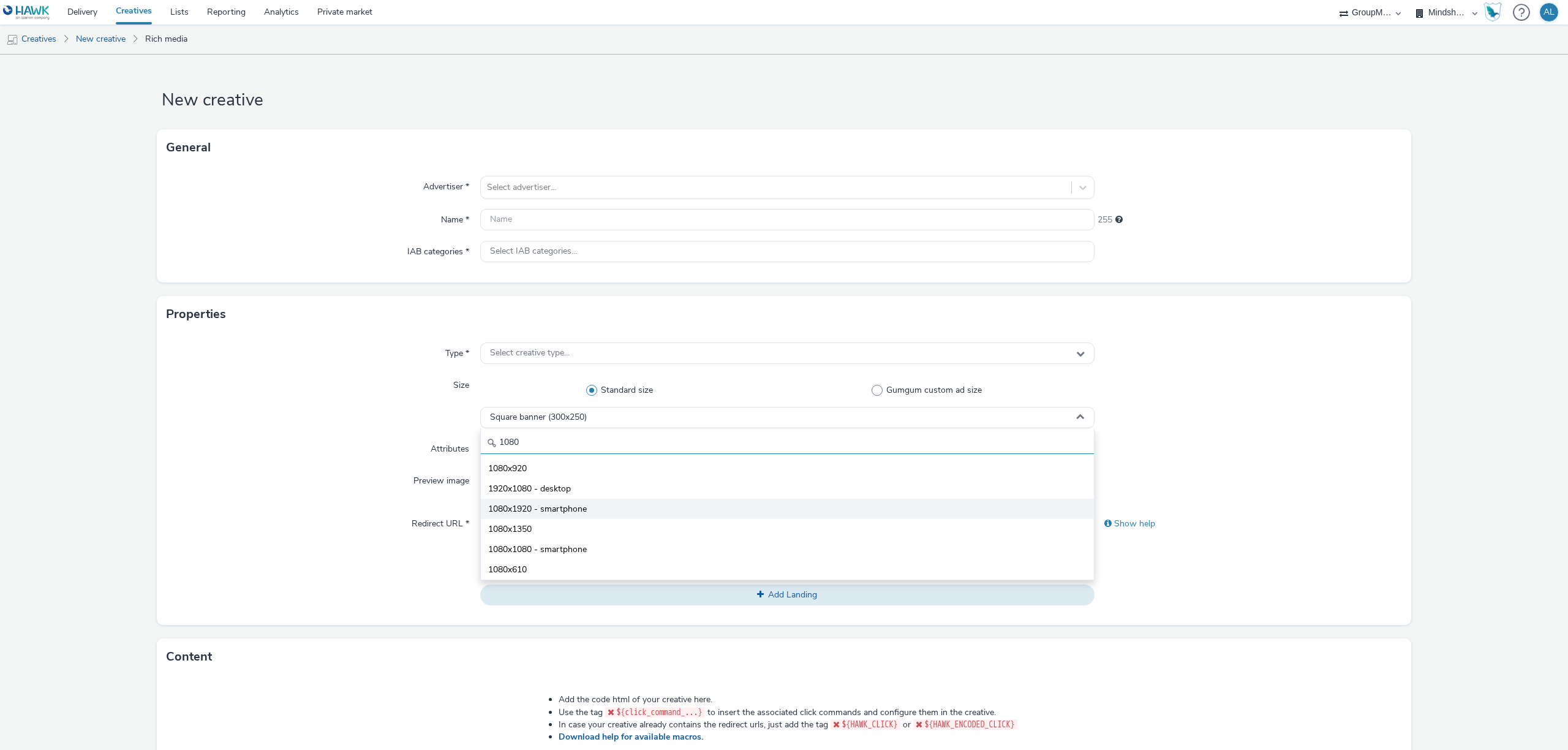 type on "1080" 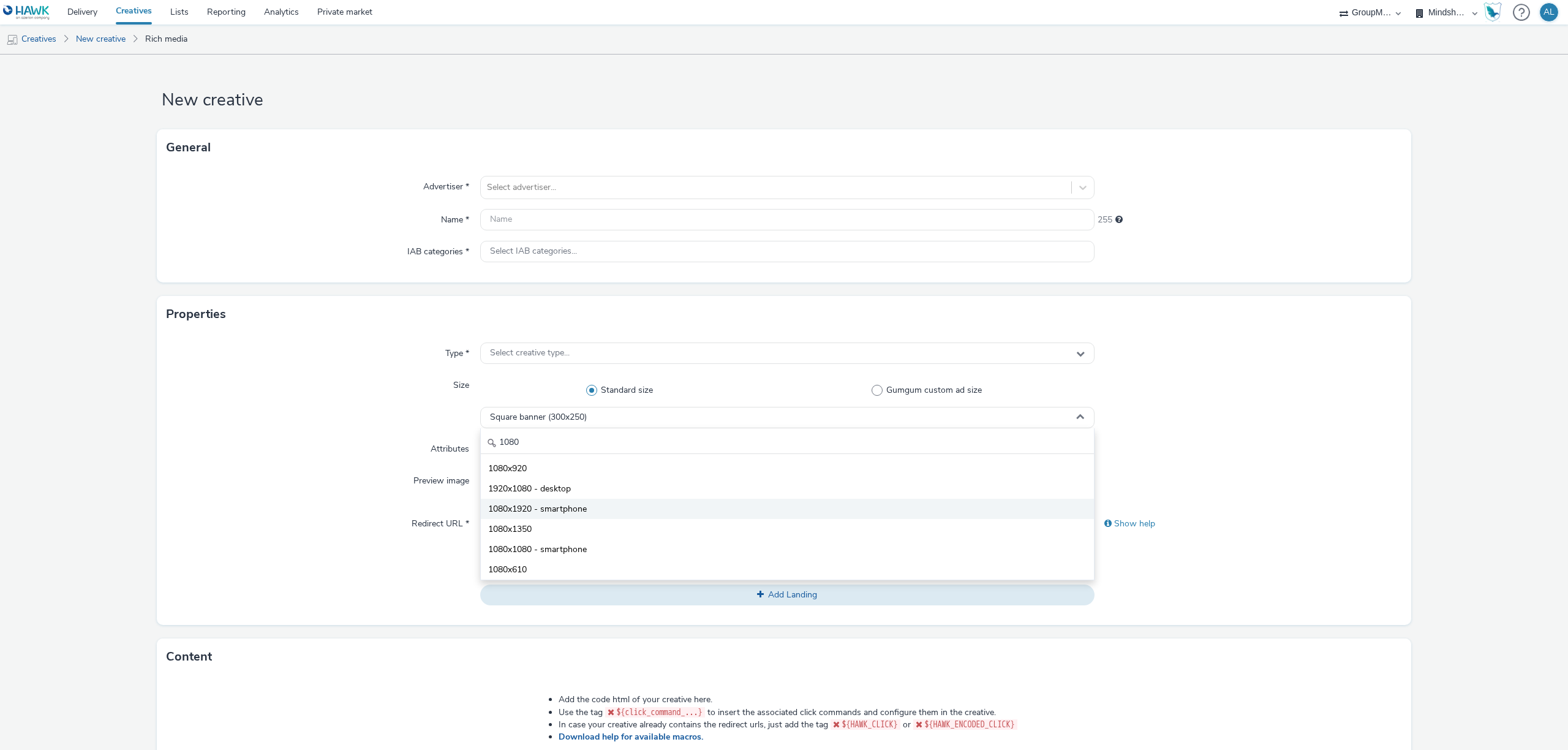 click on "1080x1920 - smartphone" at bounding box center (787, 509) 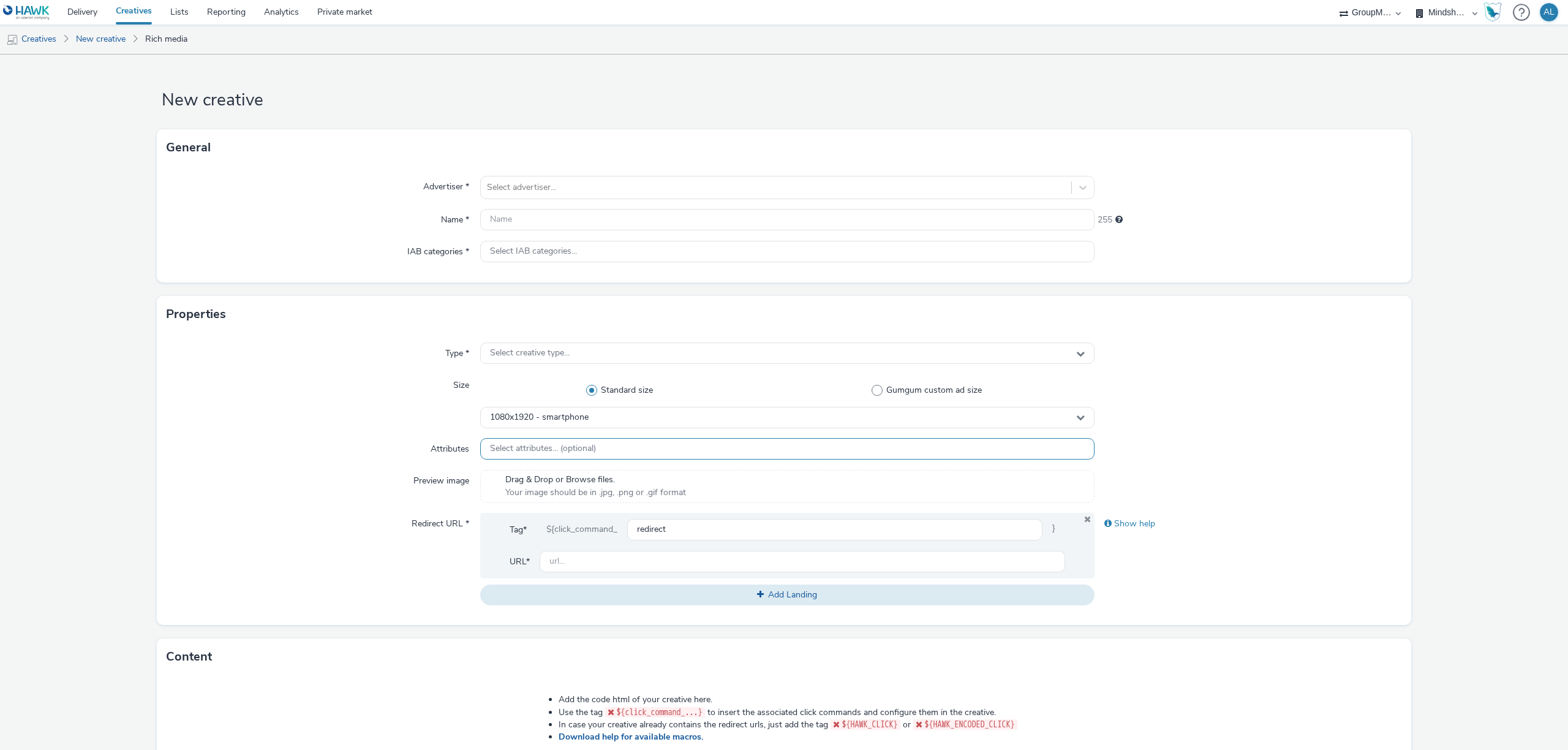 click on "Select attributes... (optional)" at bounding box center (543, 449) 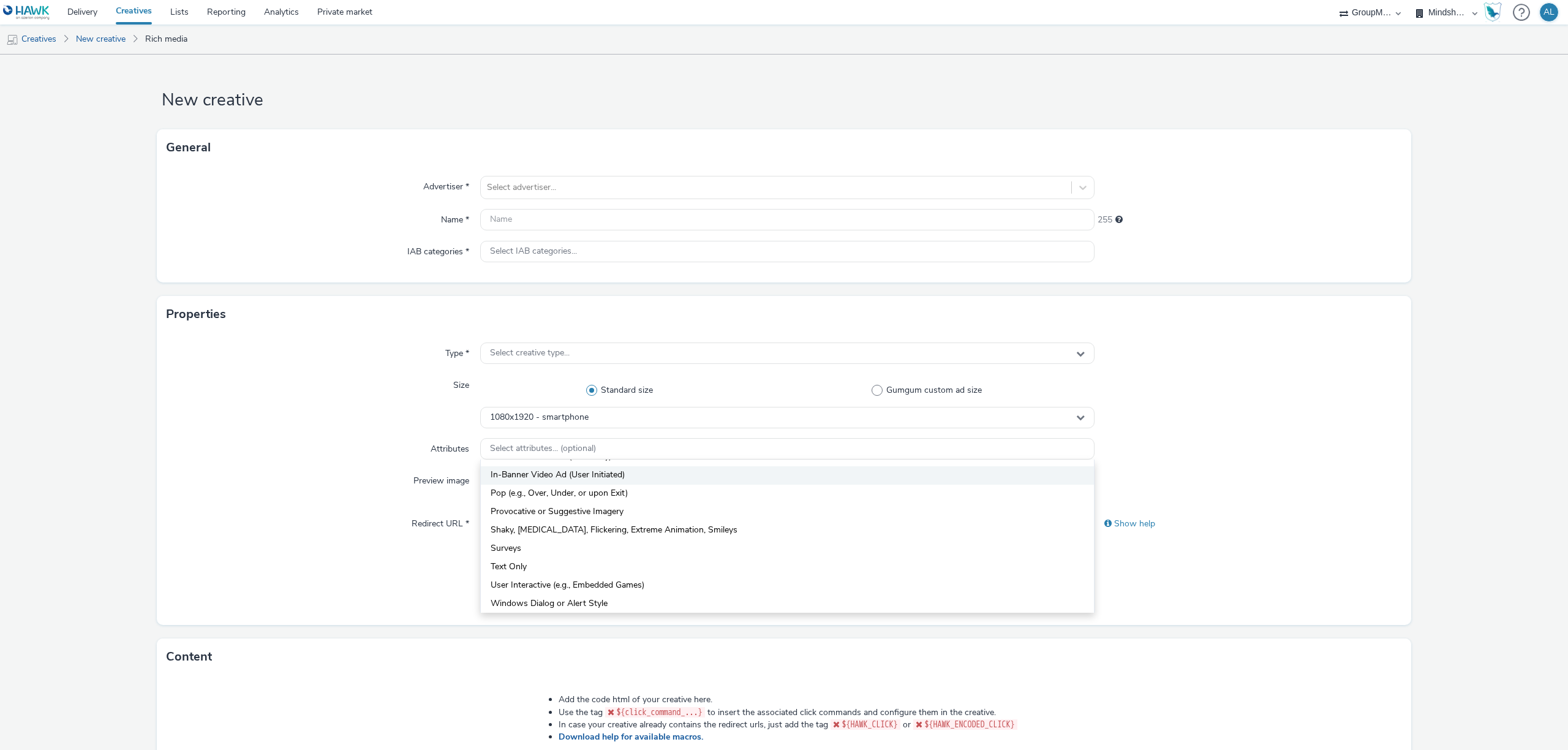 scroll, scrollTop: 0, scrollLeft: 0, axis: both 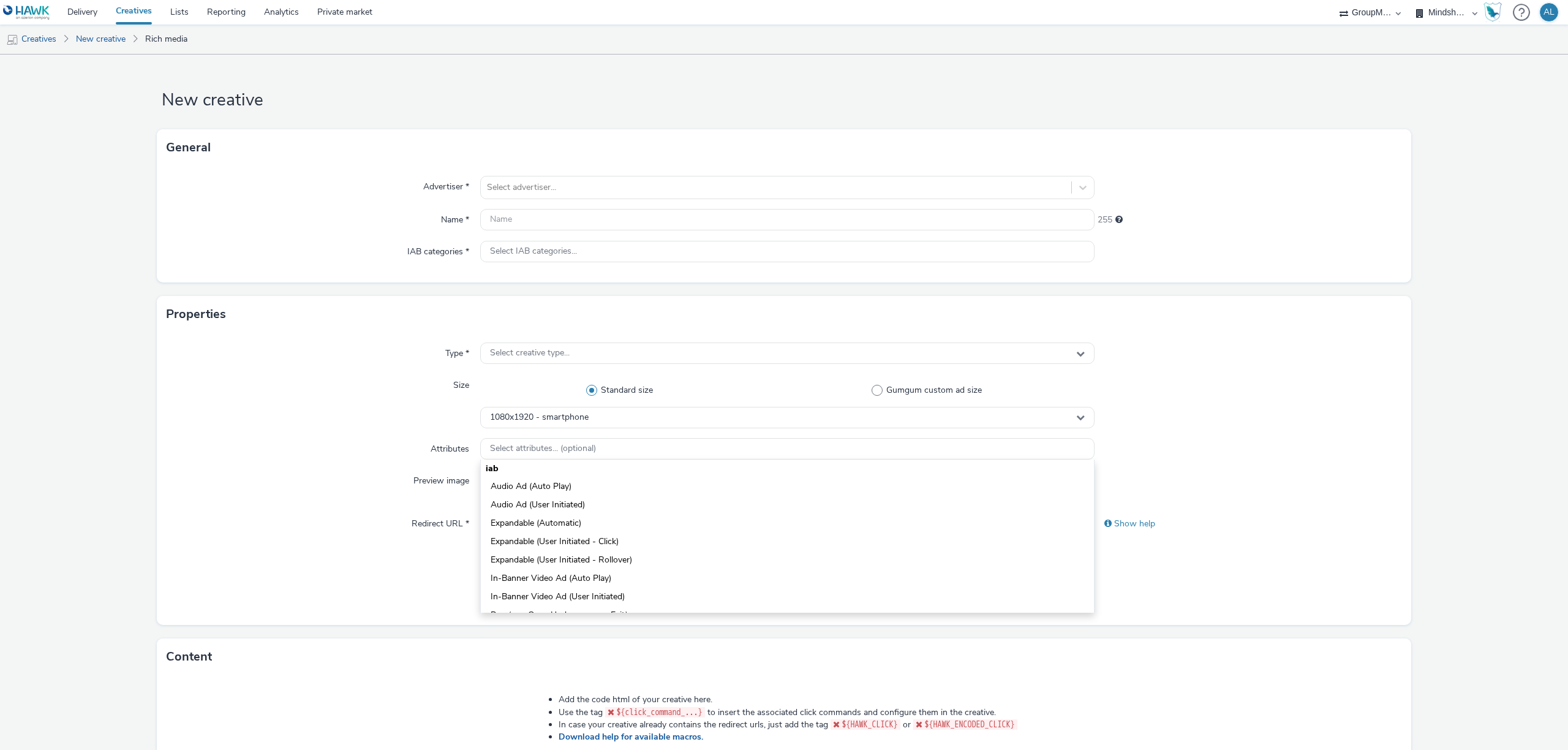 click on "Attributes" at bounding box center [323, 449] 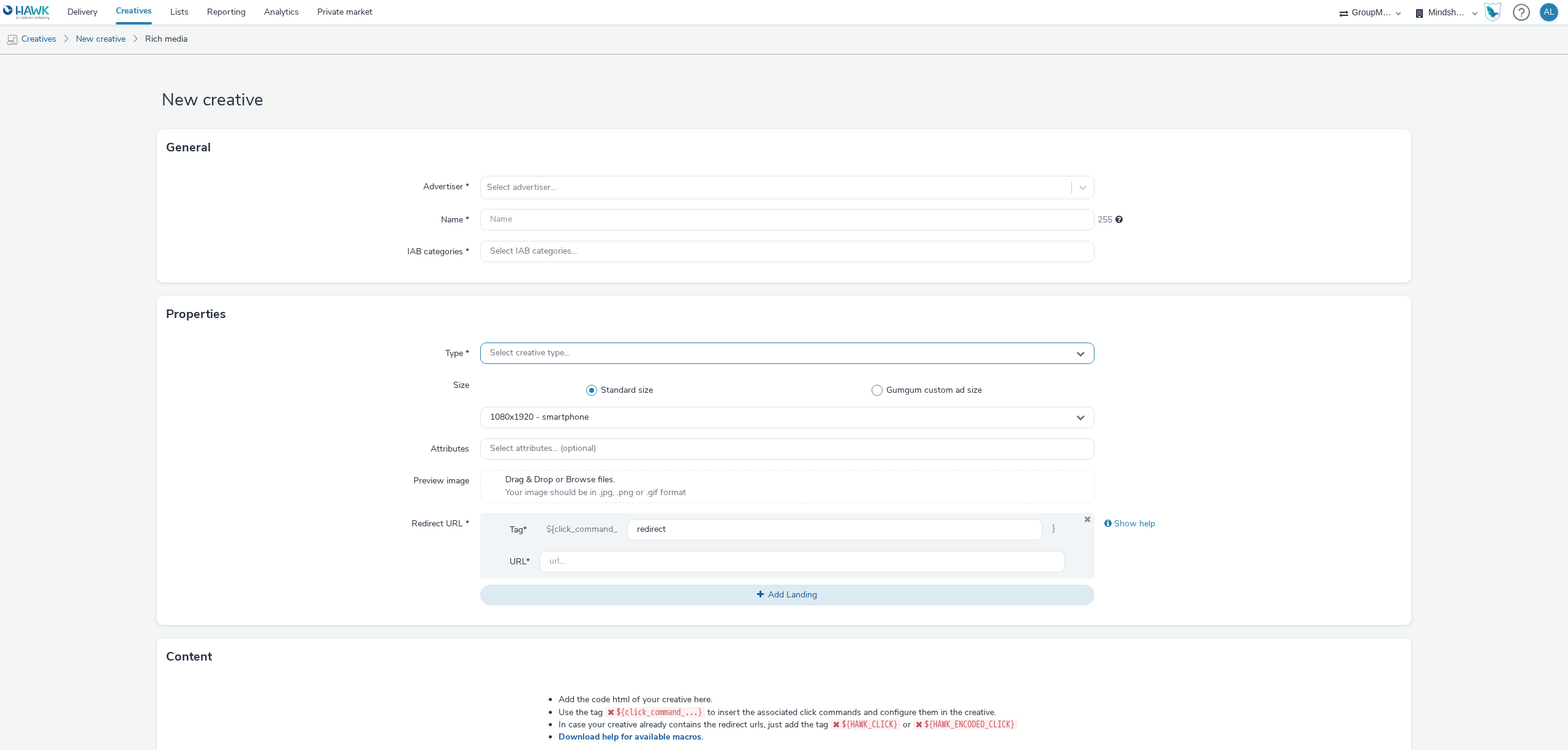 click on "Select creative type..." at bounding box center [787, 353] 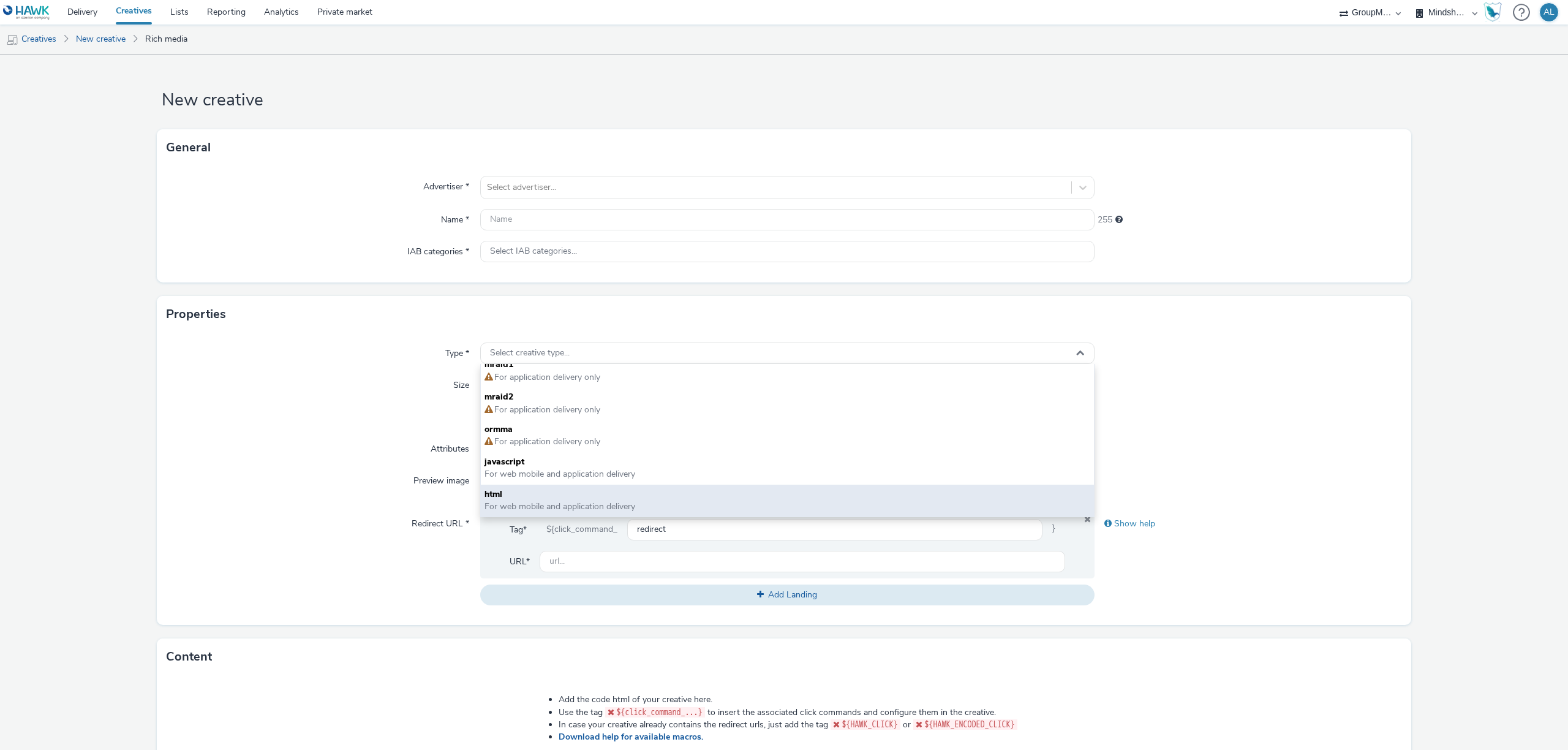 scroll, scrollTop: 0, scrollLeft: 0, axis: both 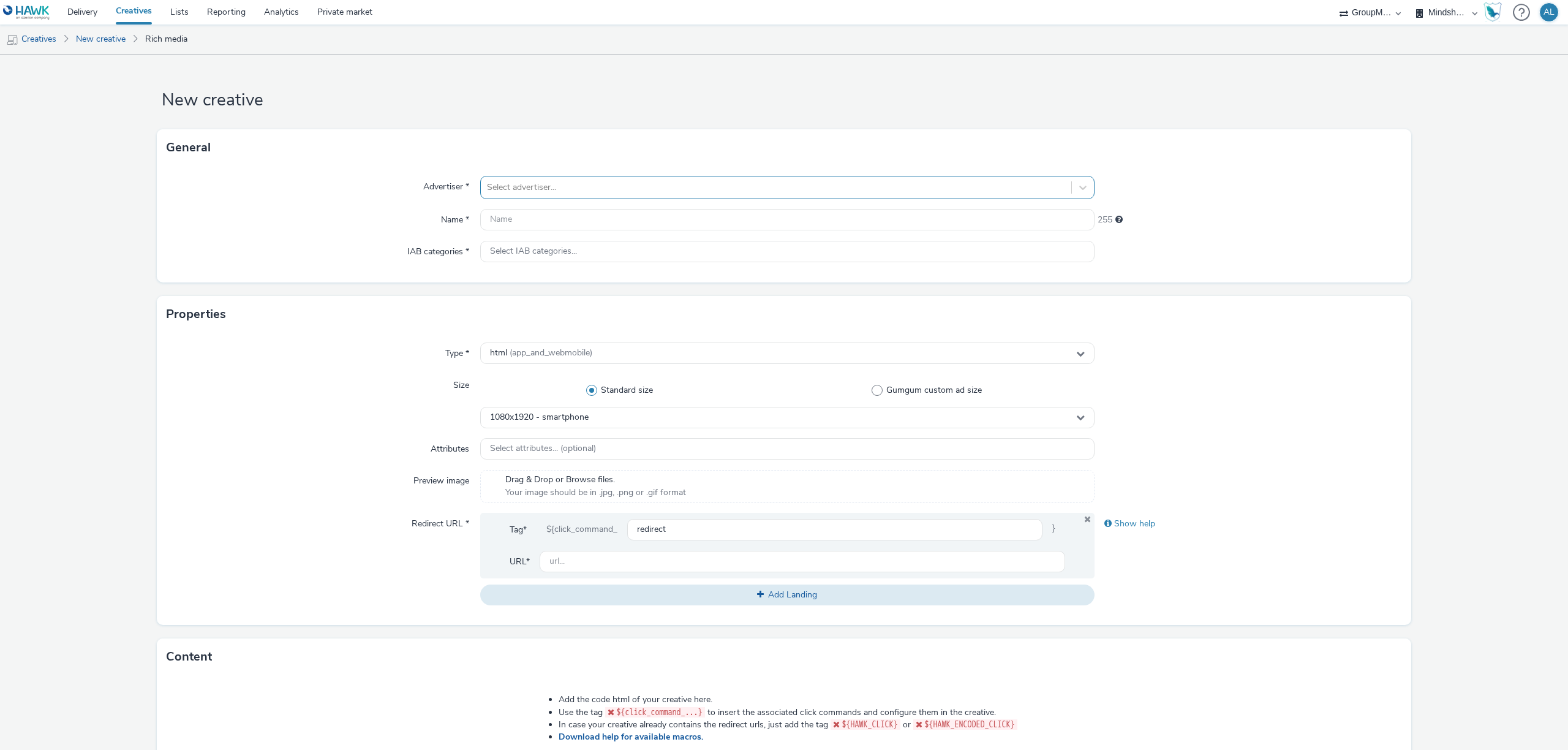 click at bounding box center [776, 188] 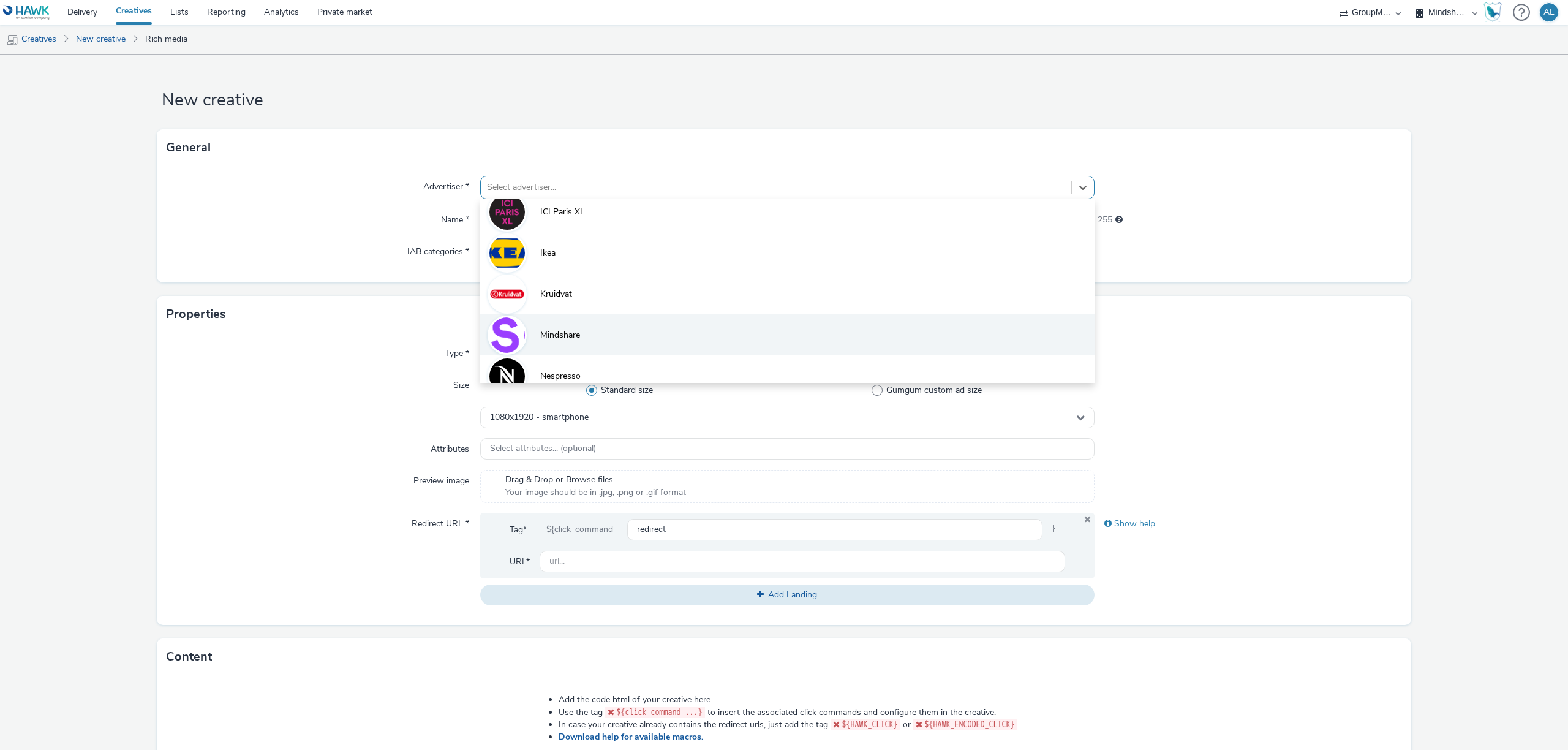 scroll, scrollTop: 232, scrollLeft: 0, axis: vertical 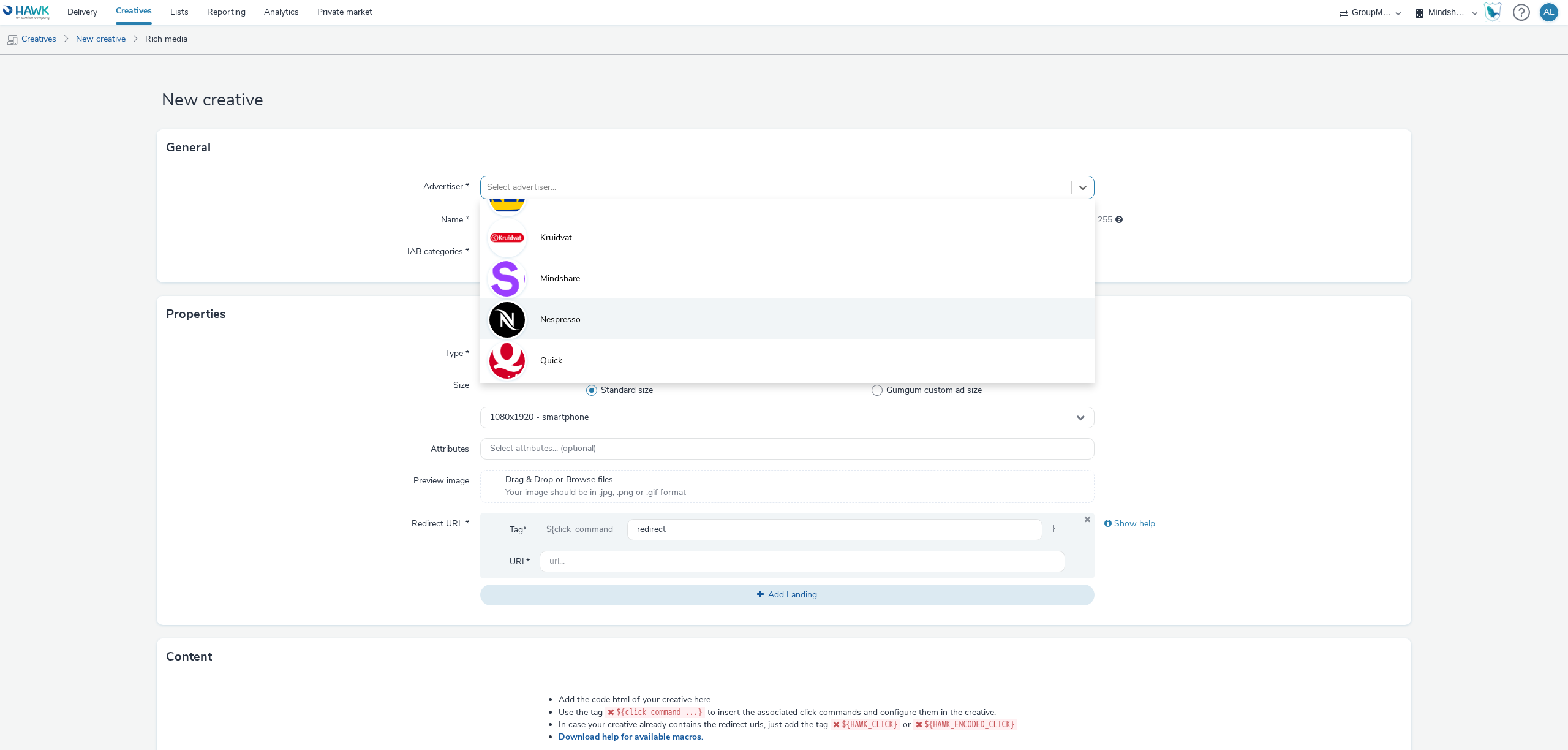 click on "Nespresso" at bounding box center (787, 319) 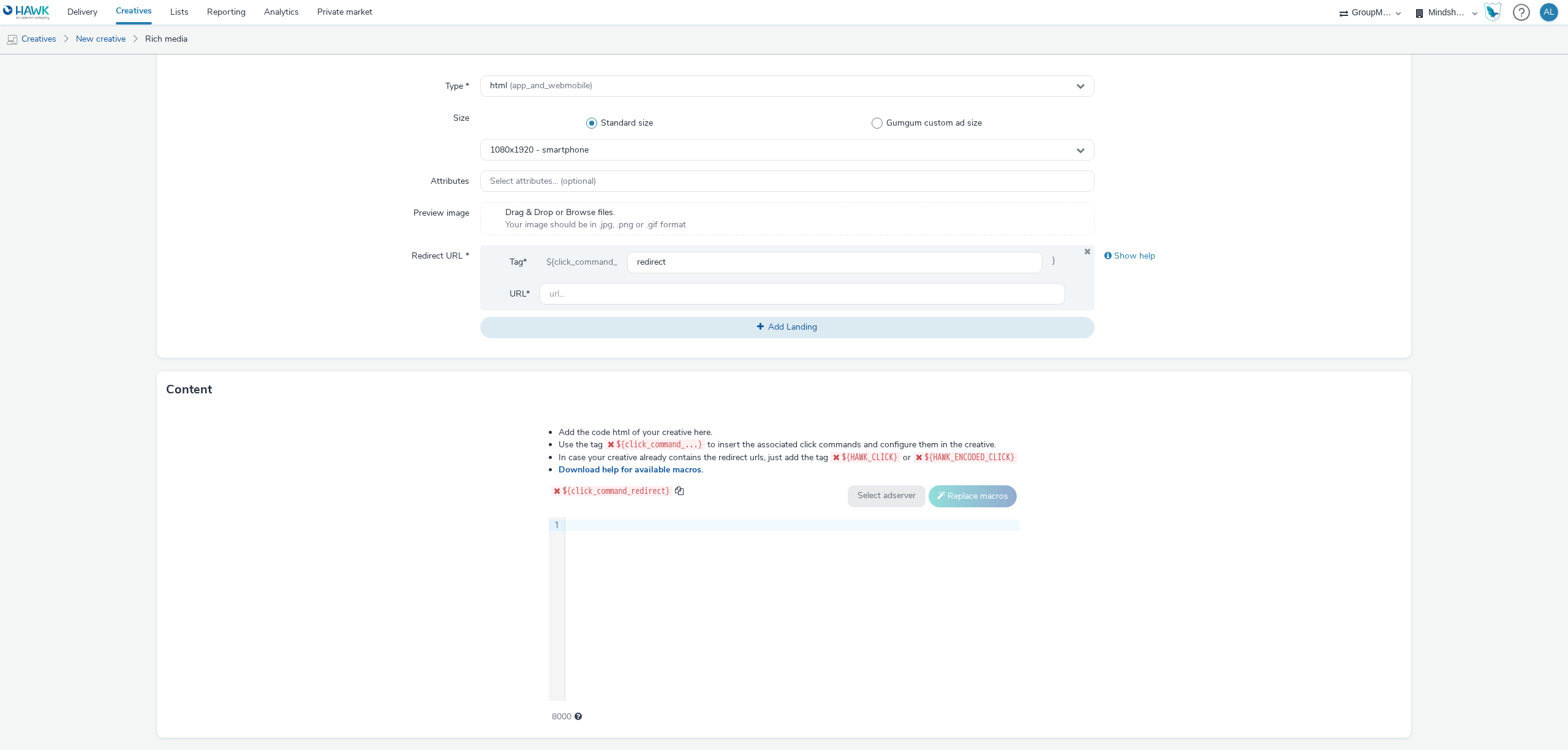 scroll, scrollTop: 310, scrollLeft: 0, axis: vertical 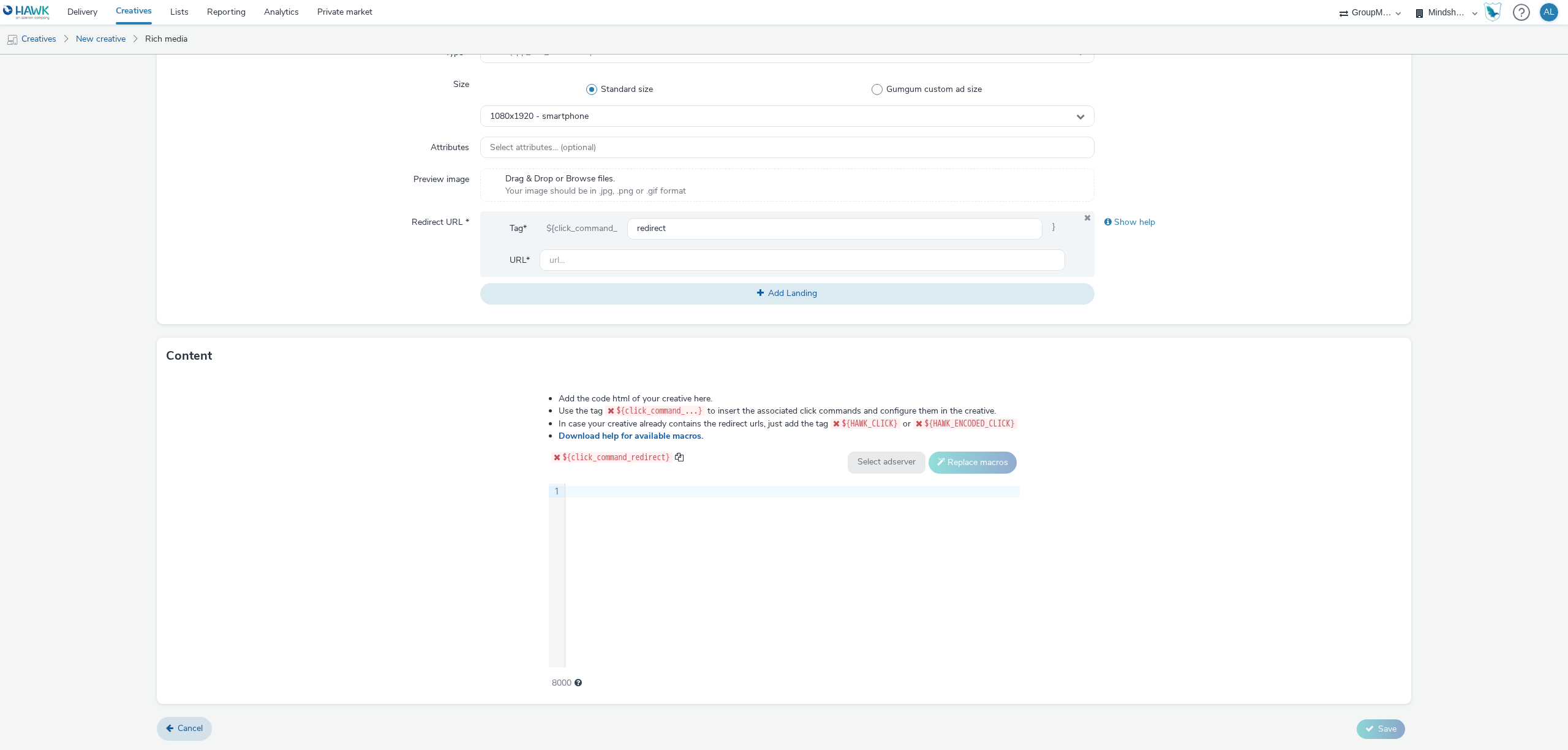click on "ADWEB   AZERION   billups   Connectology   EHRHARDT MEDIA MGT   GroupM Belgique   Havas Programmatic Hub Belgium   Hawk (Tests 2021)   Matterkind BE   MediaScale BE   OMD BE   Programmads   Root   Sightline BE   The Little Voice   Universem" at bounding box center [1370, 12] 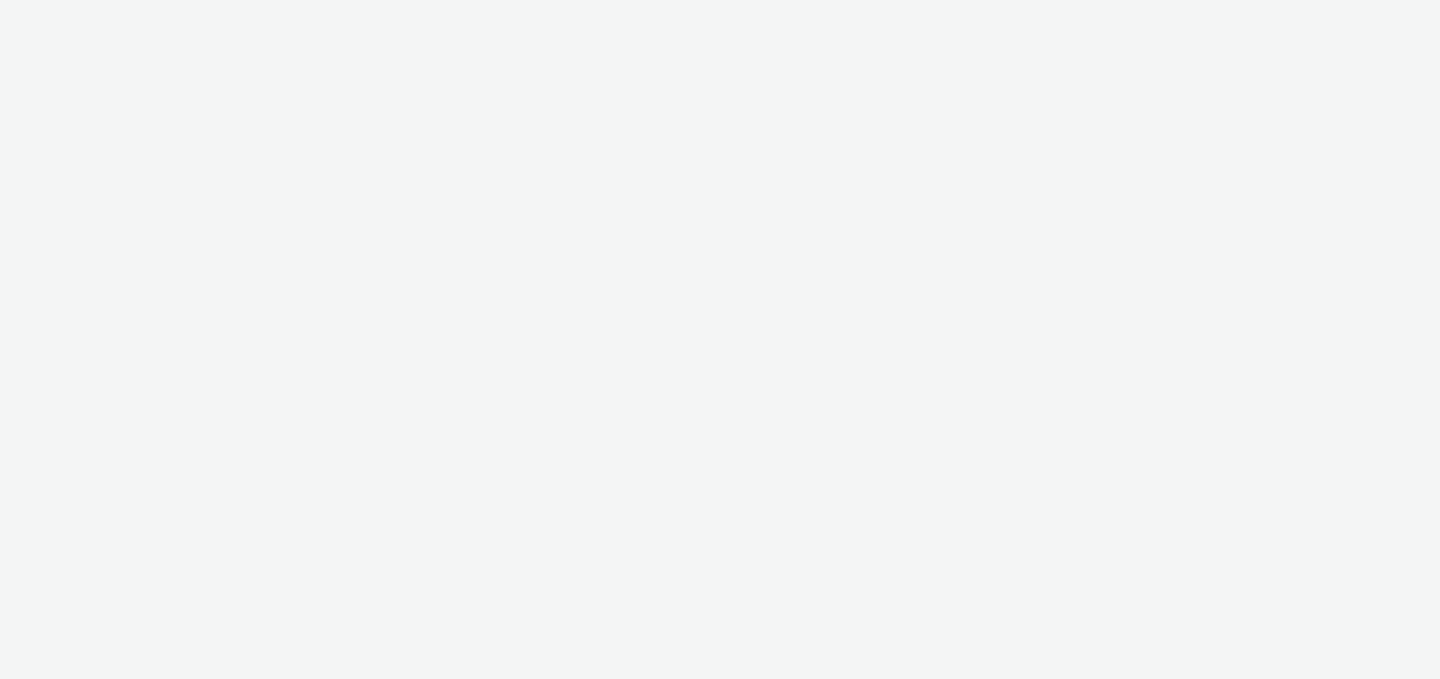 select on "6cc785f1-93a9-4694-84e2-09114ee4daef" 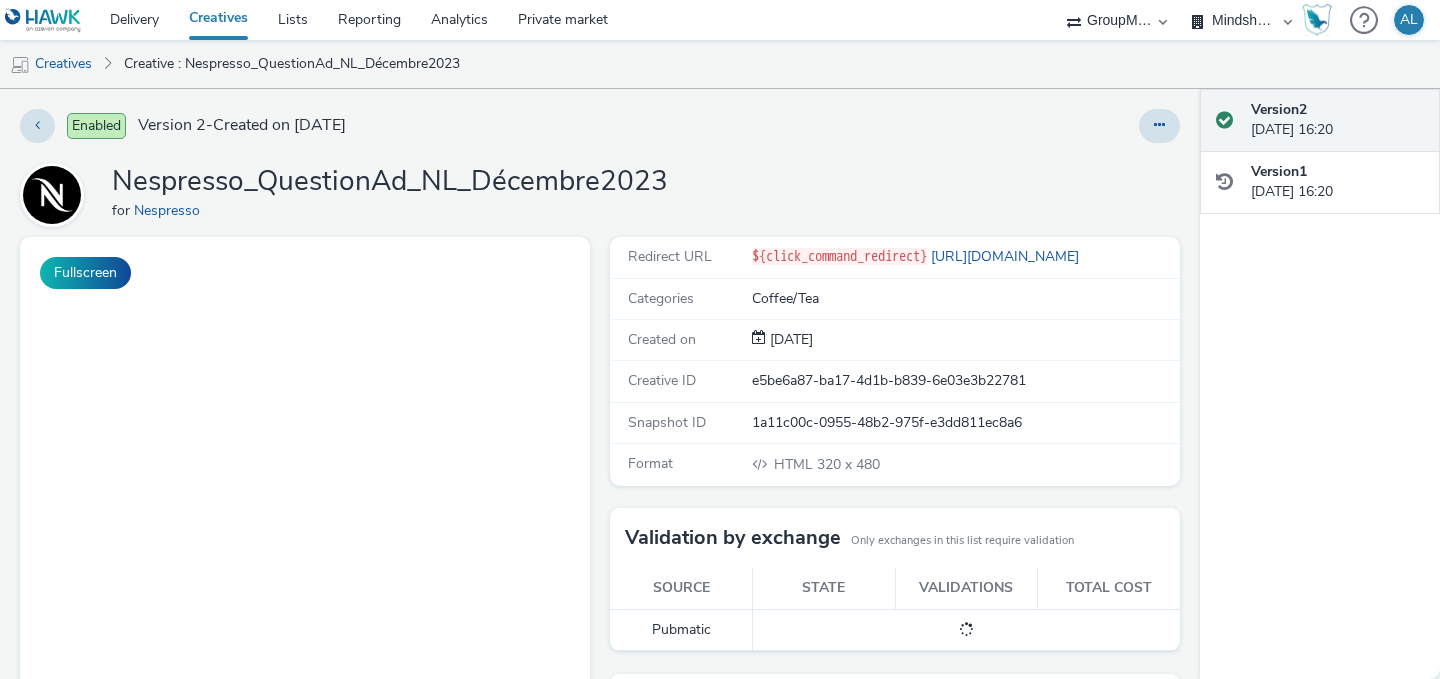 scroll, scrollTop: 0, scrollLeft: 0, axis: both 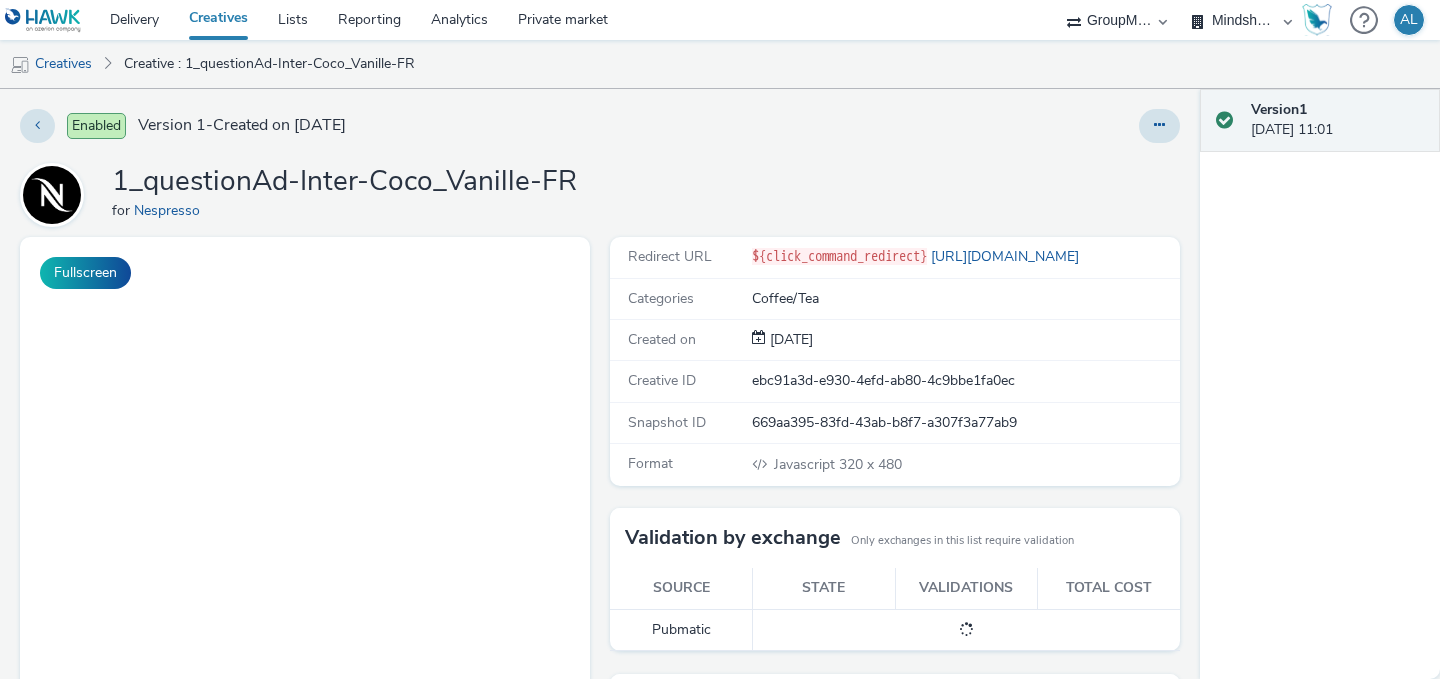 select on "6cc785f1-93a9-4694-84e2-09114ee4daef" 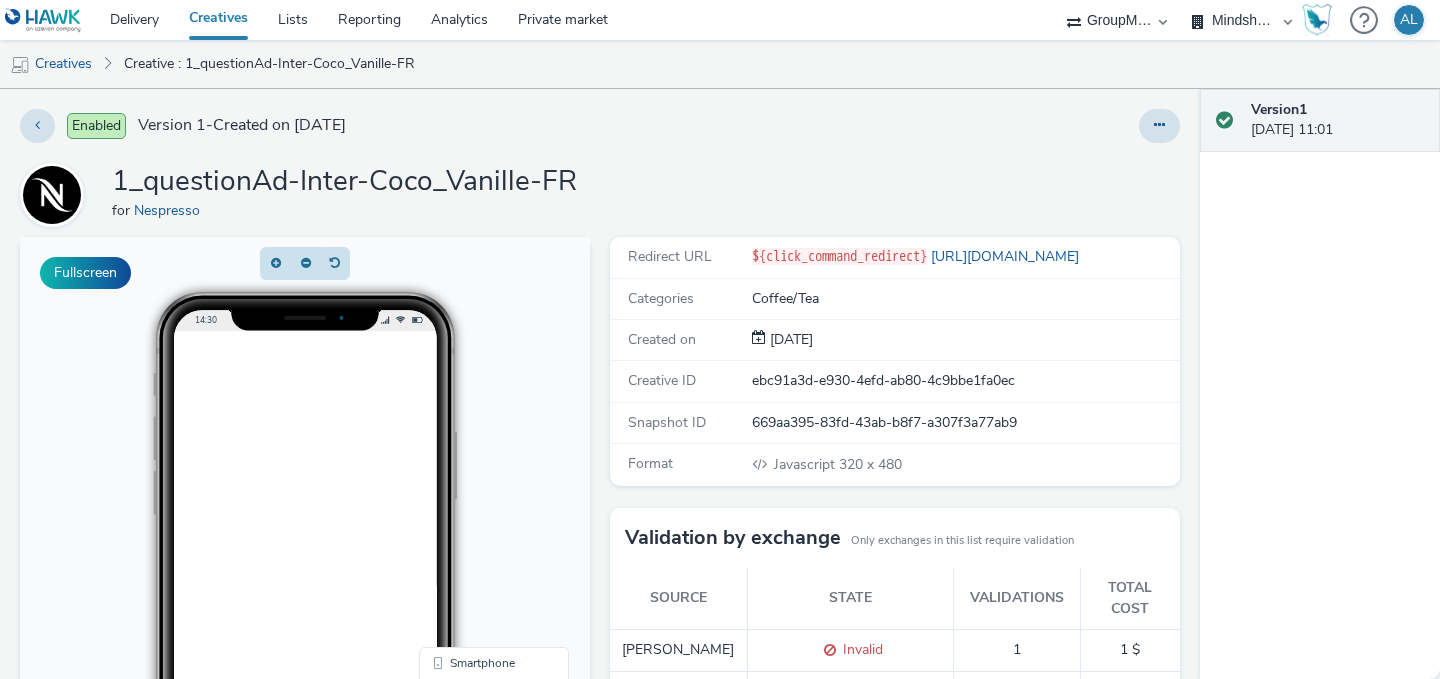 scroll, scrollTop: 0, scrollLeft: 0, axis: both 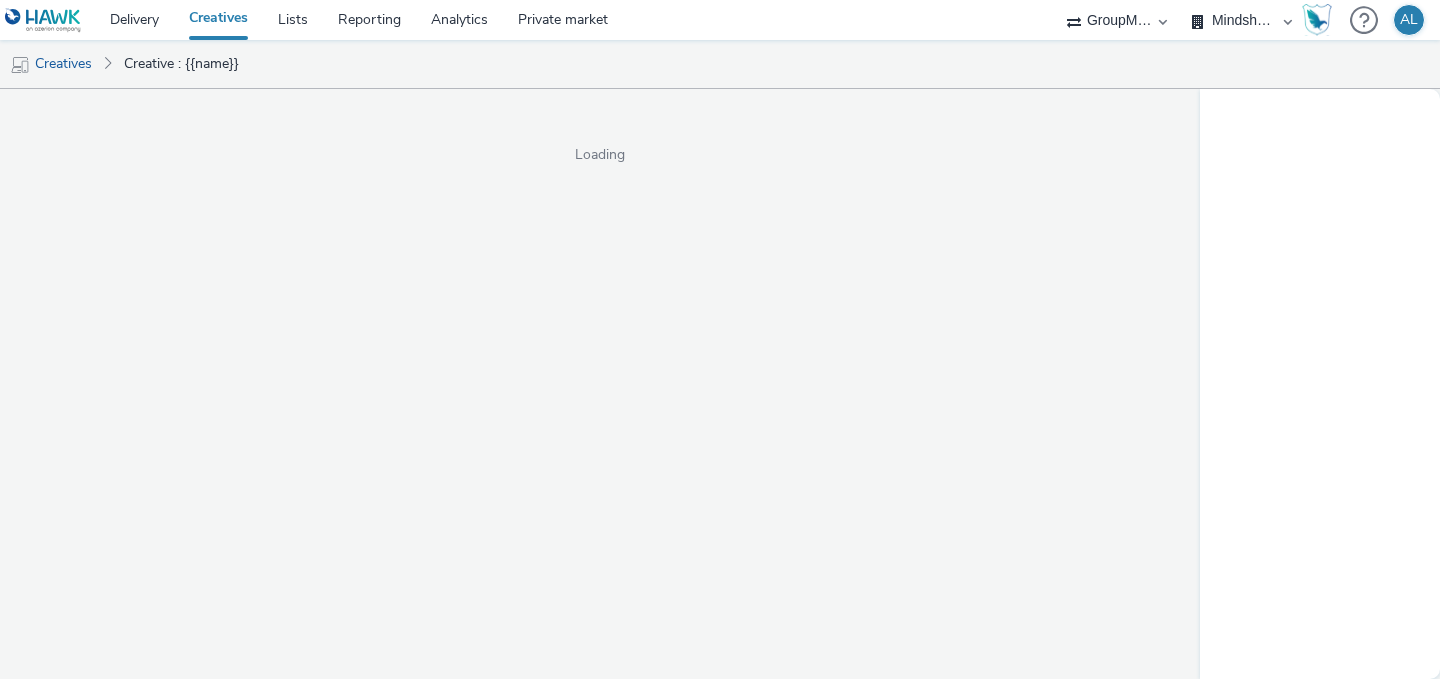 select on "6cc785f1-93a9-4694-84e2-09114ee4daef" 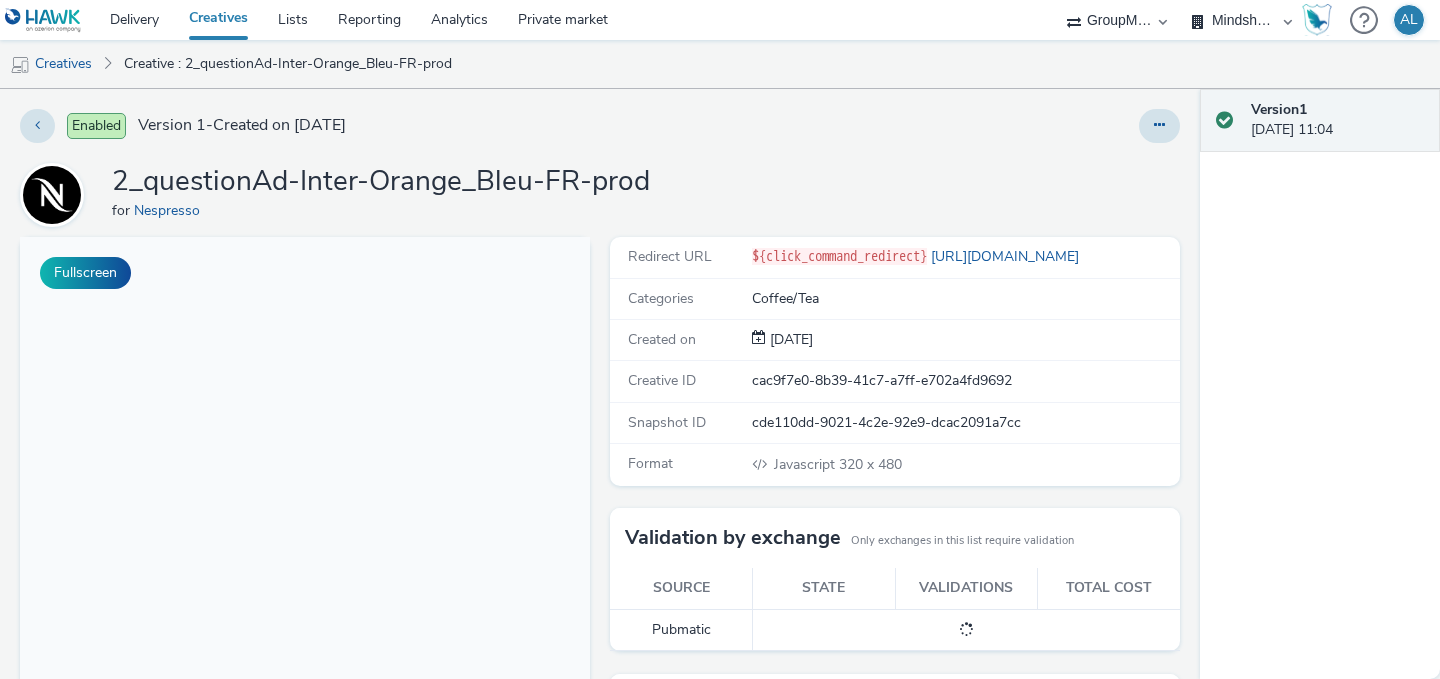 scroll, scrollTop: 0, scrollLeft: 0, axis: both 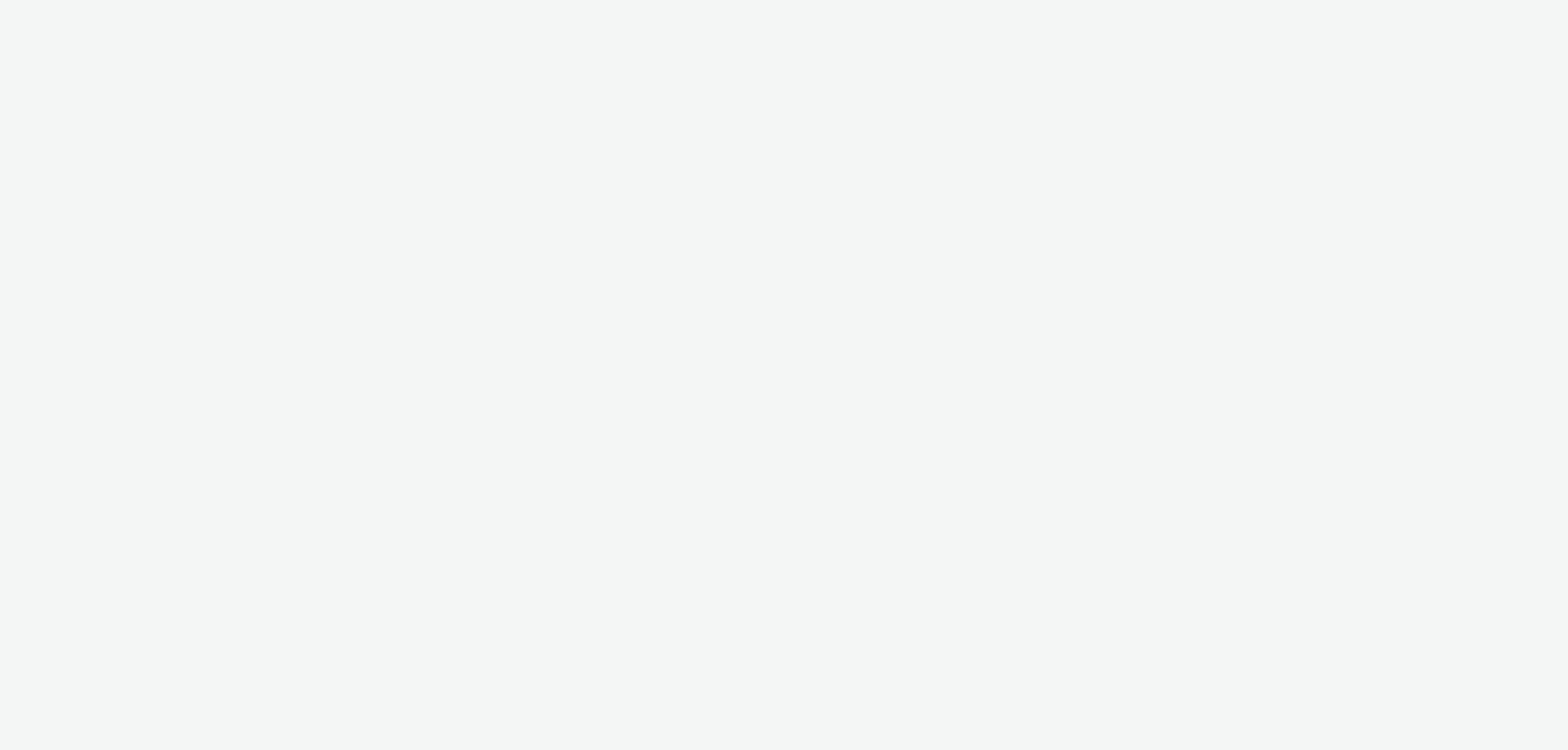 select on "2fc77e36-bb93-4aa3-9dff-dcb08e02eac6" 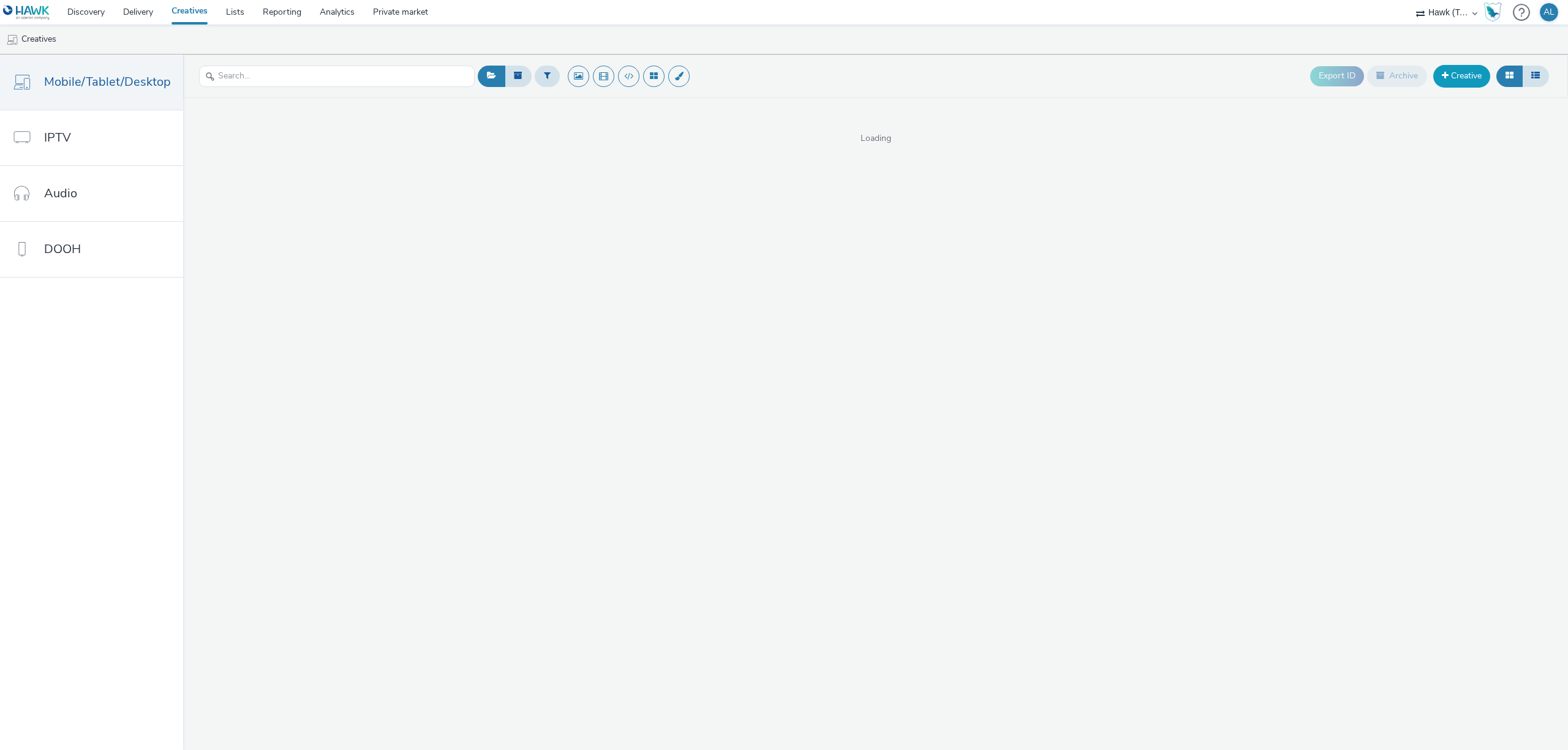 click on "Creative" at bounding box center [1461, 76] 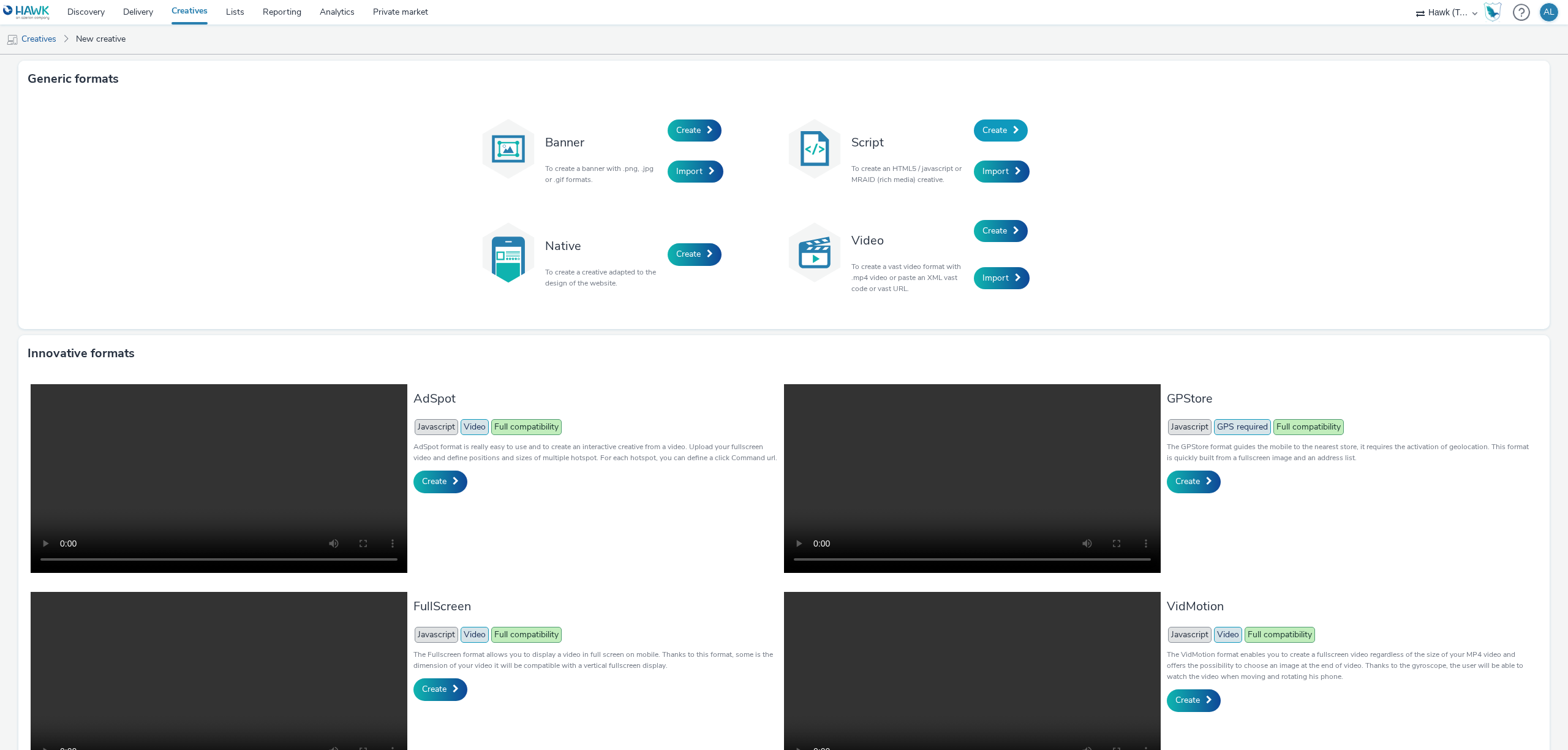 click on "Create" at bounding box center [1001, 131] 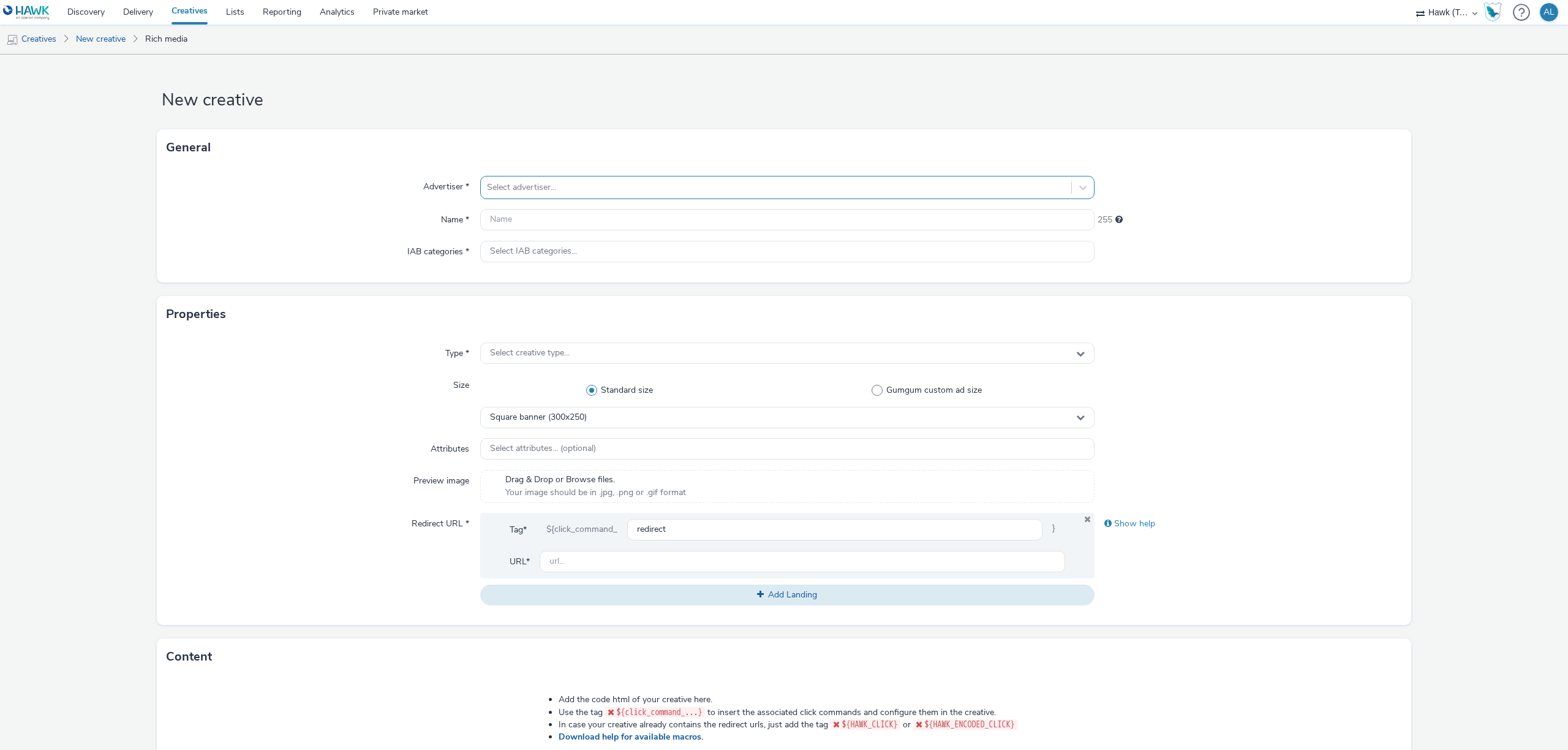 click at bounding box center [776, 188] 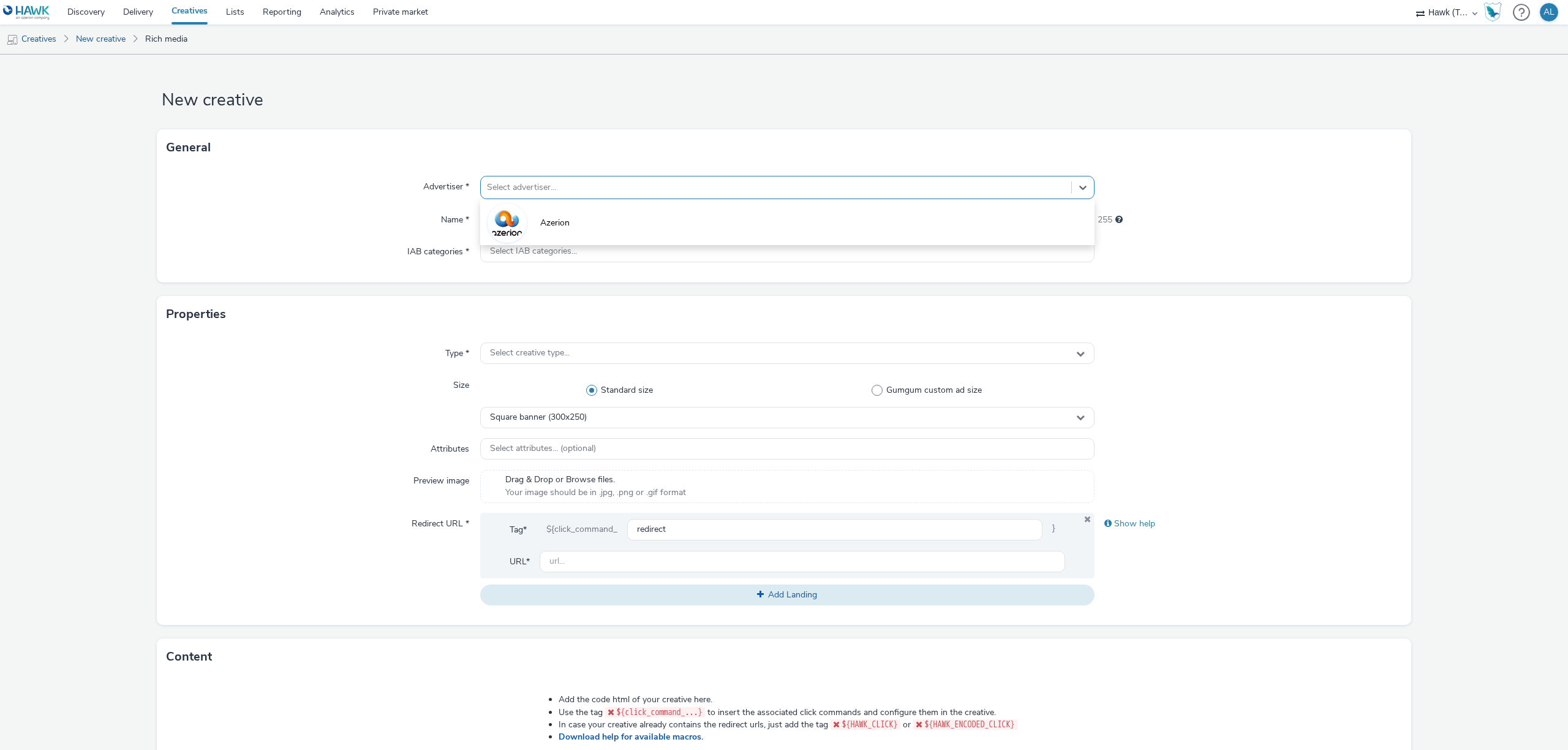 click on "Azerion" at bounding box center [787, 222] 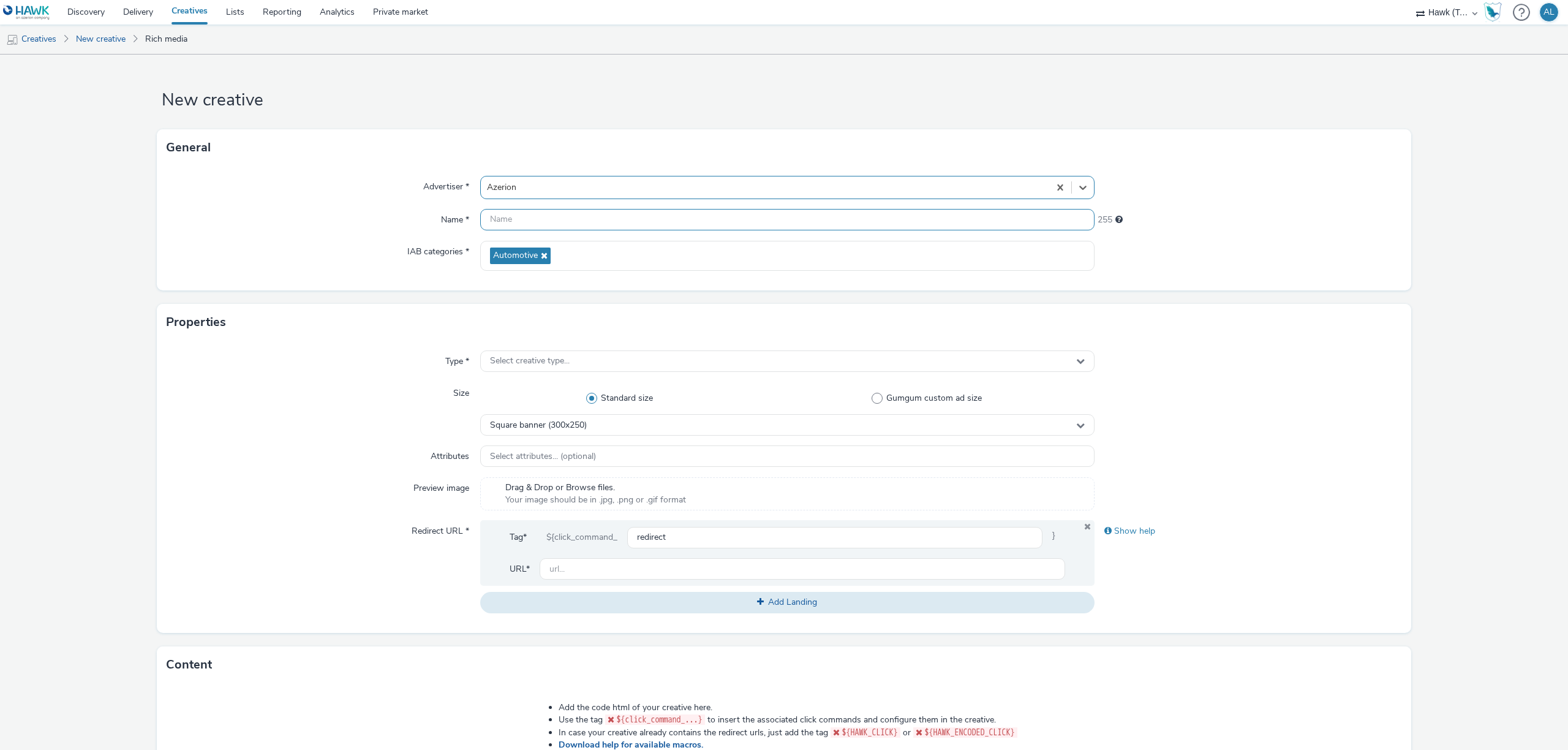 click at bounding box center (787, 219) 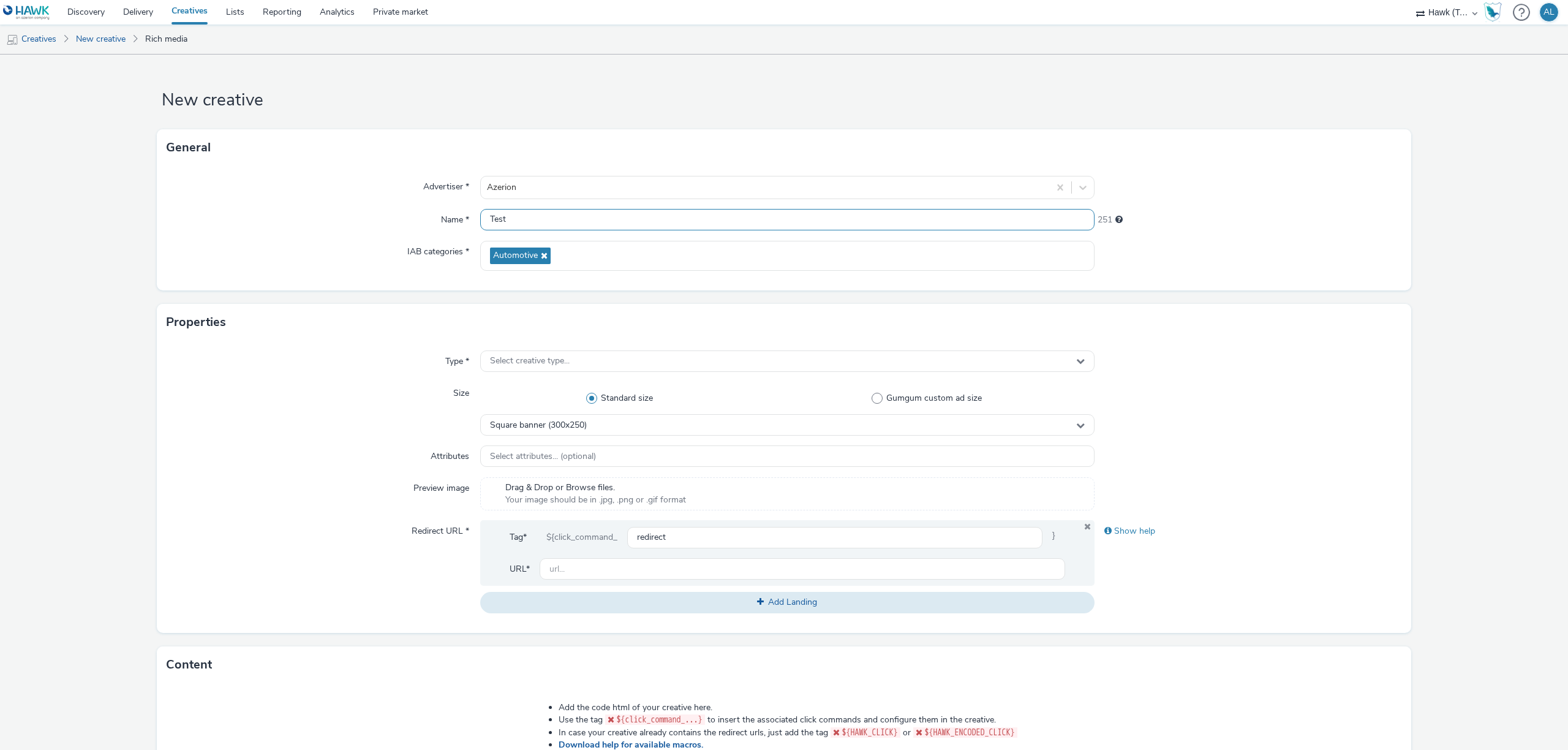 type on "Test" 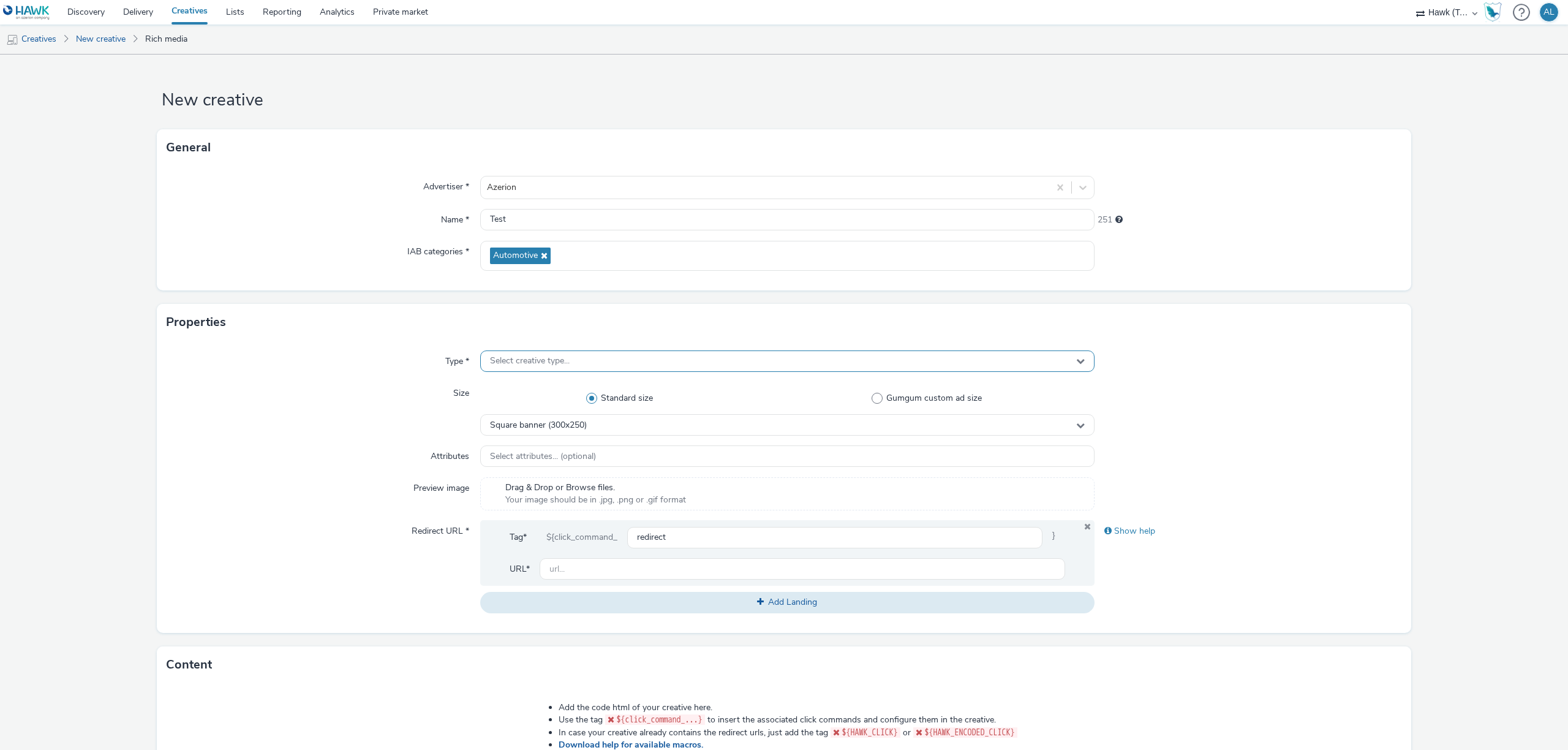 drag, startPoint x: 532, startPoint y: 343, endPoint x: 533, endPoint y: 352, distance: 9.0553851 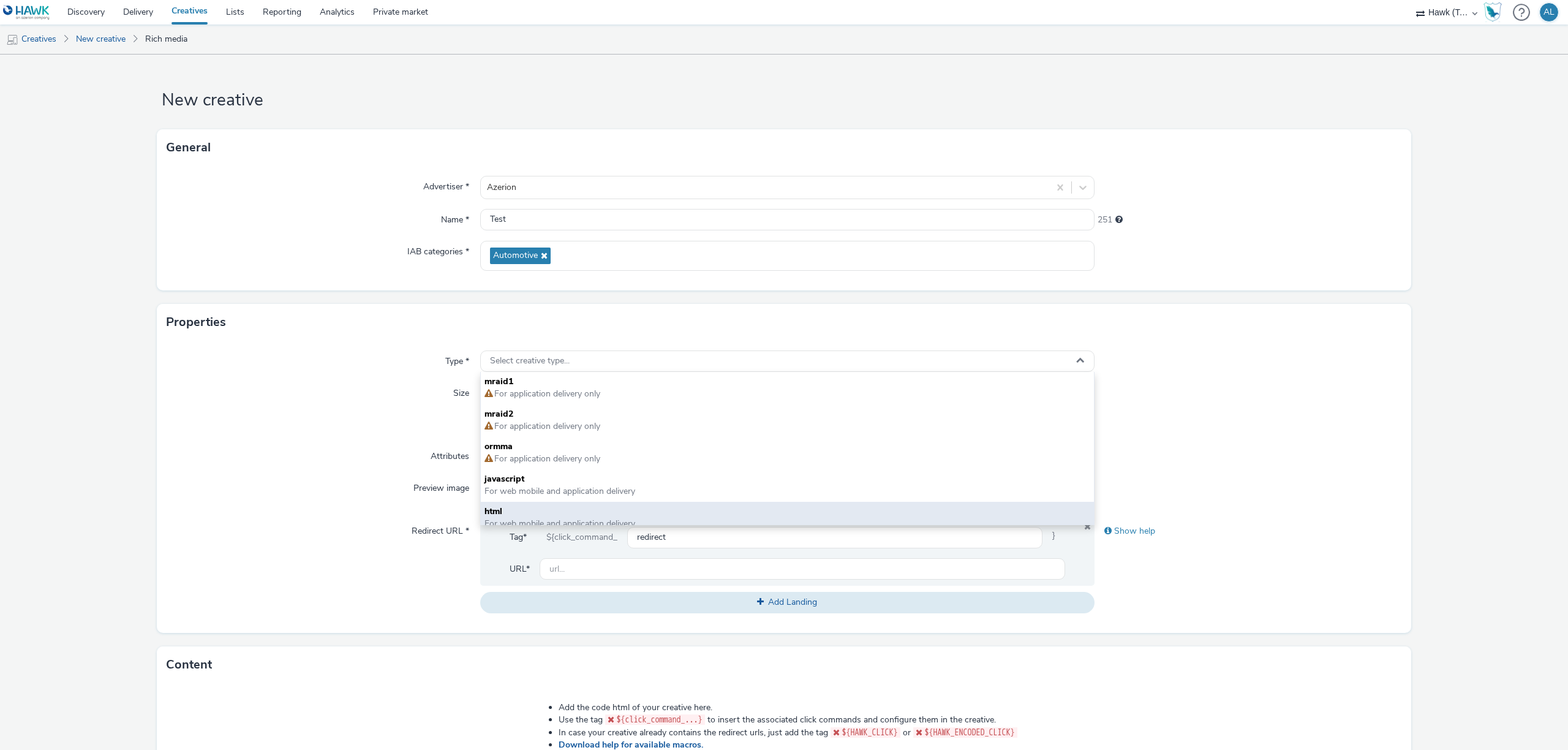 click on "html" at bounding box center (787, 512) 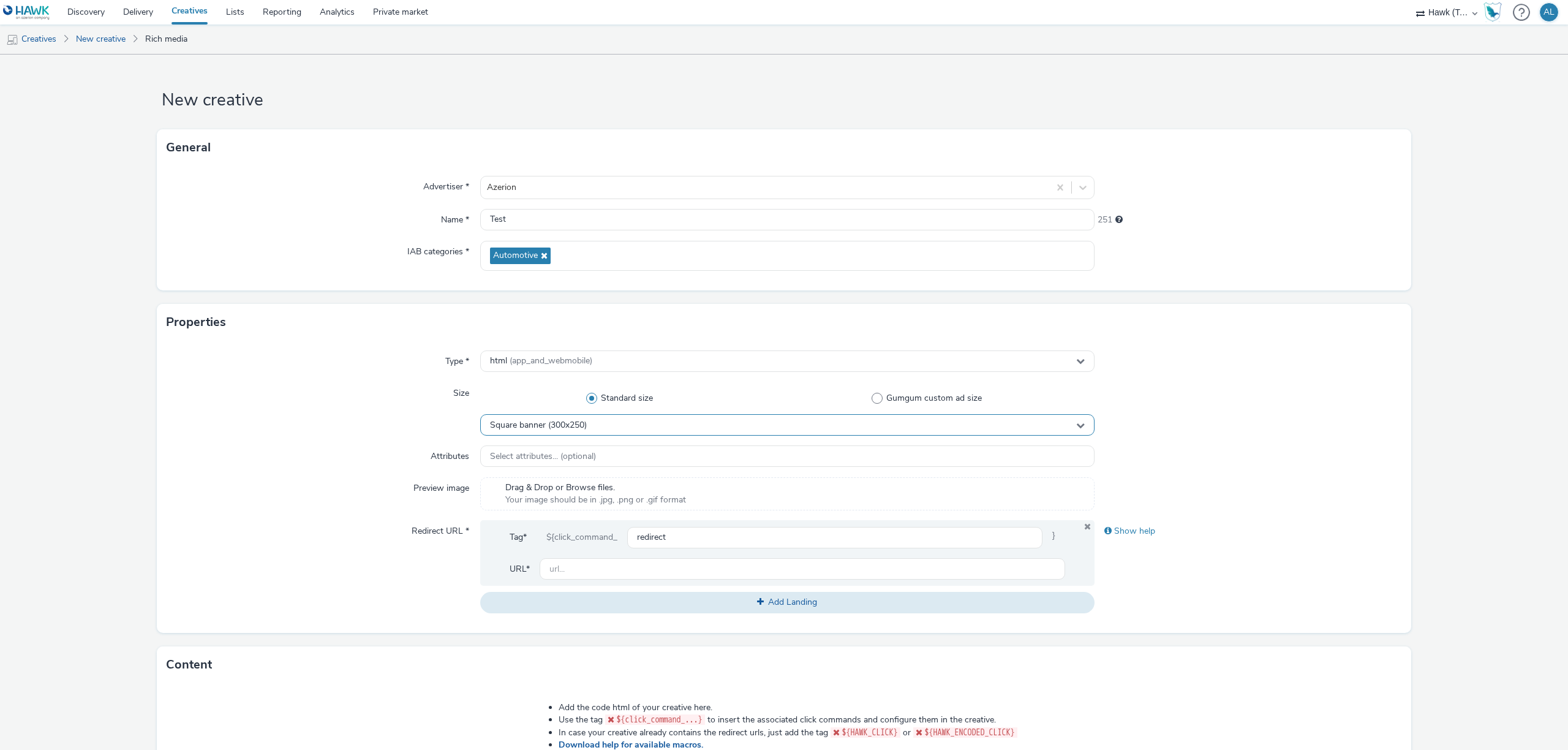 click on "Square banner (300x250)" at bounding box center [538, 425] 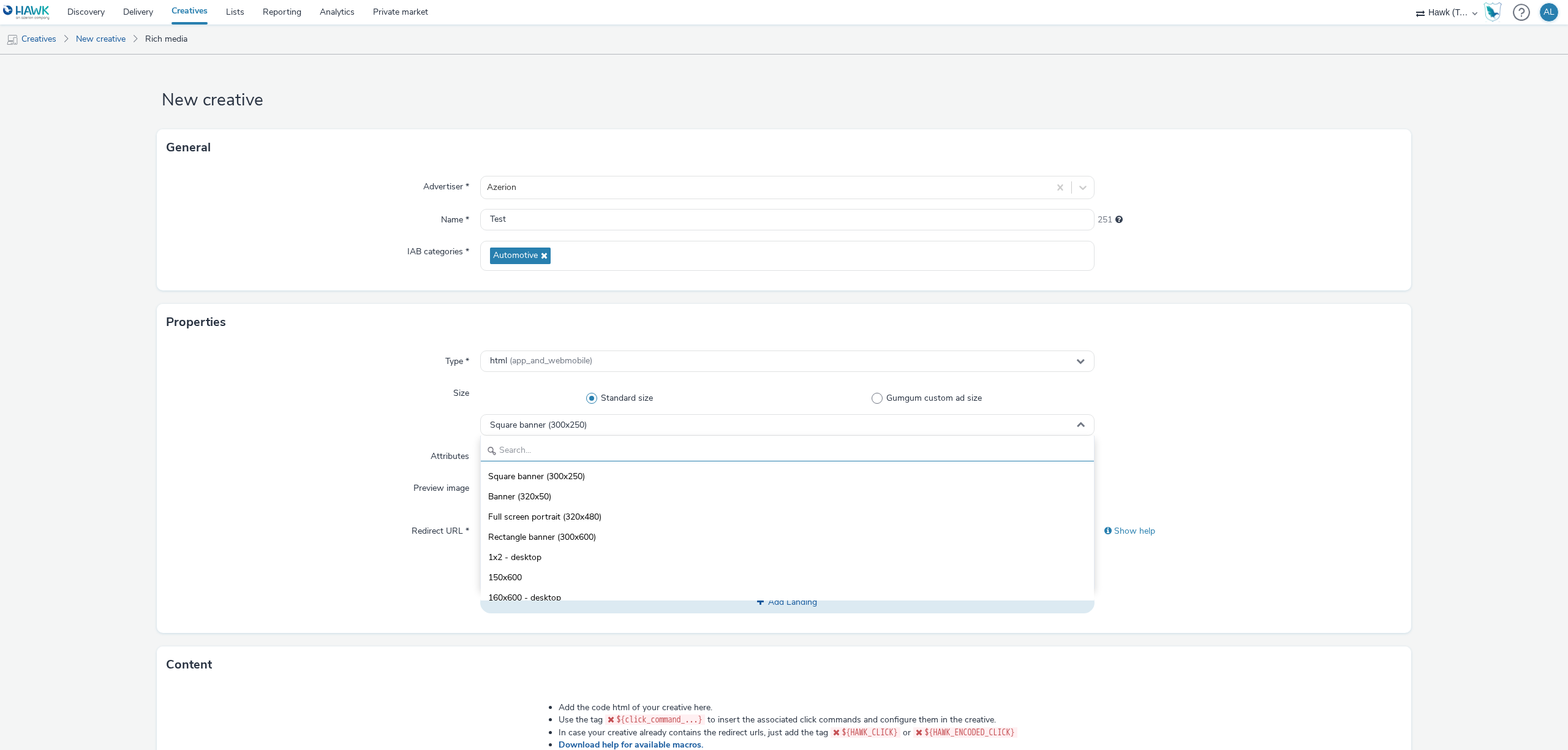 click at bounding box center [787, 450] 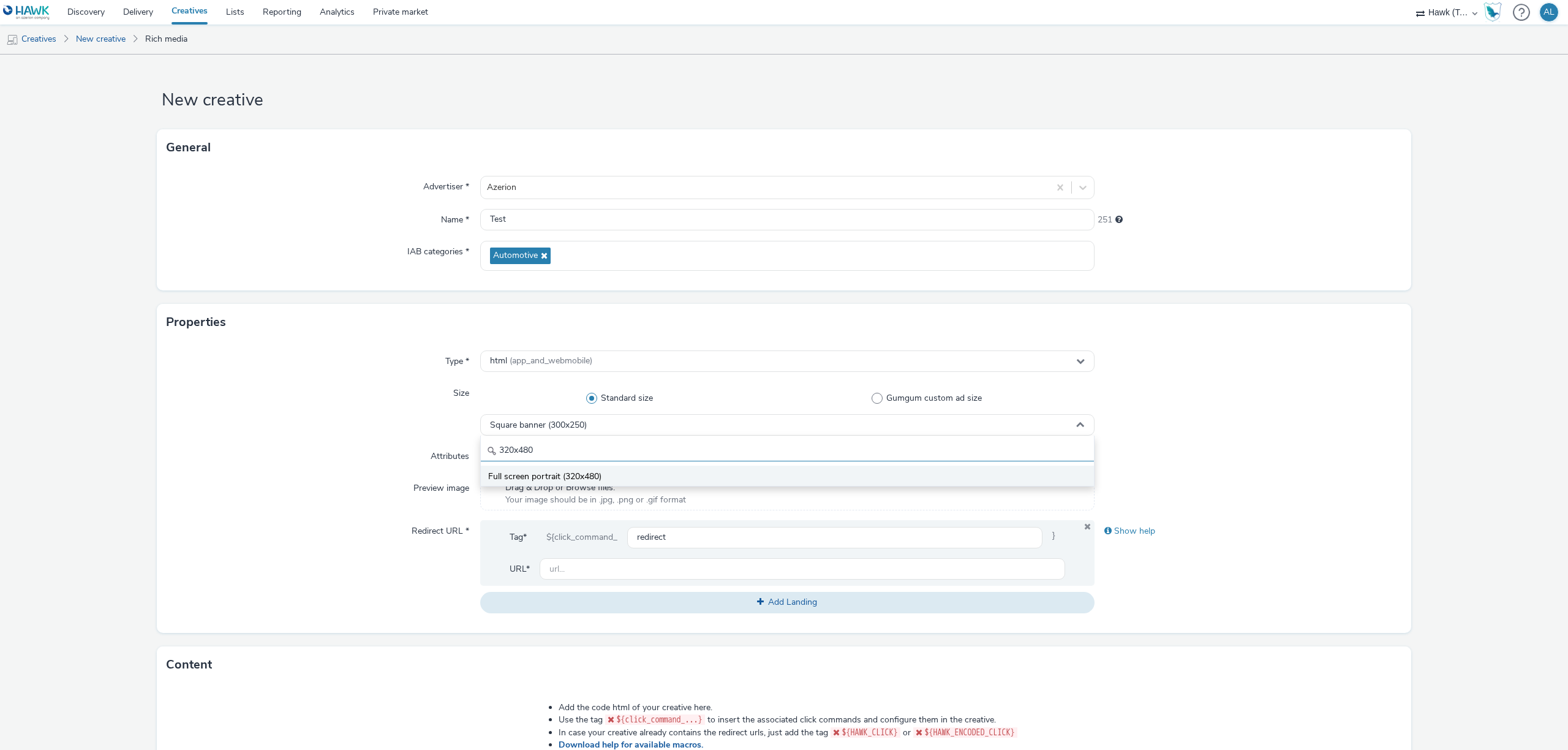 type on "320x480" 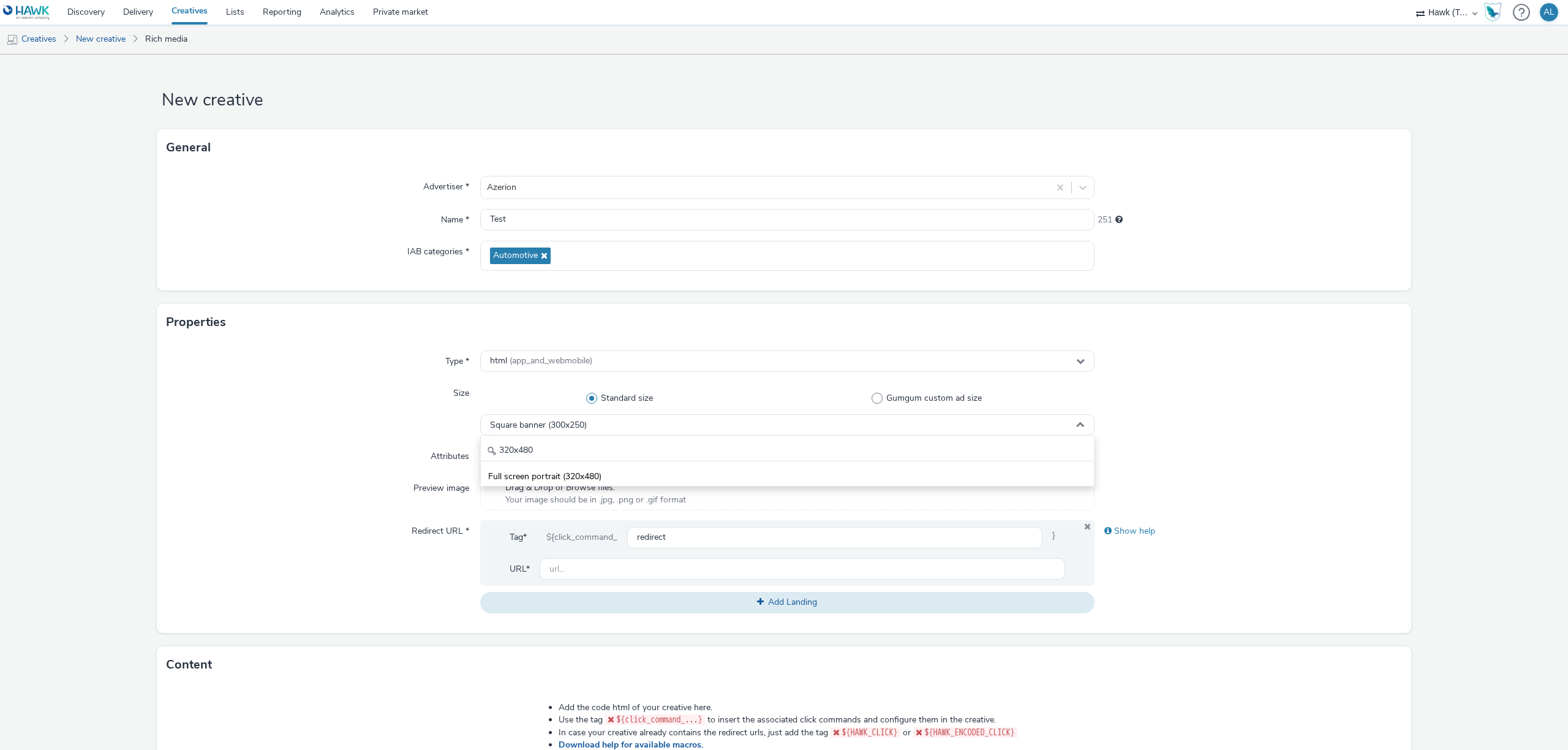 drag, startPoint x: 527, startPoint y: 471, endPoint x: 560, endPoint y: 475, distance: 33.24154 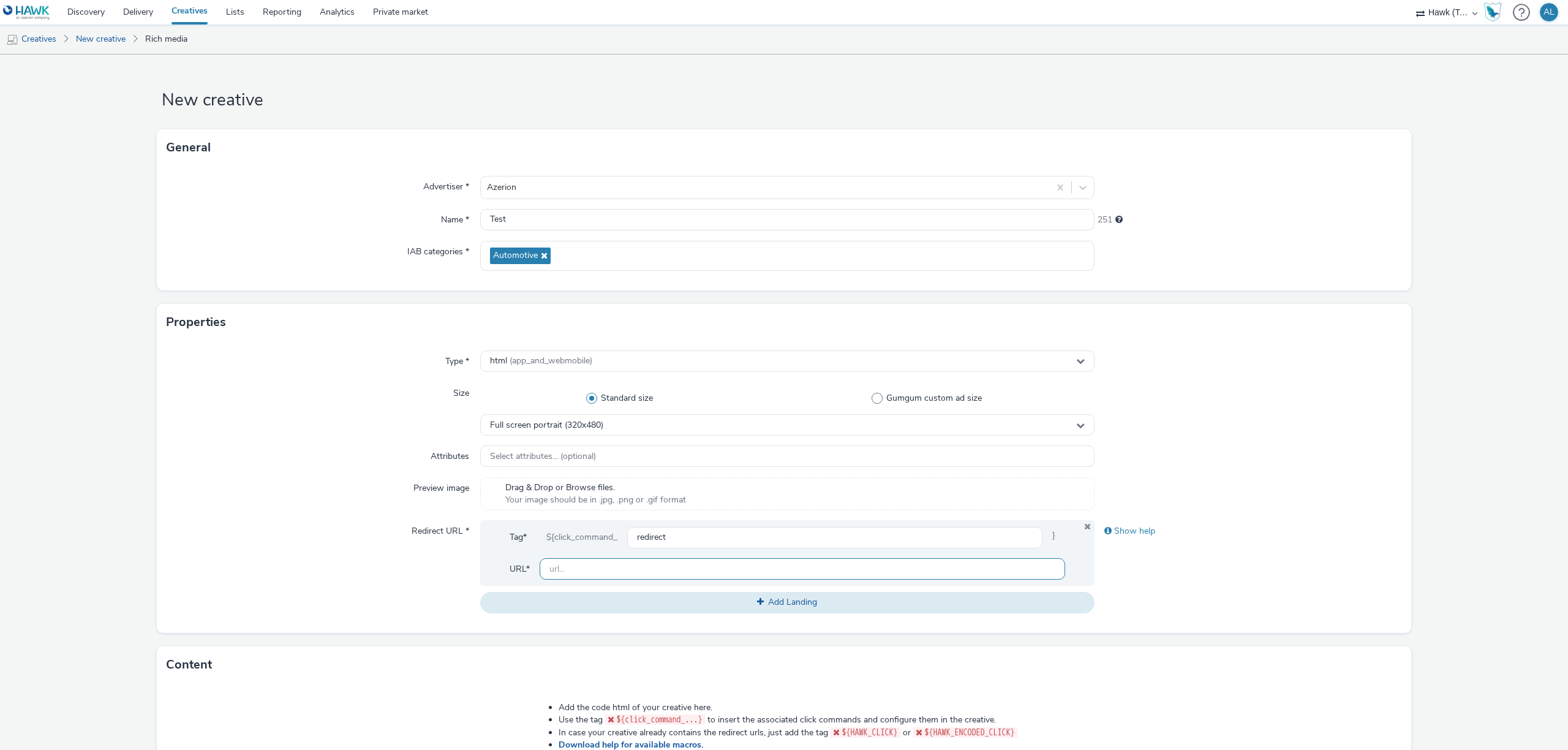 click at bounding box center [802, 569] 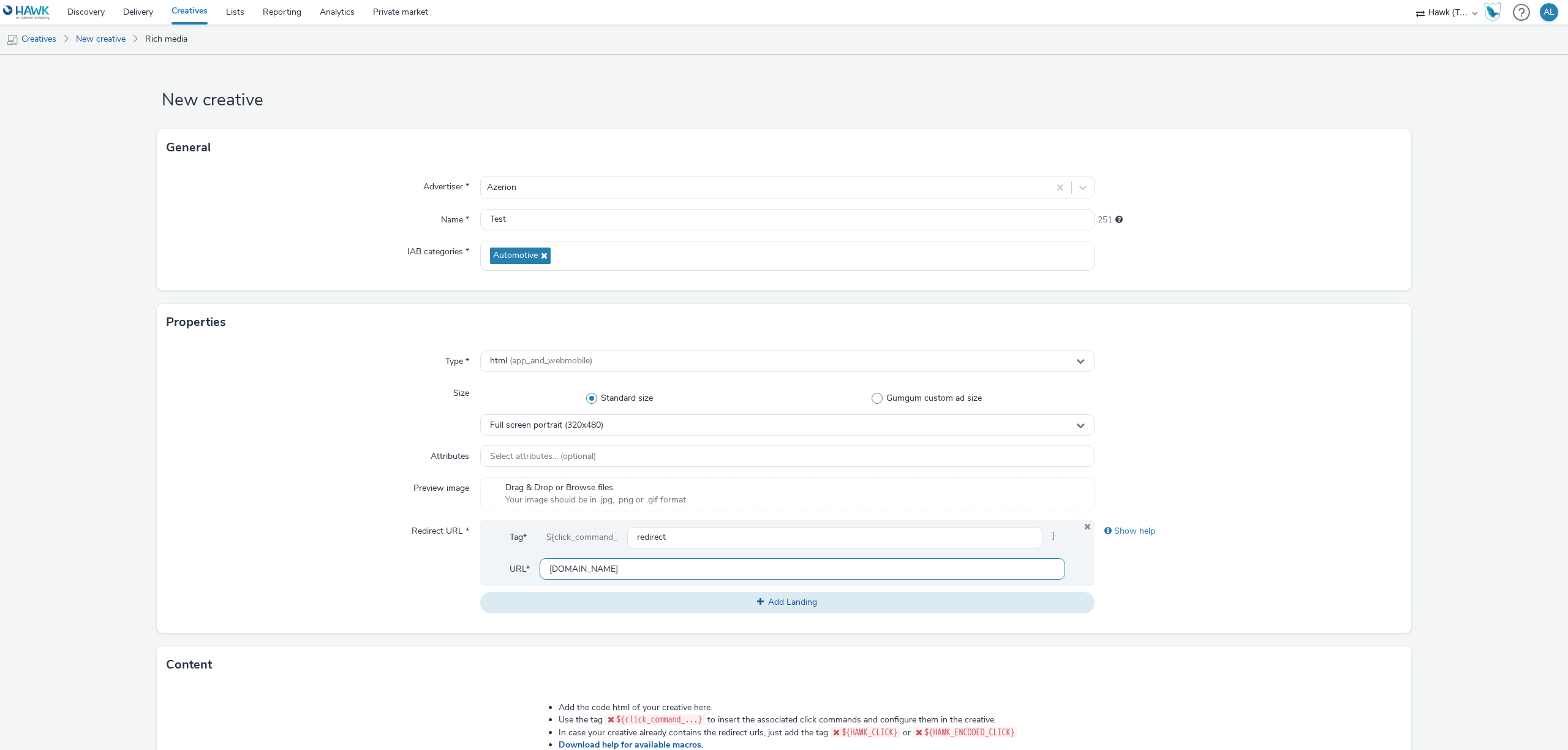 scroll, scrollTop: 310, scrollLeft: 0, axis: vertical 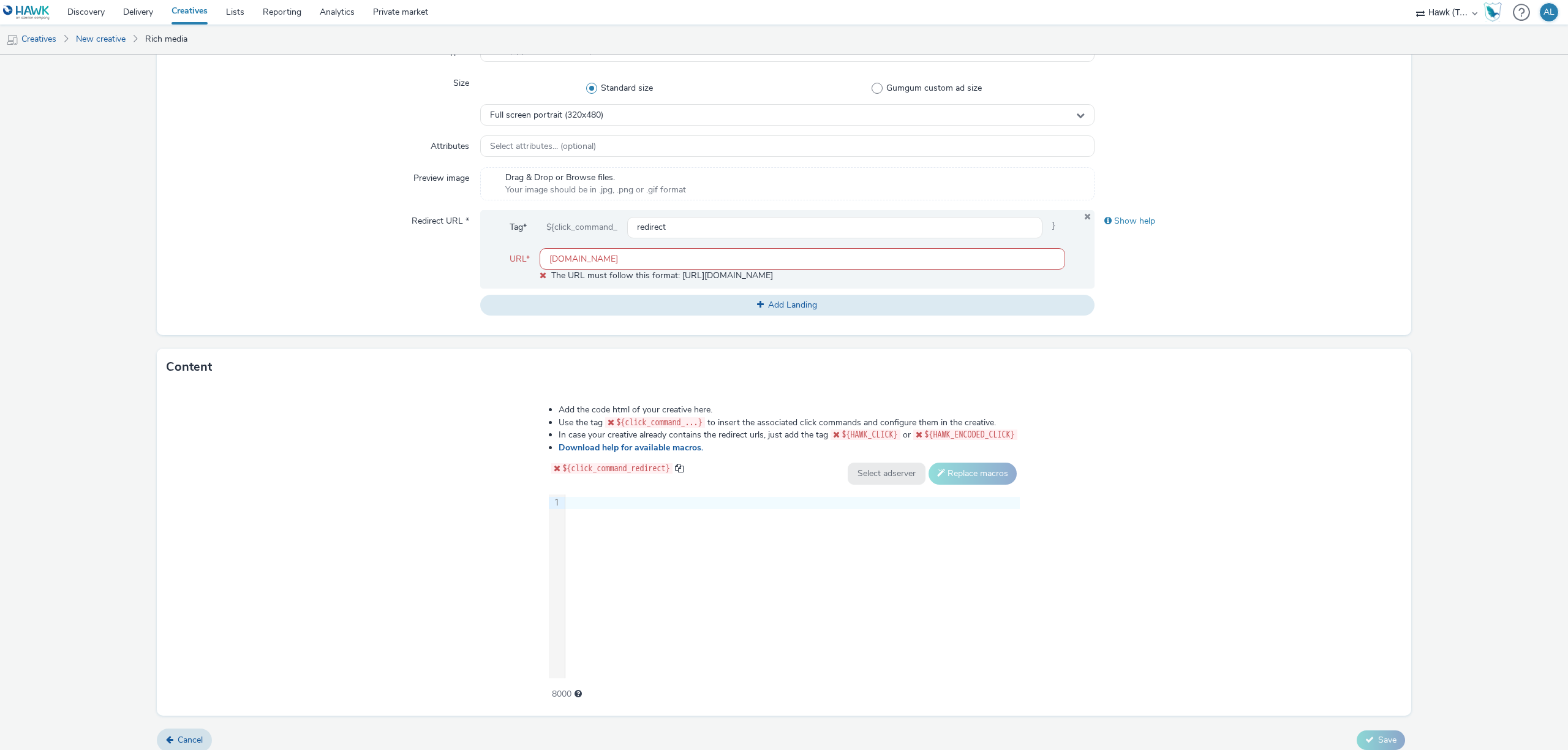click at bounding box center (792, 503) 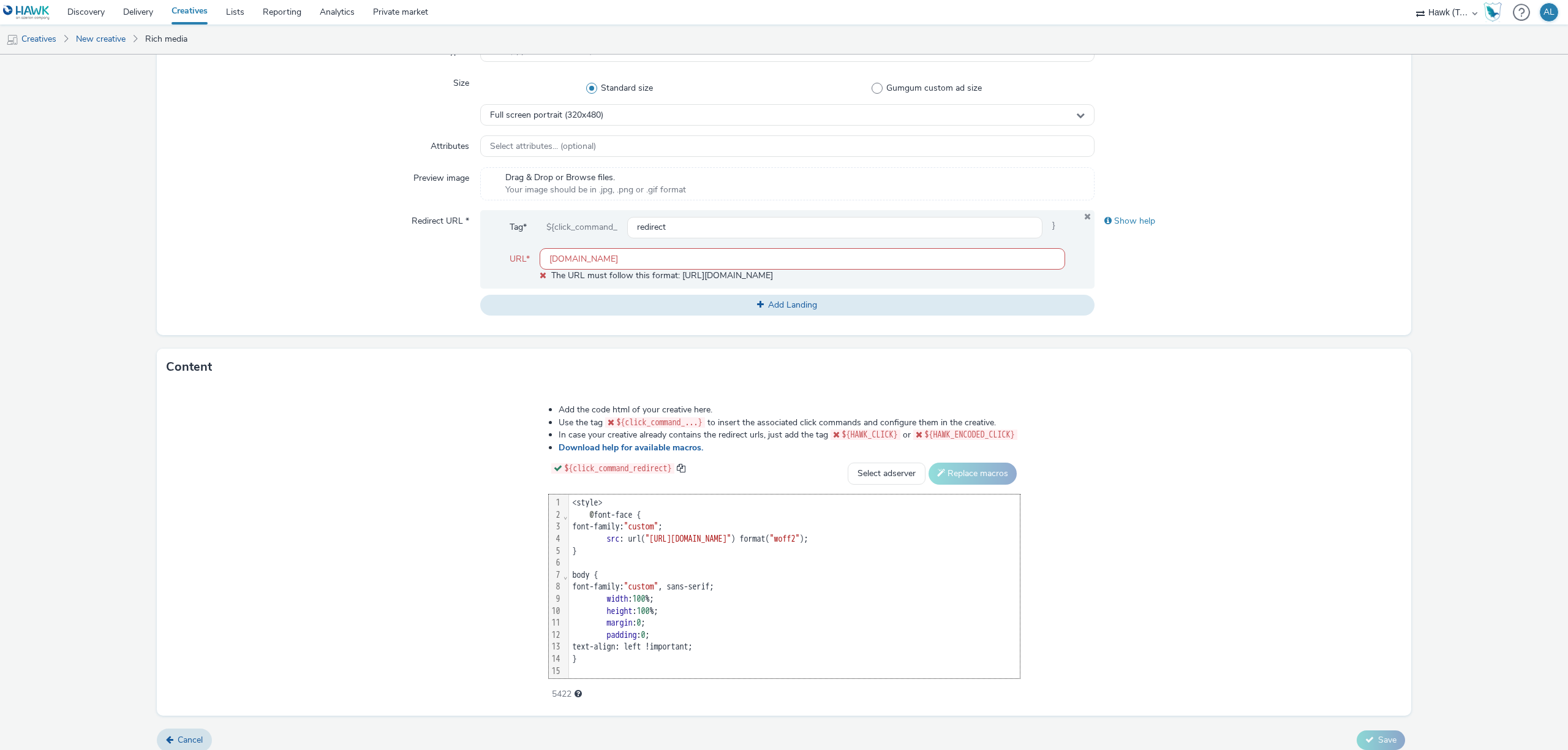 scroll, scrollTop: 768, scrollLeft: 0, axis: vertical 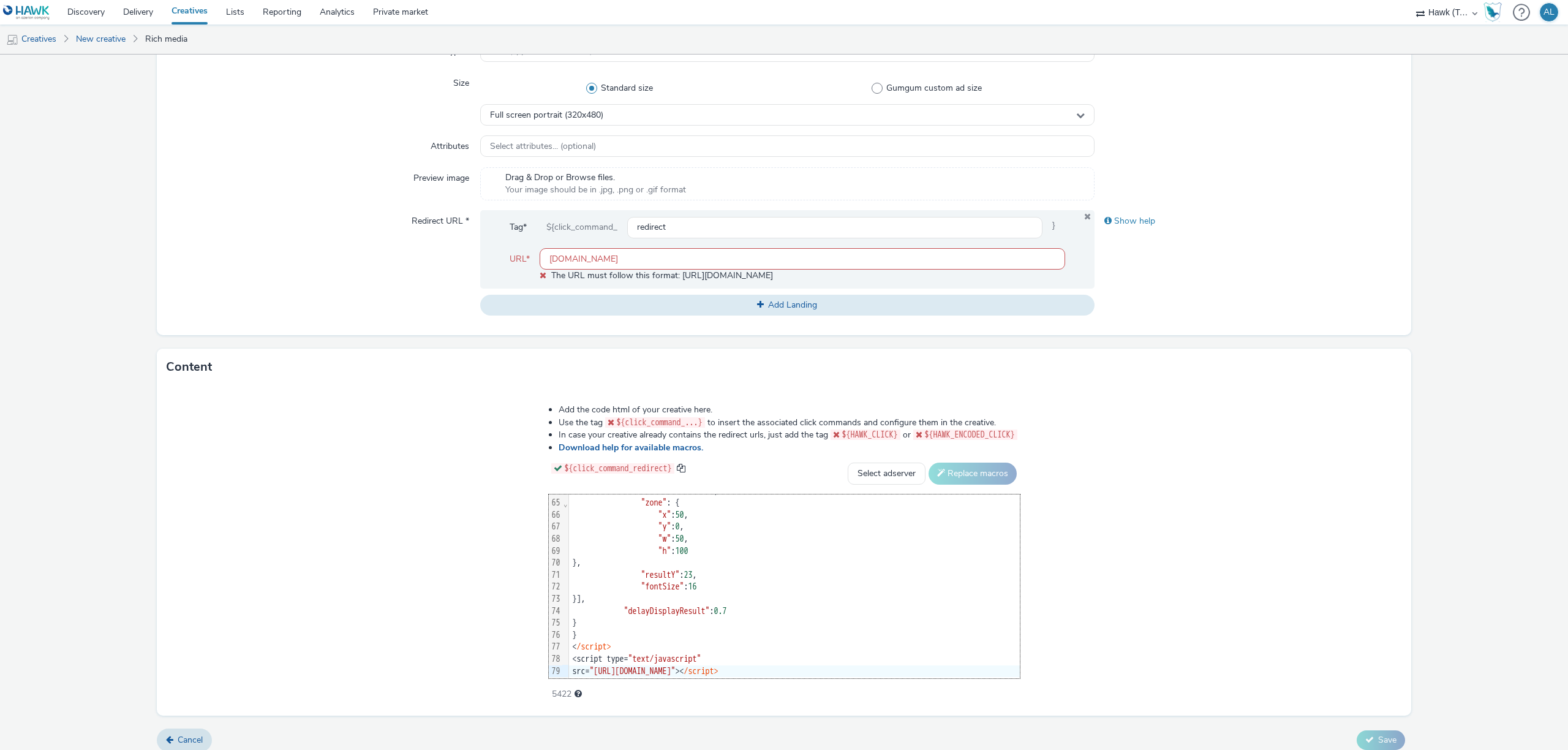click on "azerion.com" at bounding box center [802, 259] 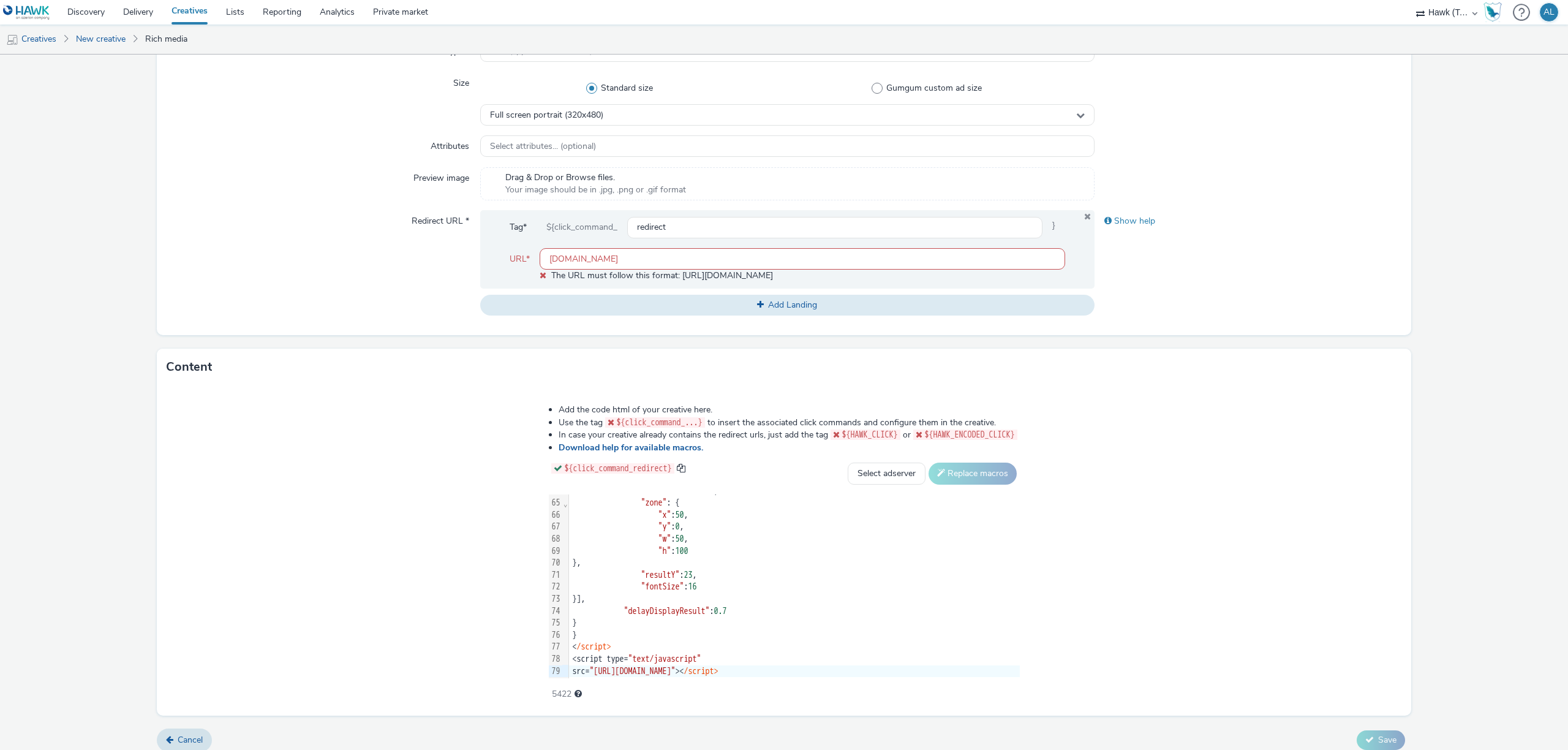 paste on "[URL][DOMAIN_NAME]" 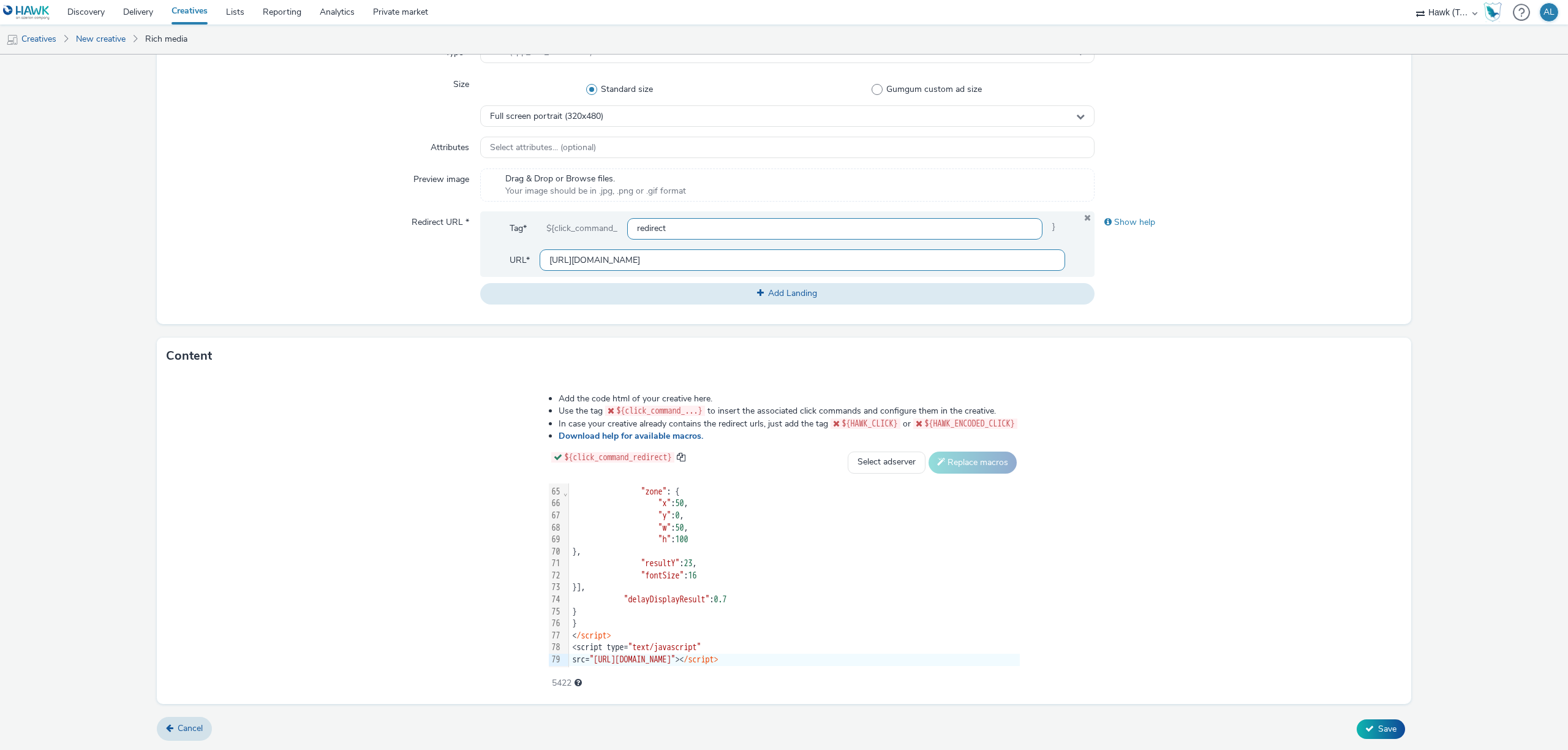 type on "[URL][DOMAIN_NAME]" 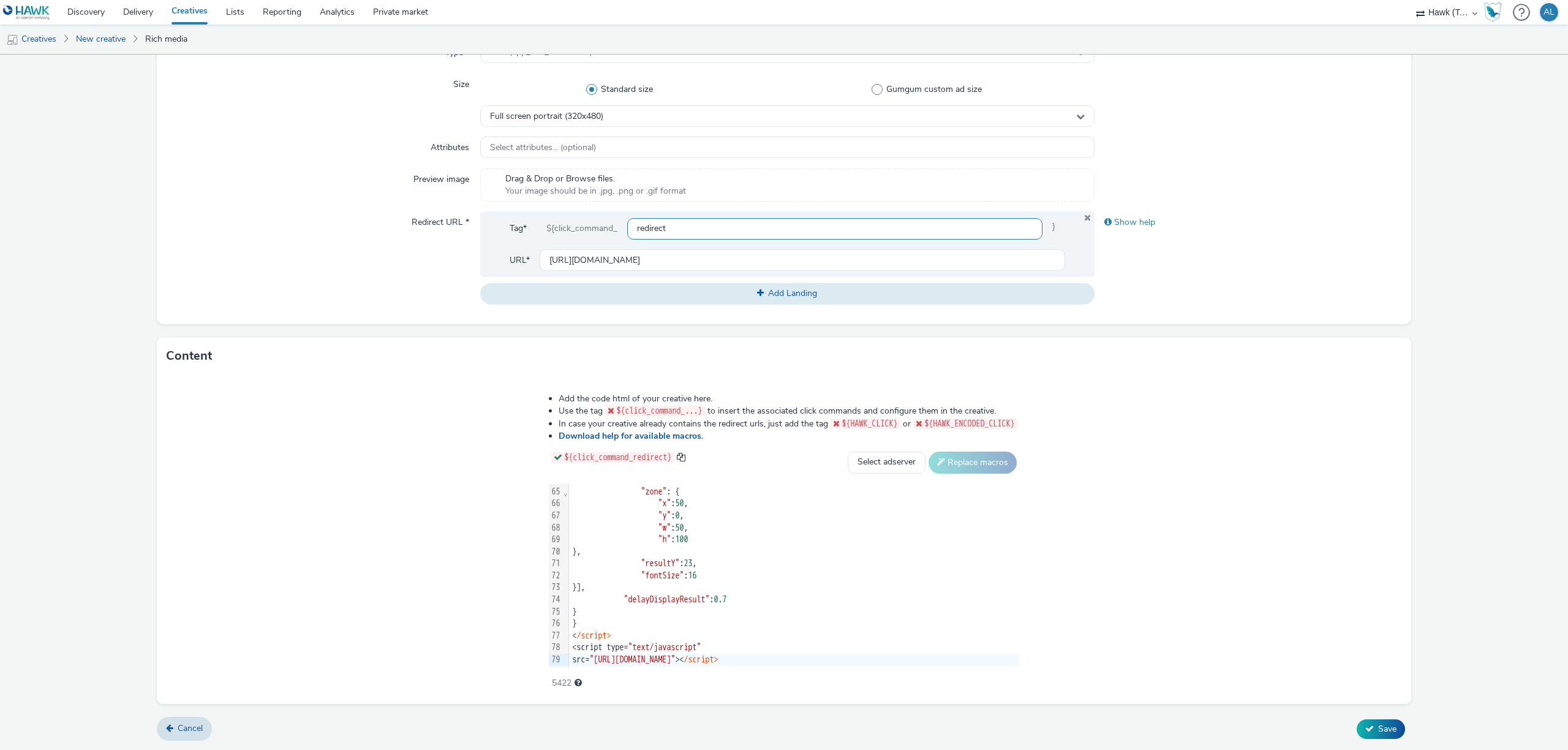 click on "redirect" at bounding box center (835, 229) 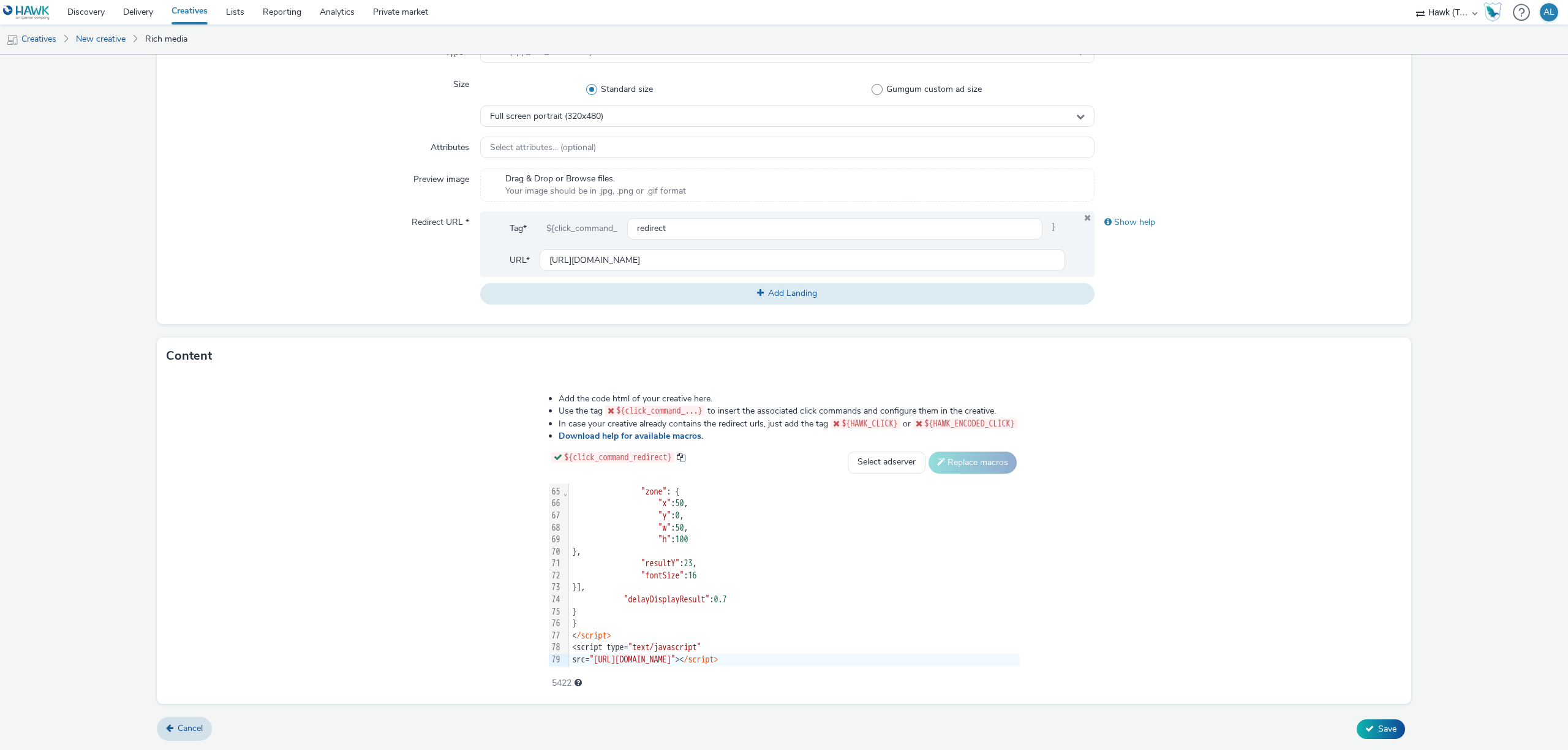 click on "Show help" at bounding box center (1248, 257) 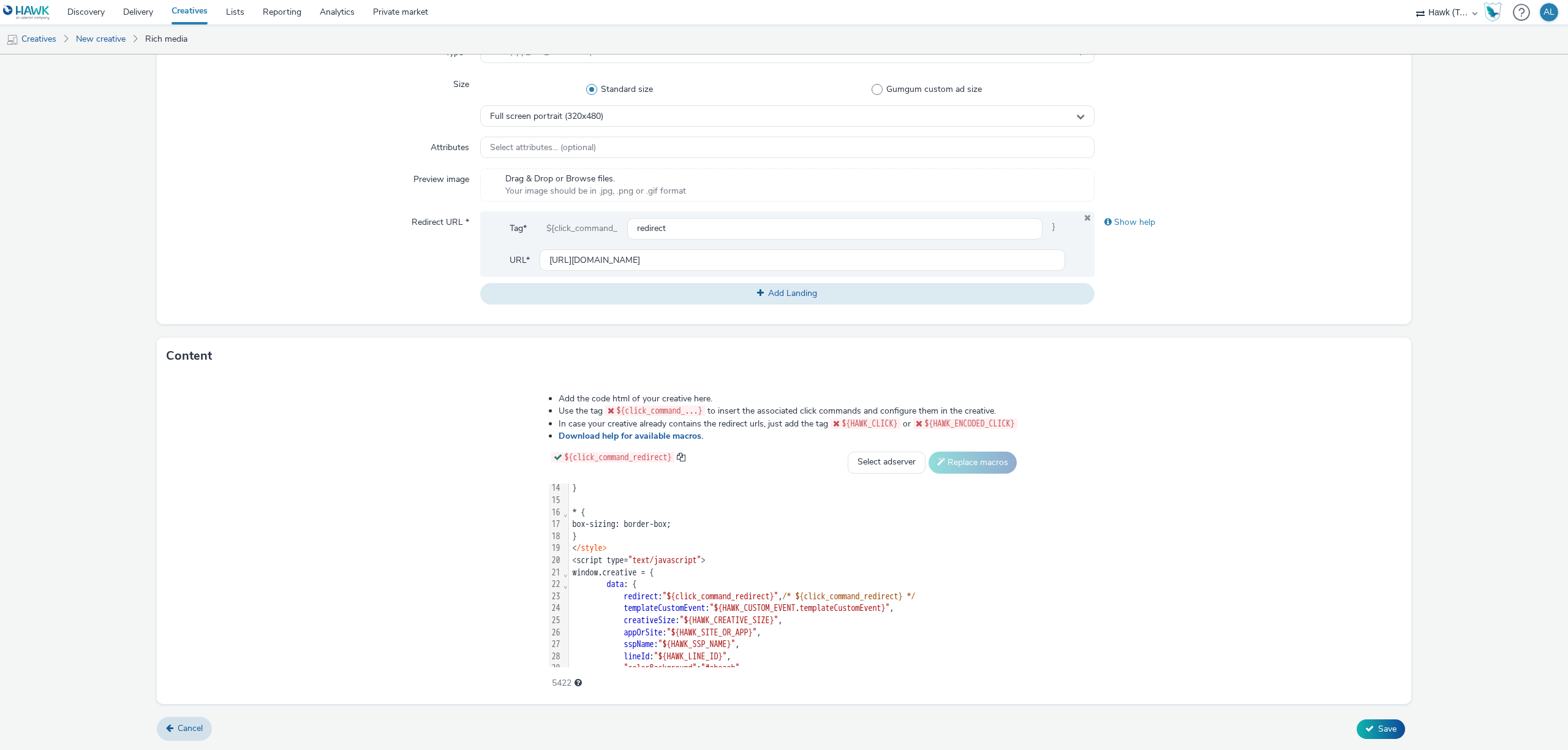scroll, scrollTop: 157, scrollLeft: 0, axis: vertical 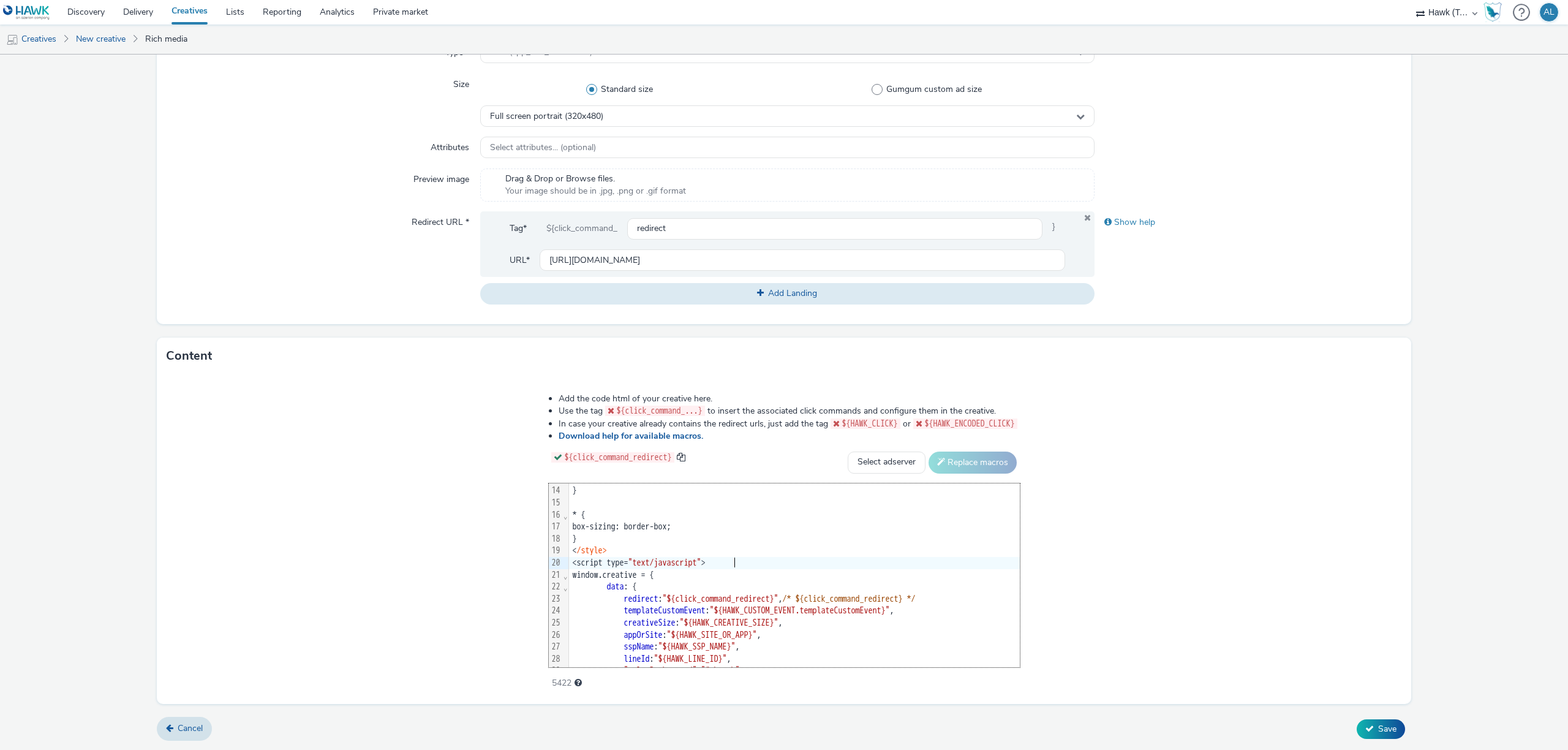 click on "Add the code html of your creative here. Use the tag ${click_command_...} to insert the associated click commands and configure them in the creative. In case your creative already contains the redirect urls, just add the tag ${HAWK_CLICK} or ${HAWK_ENCODED_CLICK} Download help for available macros. ${click_command_redirect} Select adserver Sizmek DCM Adform Sting   Replace macros 99 1 2 3 4 5 6 7 8 9 10 11 12 13 14 15 16 17 18 19 20 21 22 23 24 25 26 27 28 29 30 31 32 33 34 35 36 37 38 39 40 41 42 43 44 45 46 47 48 49 50 51 52 53 54 55 56 57 58 59 60 61 62 63 64 65 66 67 68 69 70 71 72 73 74 75 76 77 78 79 › ⌄ ⌄ ⌄ ⌄ ⌄ ⌄ ⌄ ⌄ ⌄ ⌄ ⌄ ⌄ <style>      @ font-face {         font-family:  "custom" ;          src : url( "https://static.tabmo.io/creatives/2023-q3/july/nespresso/assets/NespressoLucas-Med.woff2" ) format( "woff2" );     }     body {         font-family:  "custom" , sans-serif;          width :  100 %;          height :  100 %;          margin :  0 ;          padding :  0 ;     }" at bounding box center (784, 539) 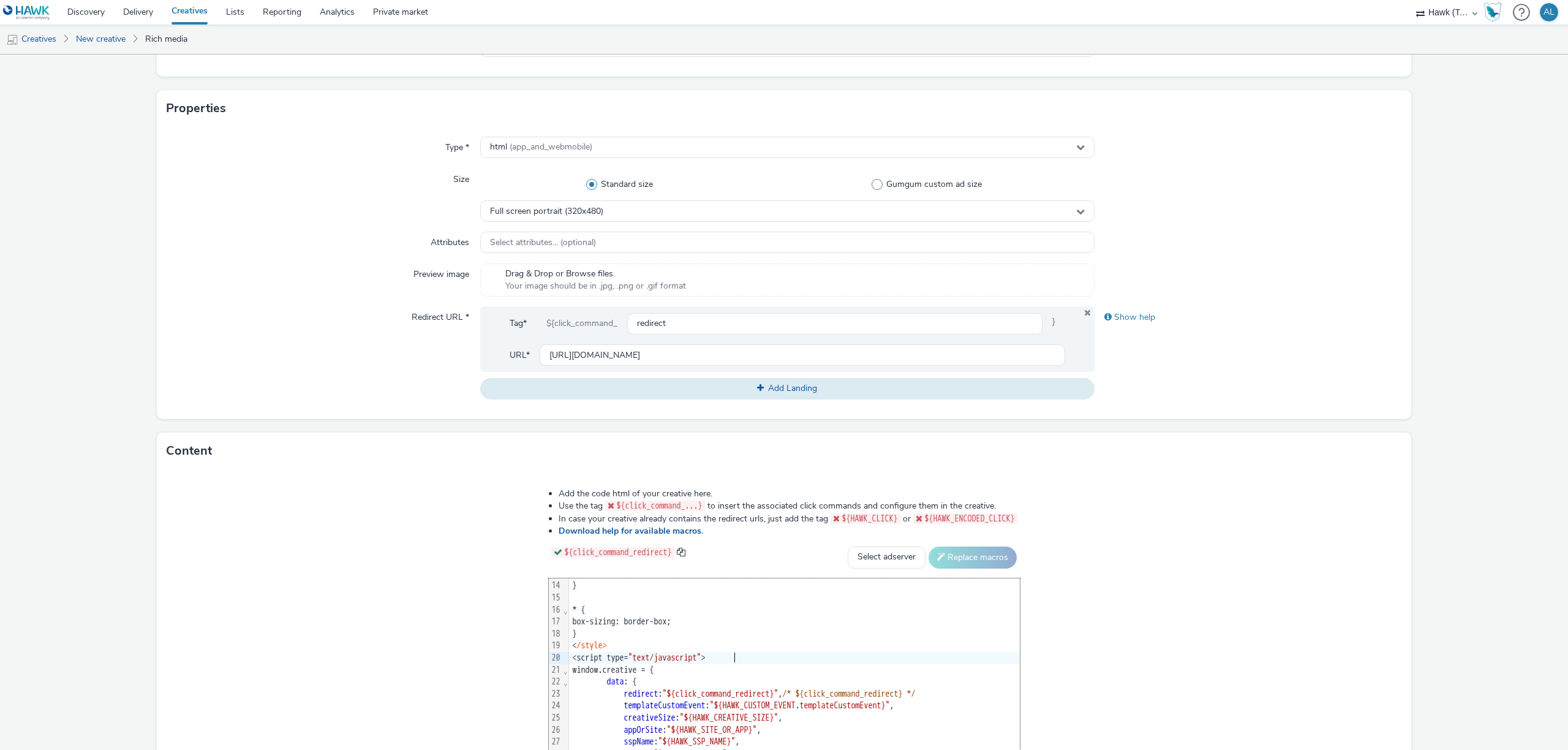 scroll, scrollTop: 198, scrollLeft: 0, axis: vertical 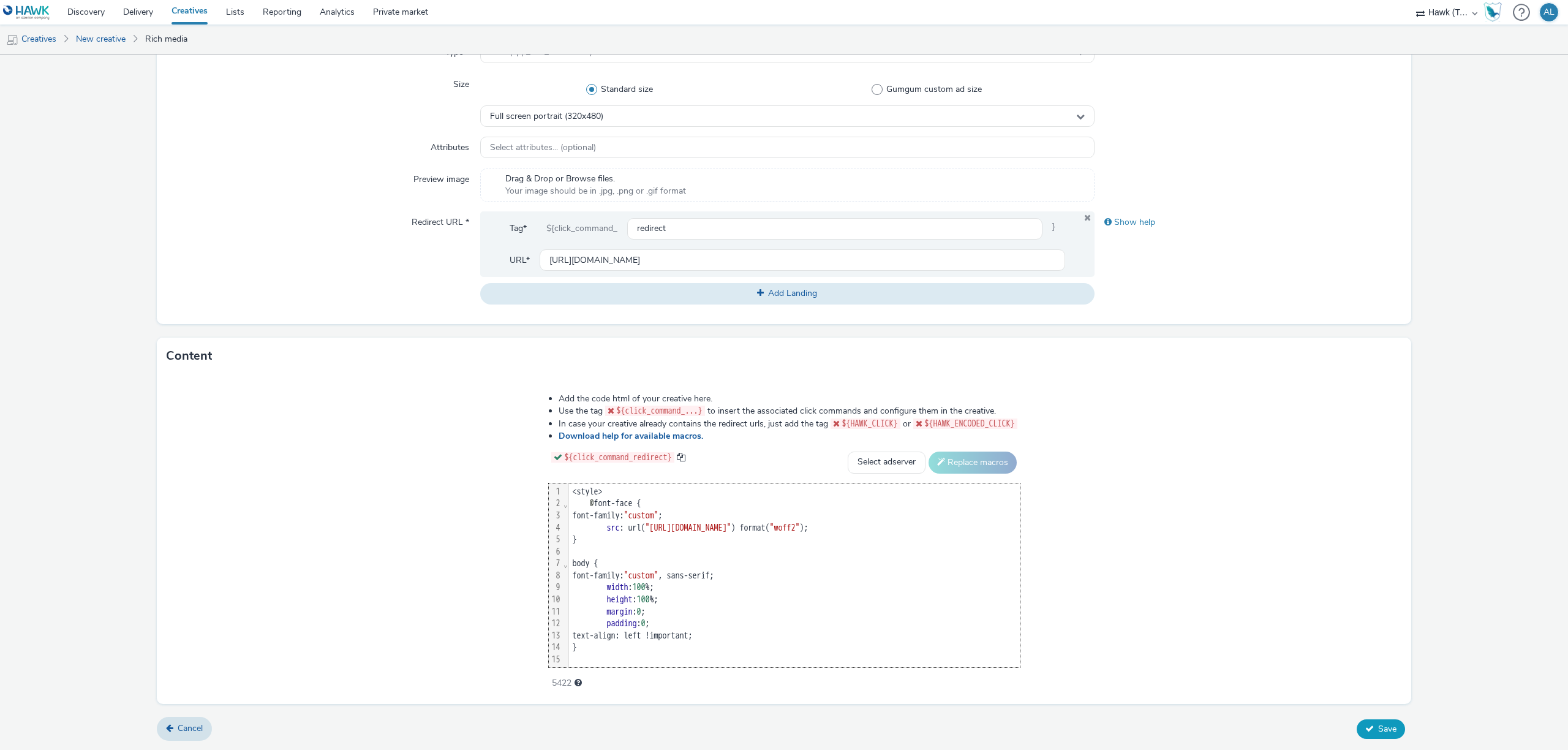 click on "Save" at bounding box center [1381, 729] 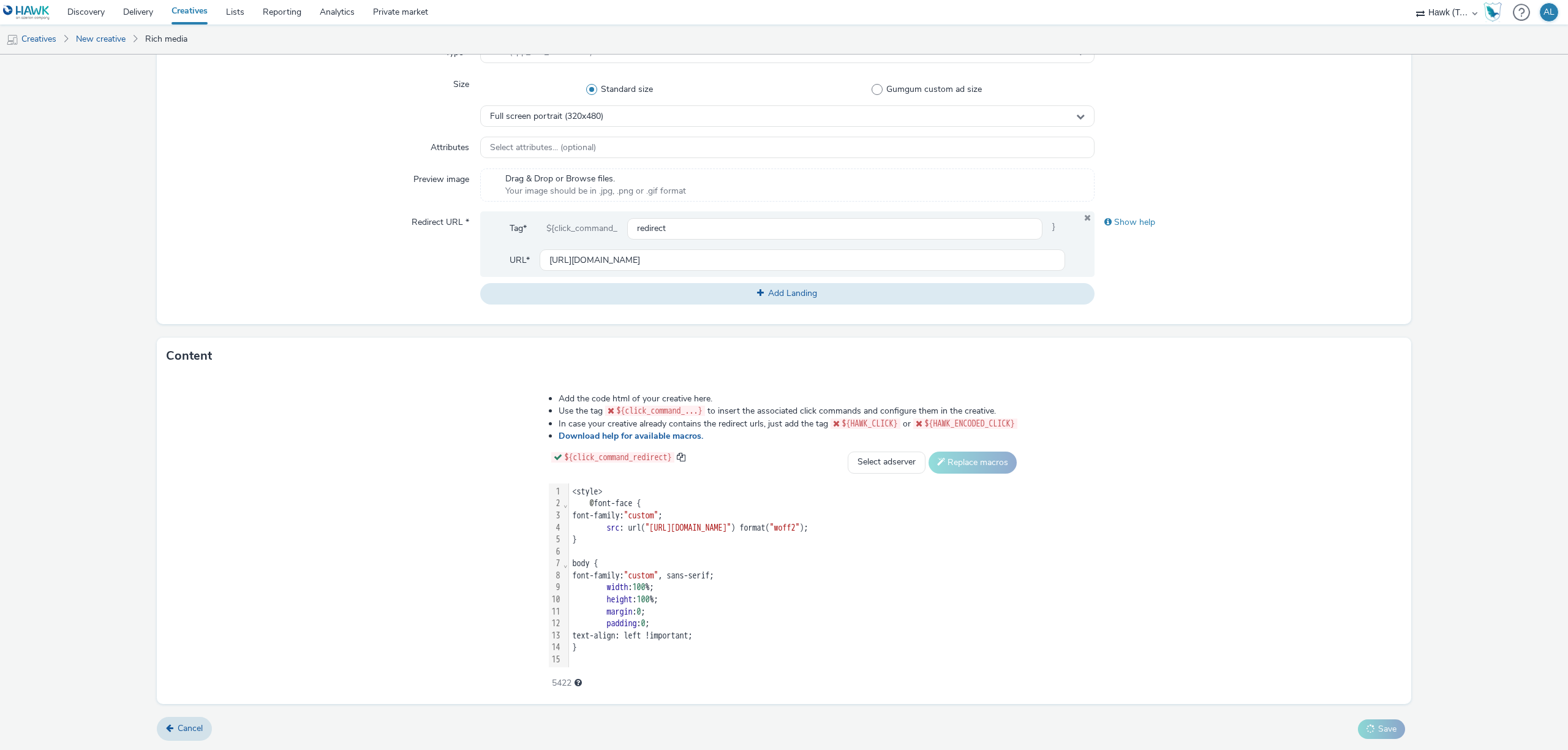 scroll, scrollTop: 0, scrollLeft: 0, axis: both 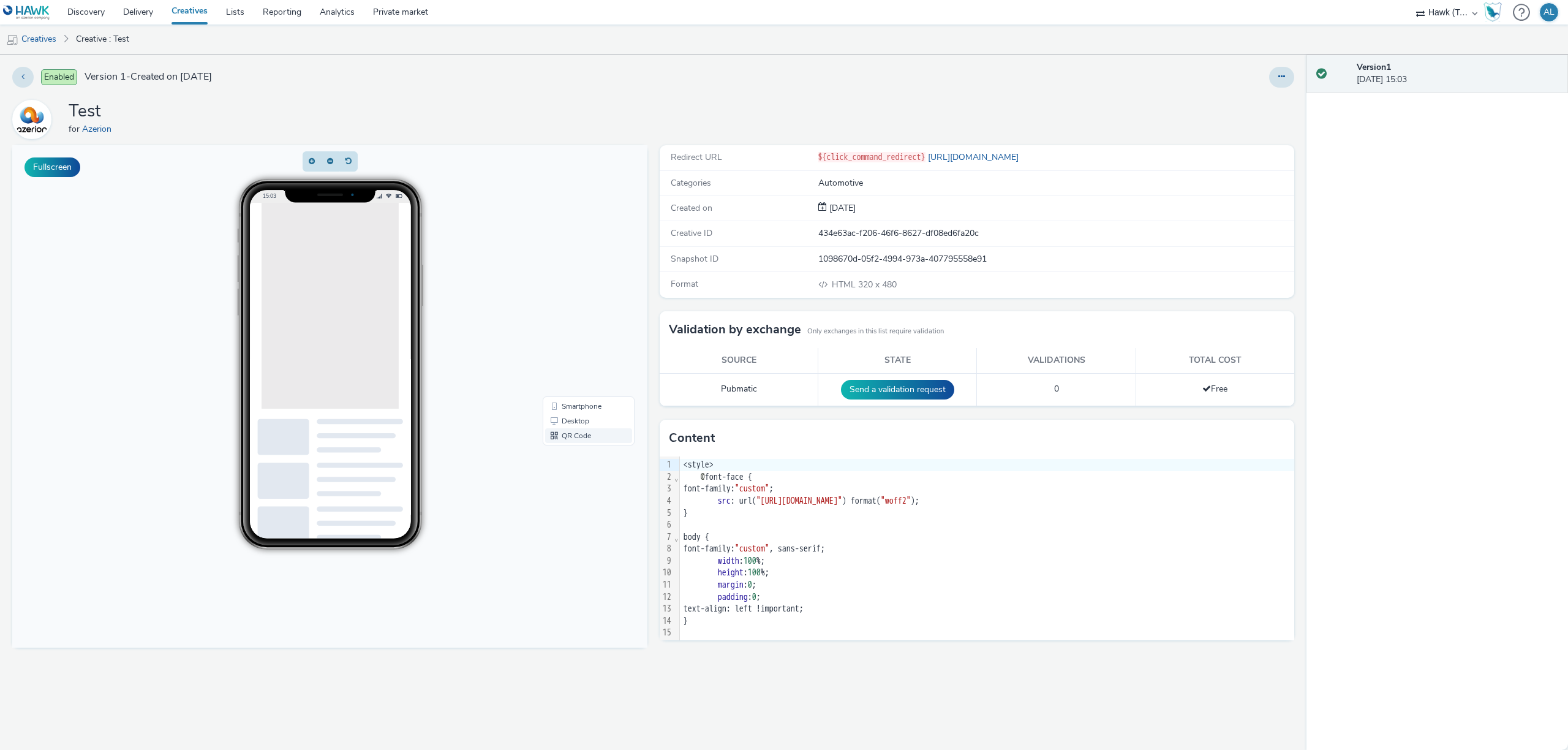 click on "QR Code" at bounding box center [589, 436] 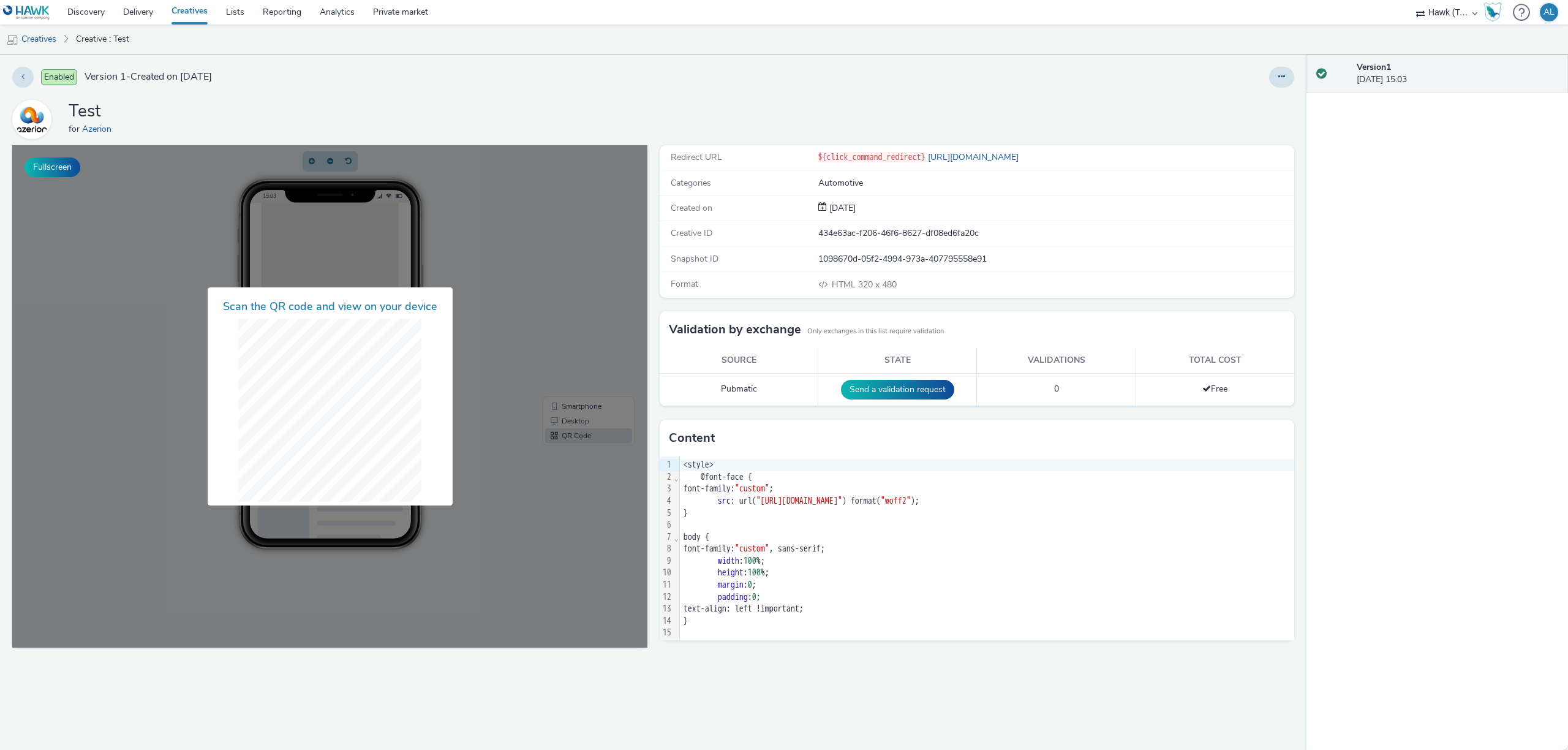 click at bounding box center (1038, 77) 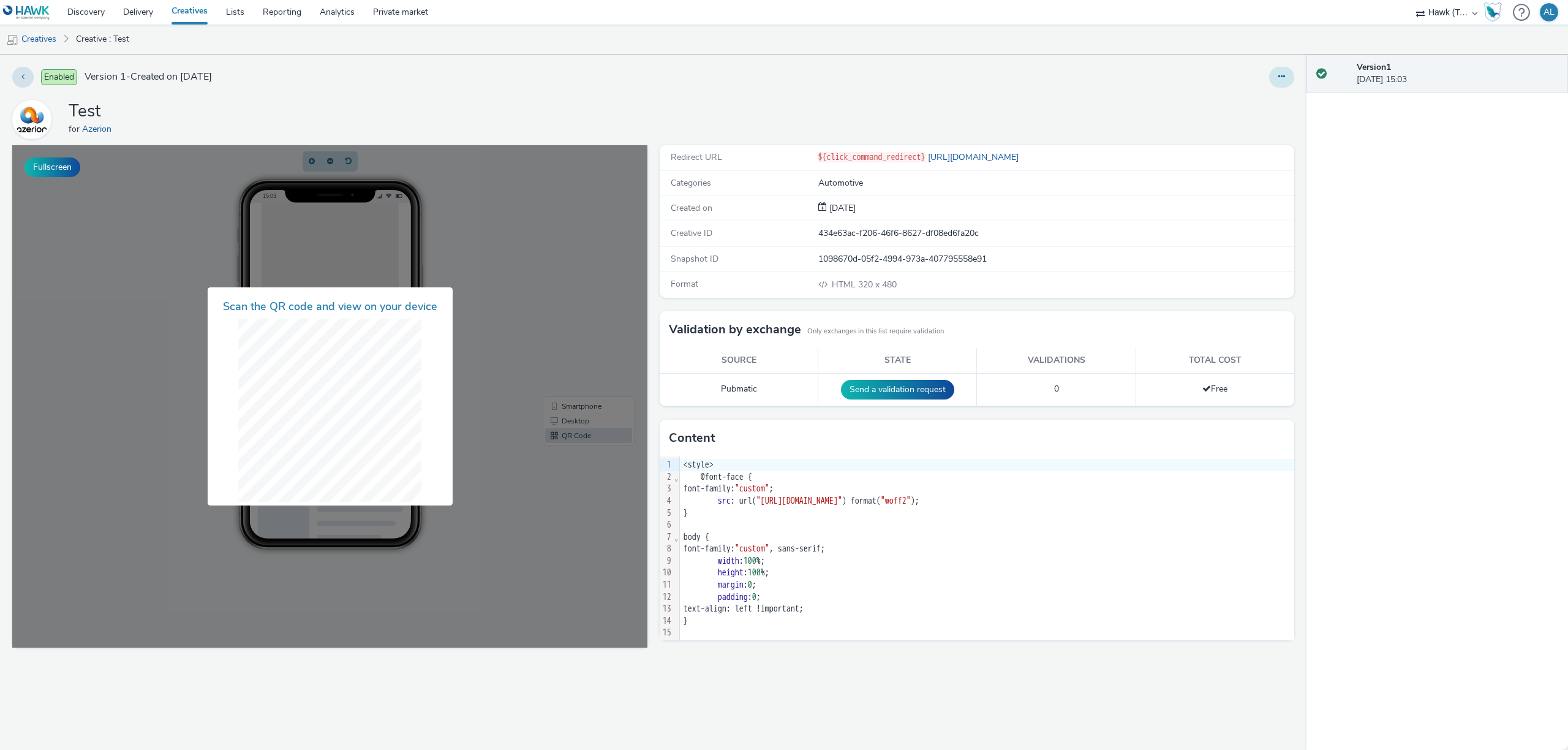 click at bounding box center [1281, 77] 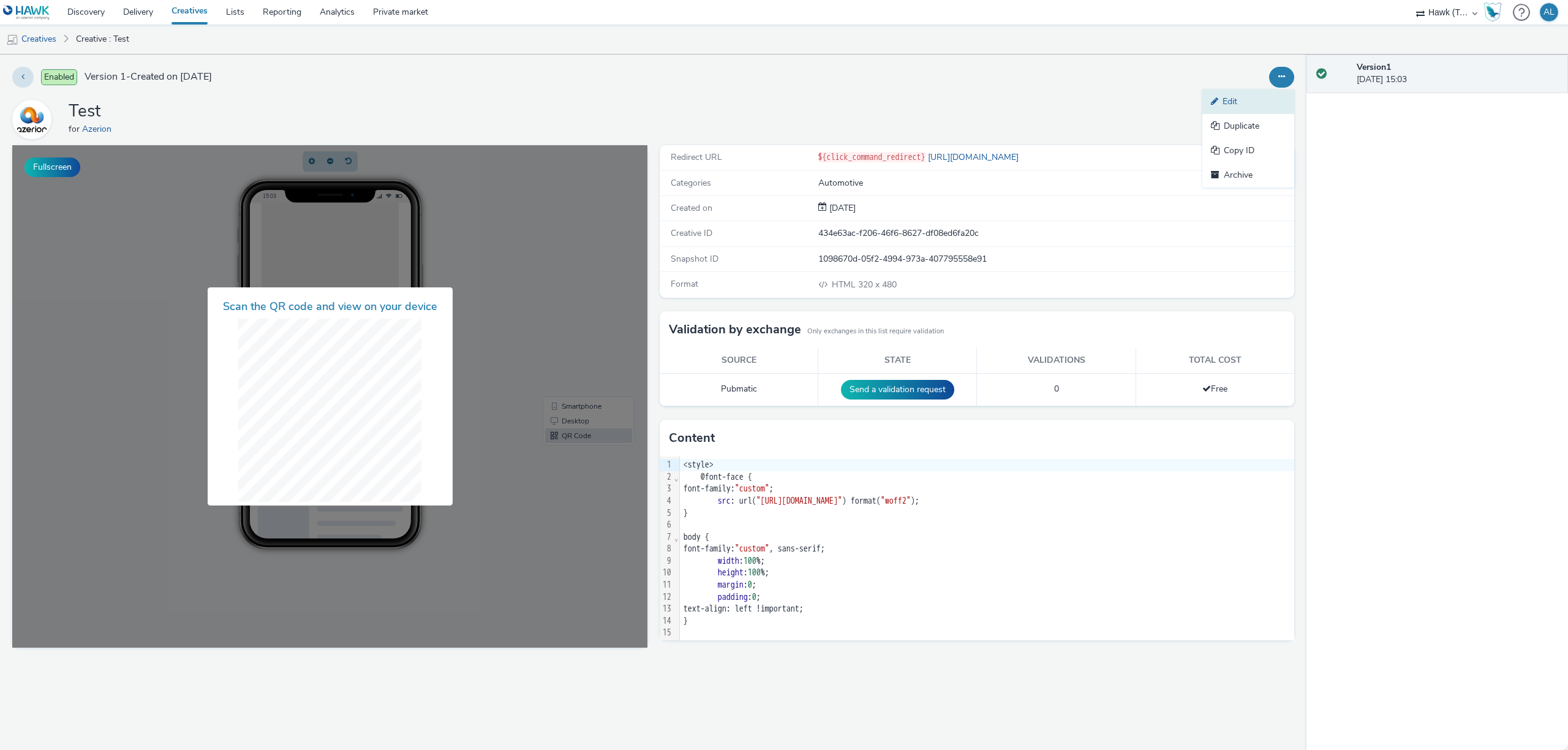 click on "Edit" at bounding box center [1248, 102] 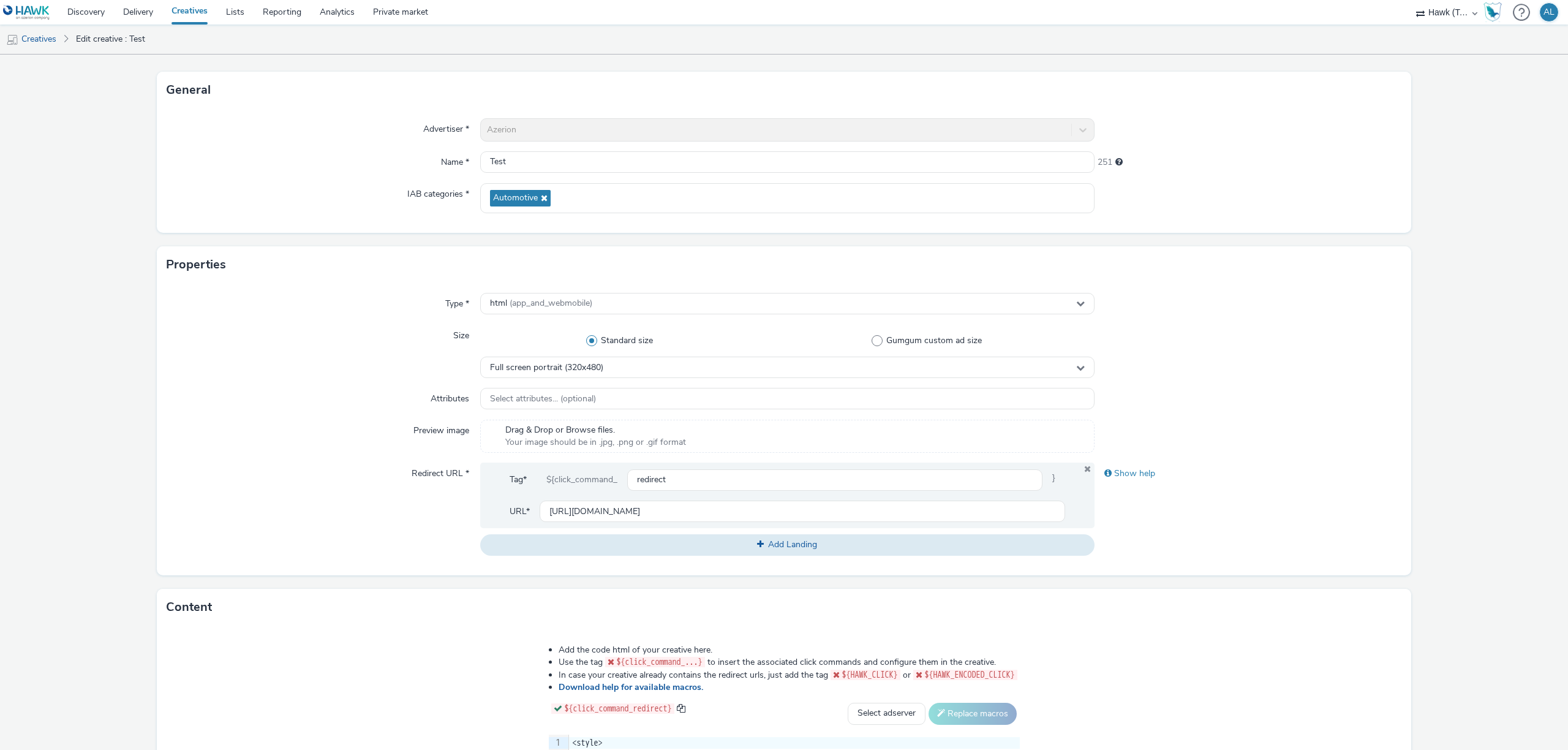 scroll, scrollTop: 52, scrollLeft: 0, axis: vertical 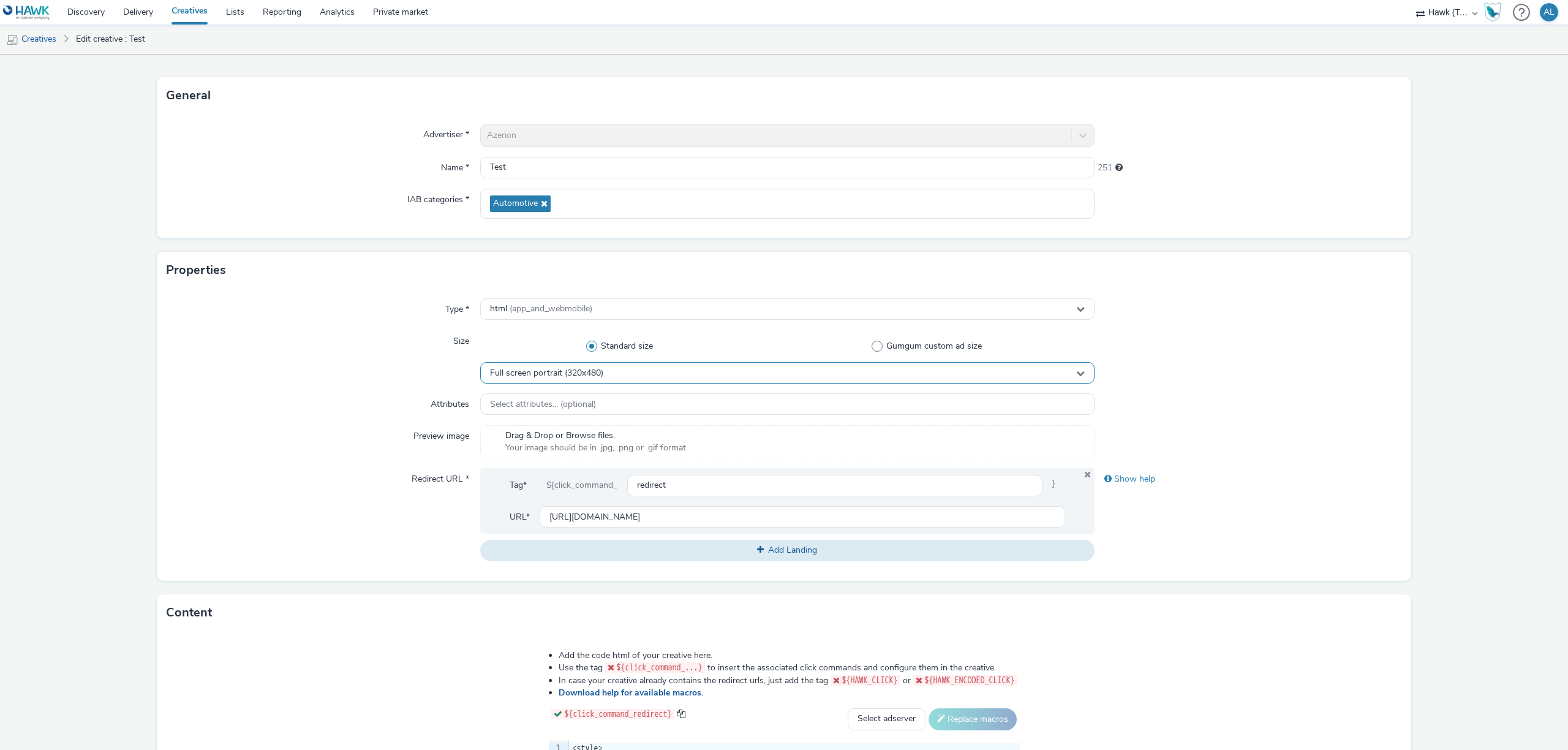 click on "Full screen portrait (320x480)" at bounding box center (787, 373) 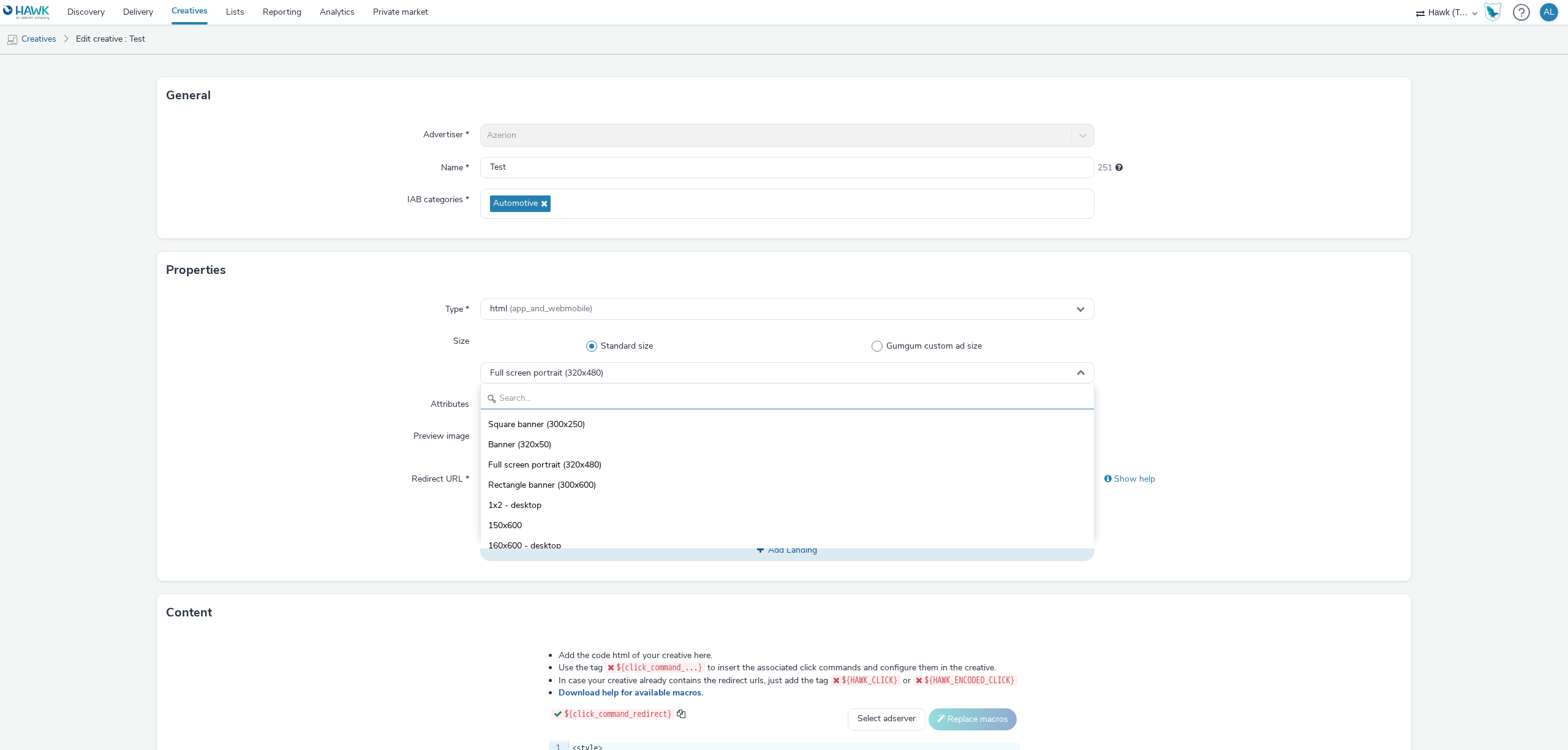 click at bounding box center (787, 398) 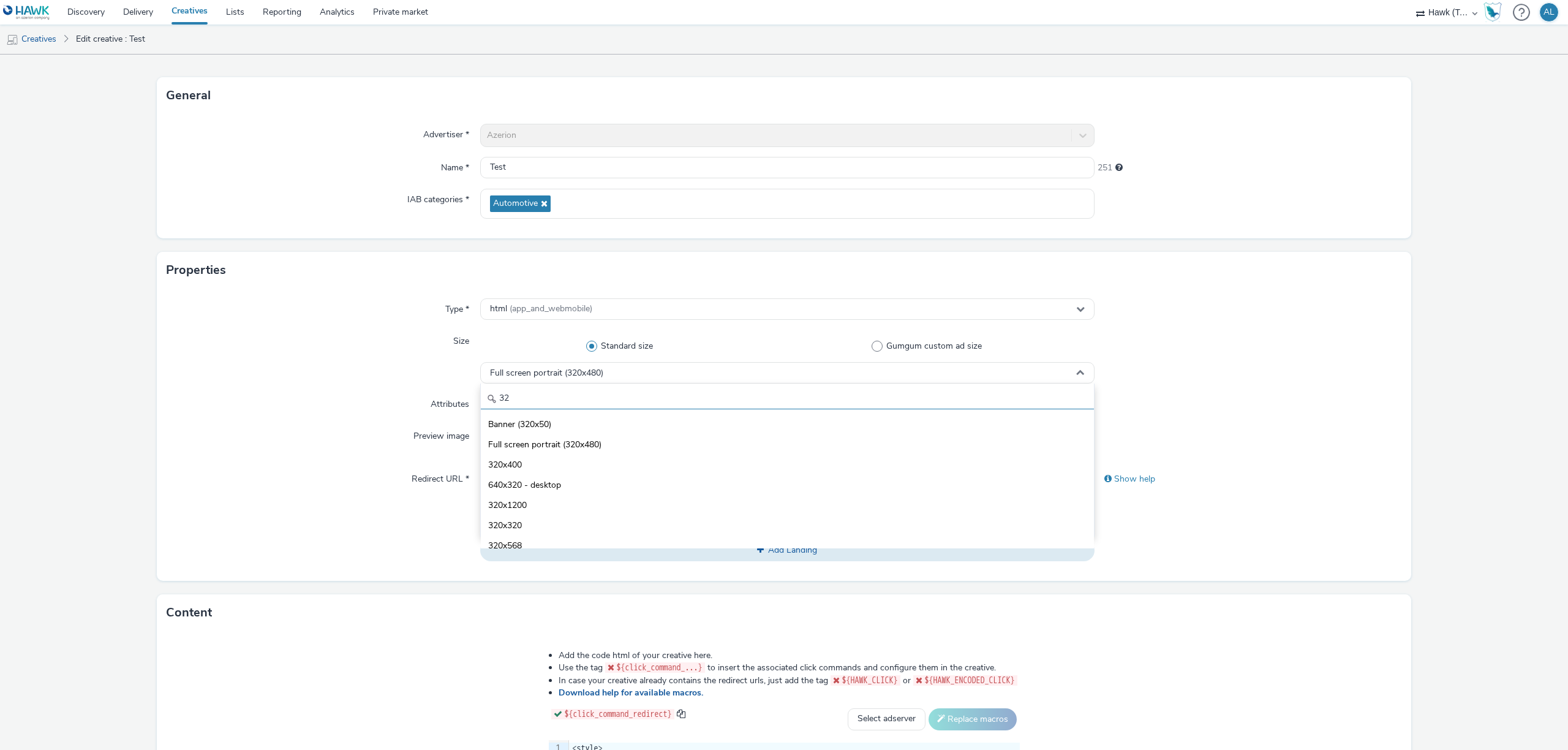 type on "3" 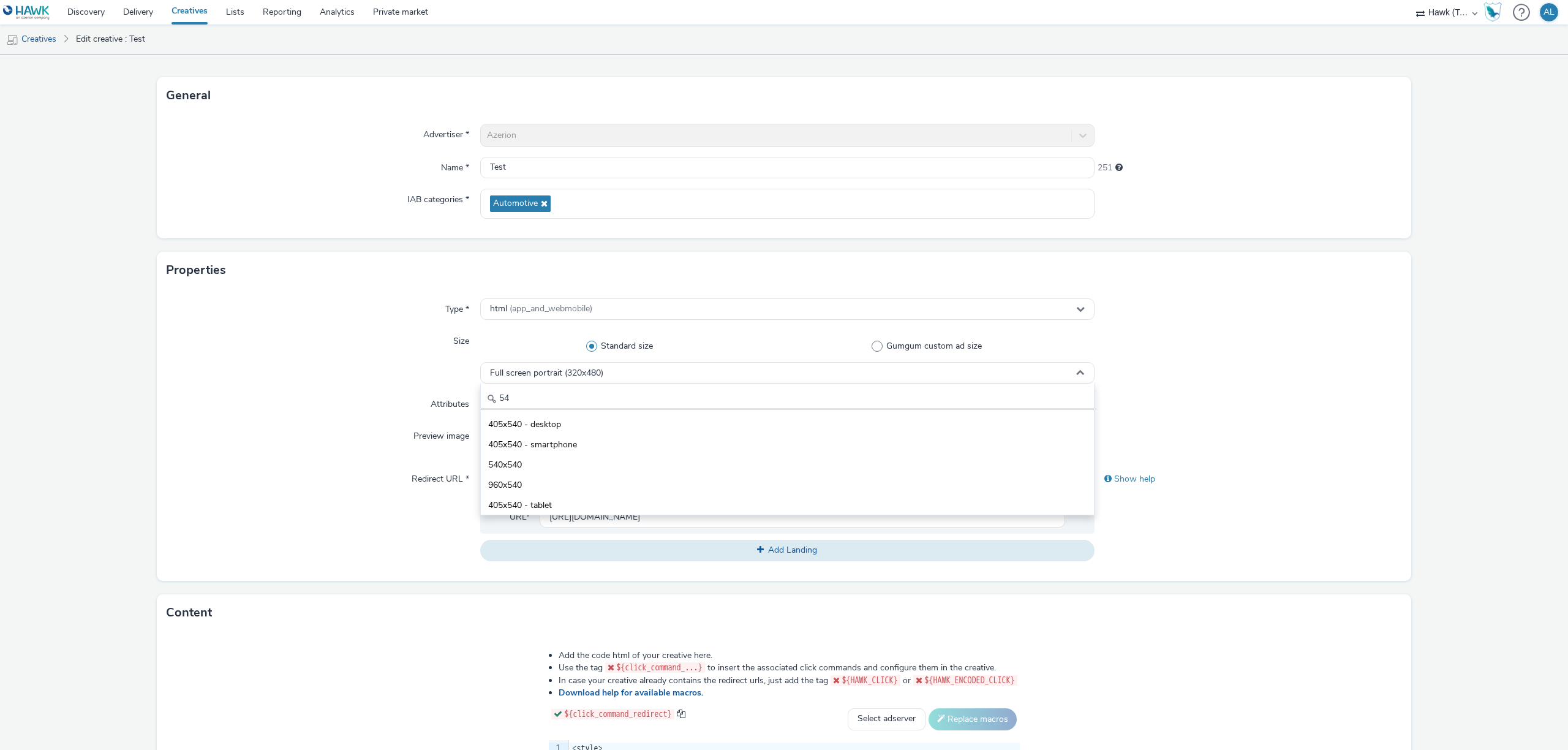 type on "5" 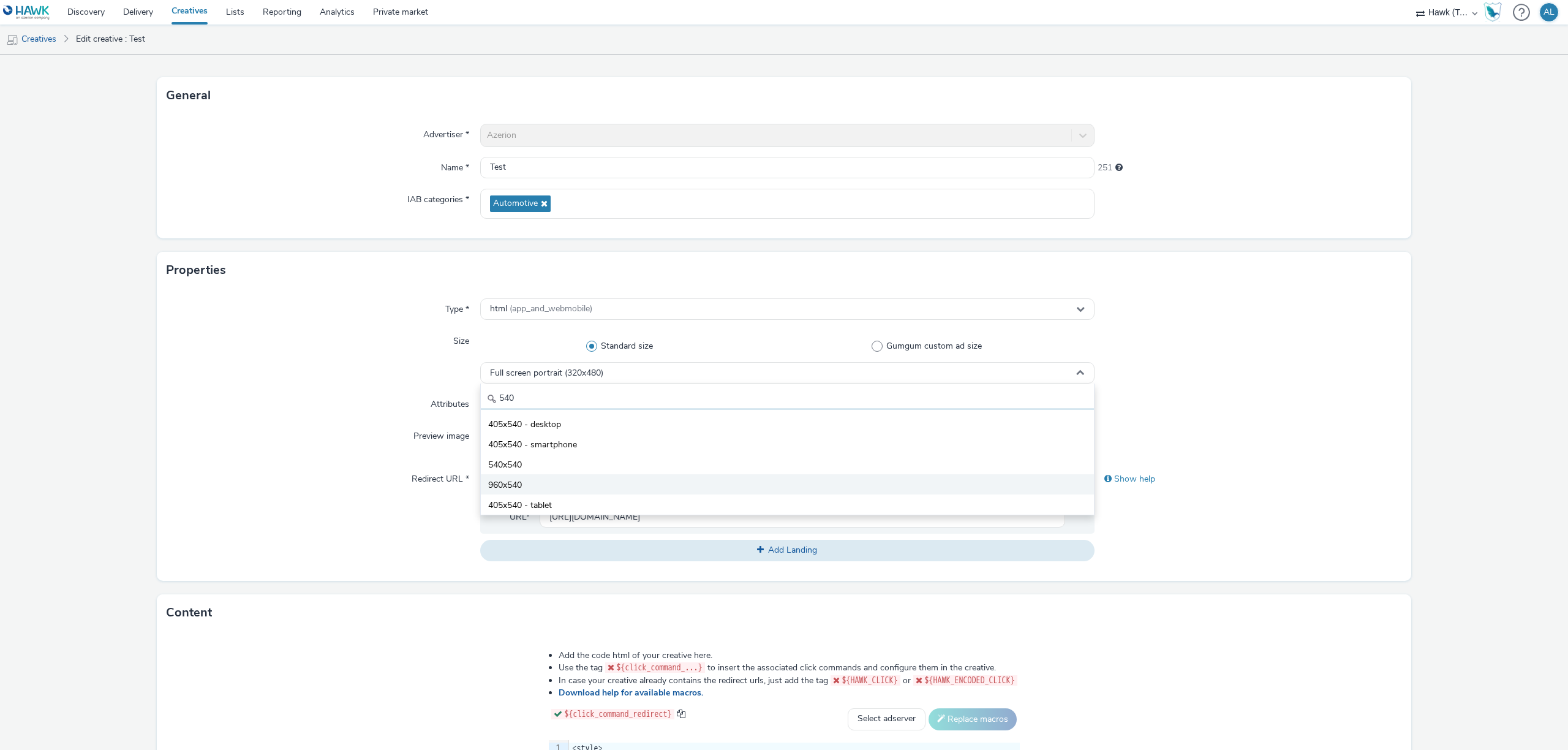 type on "540" 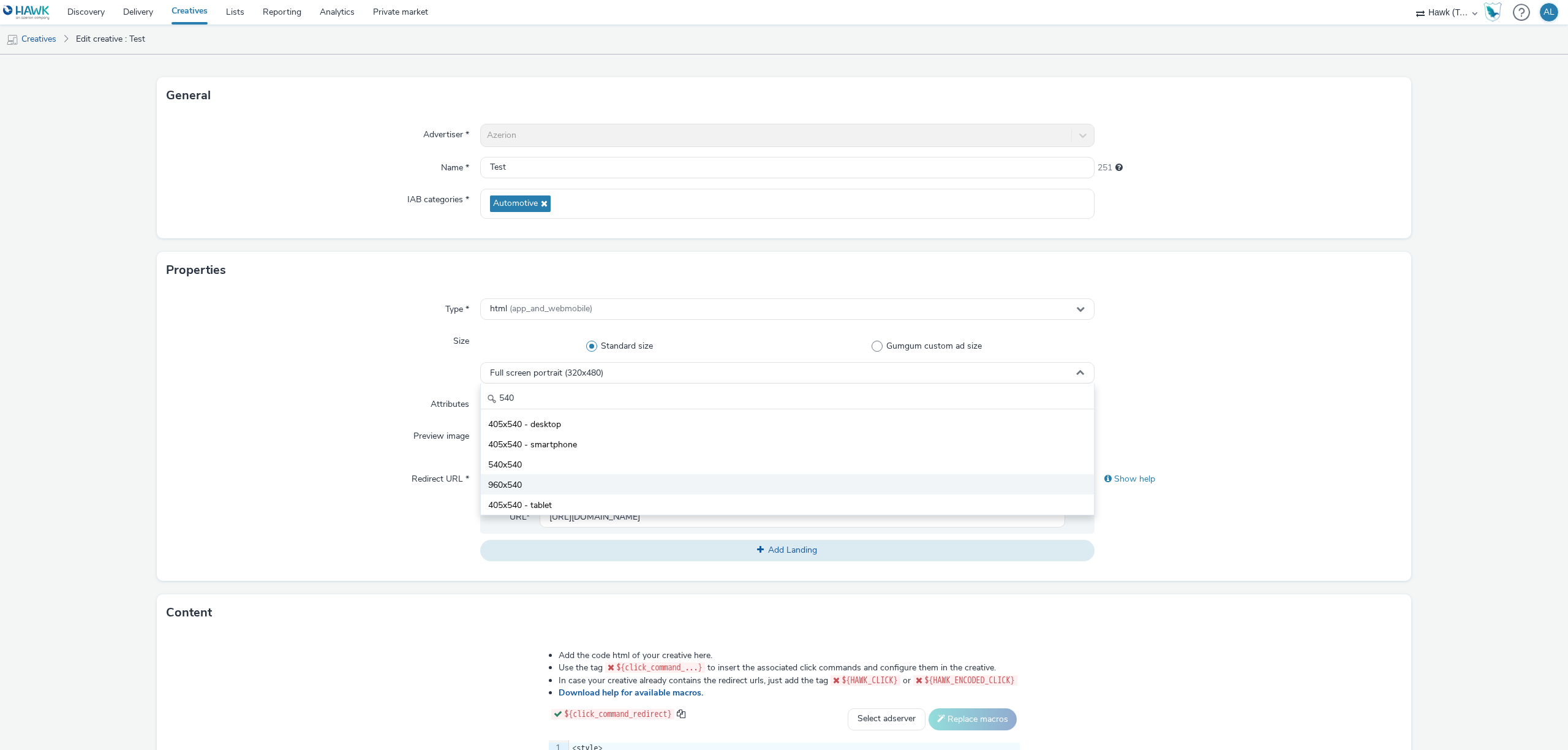 click on "960x540" at bounding box center [787, 484] 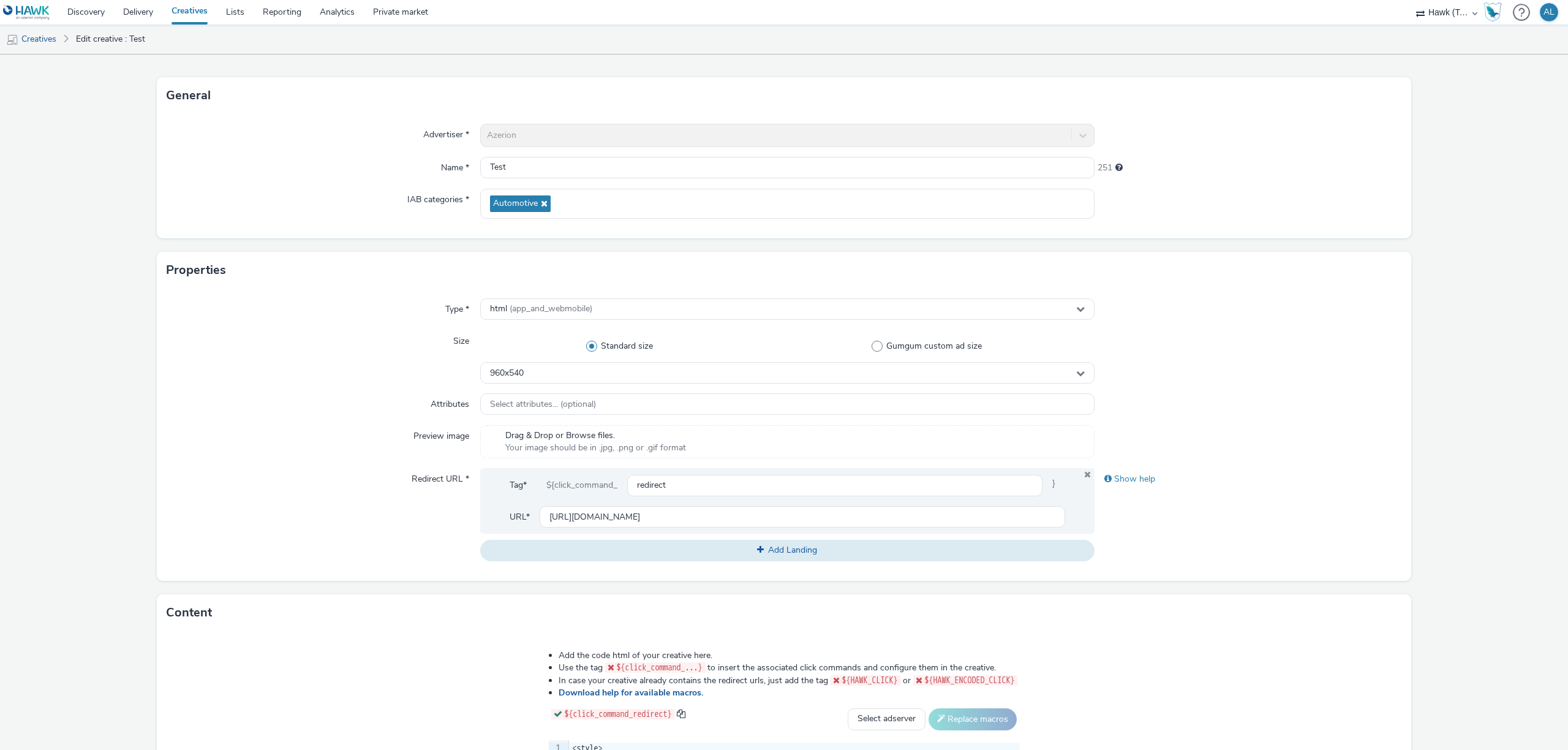 scroll, scrollTop: 310, scrollLeft: 0, axis: vertical 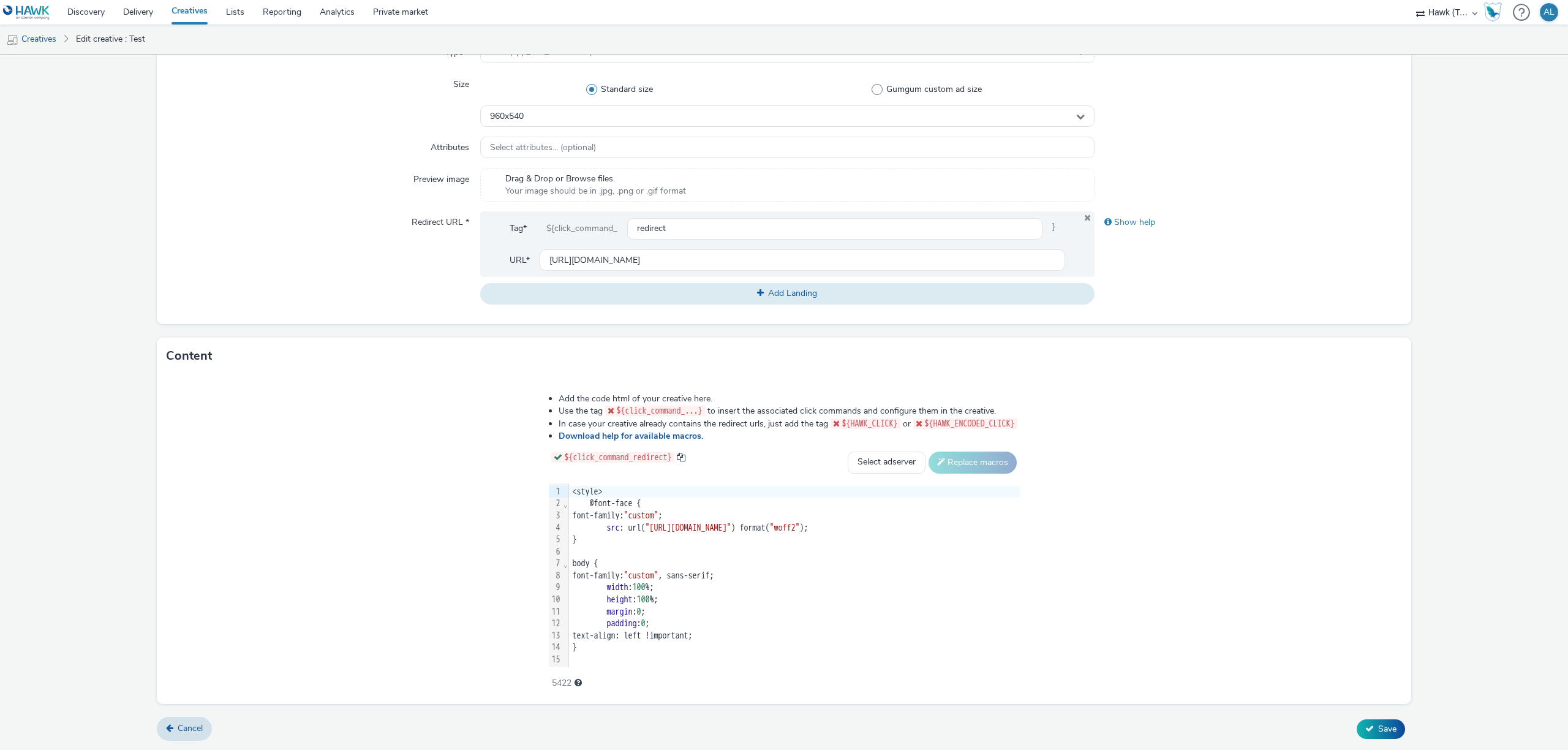 click on "Cancel Save" at bounding box center (784, 729) 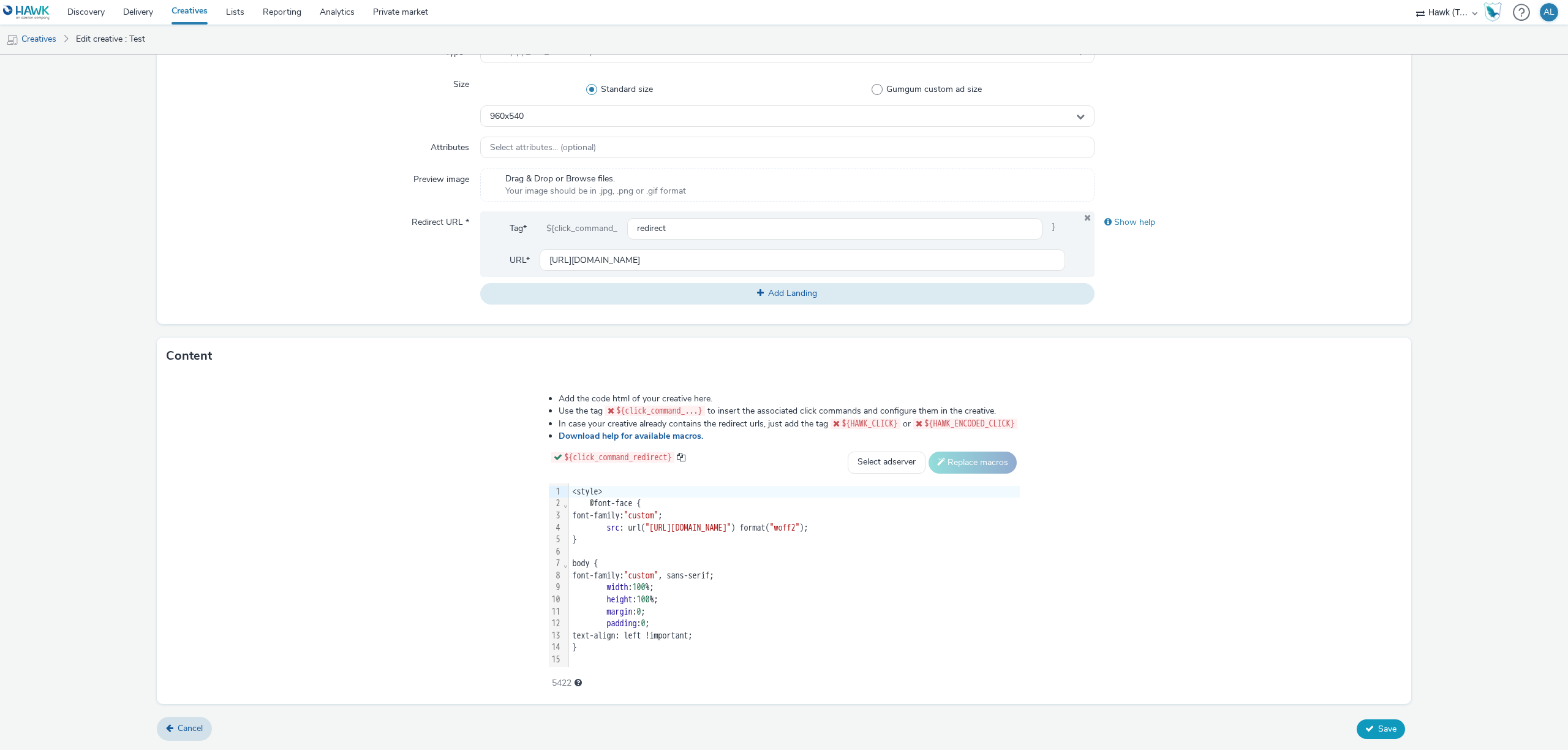 click on "Save" at bounding box center (1381, 729) 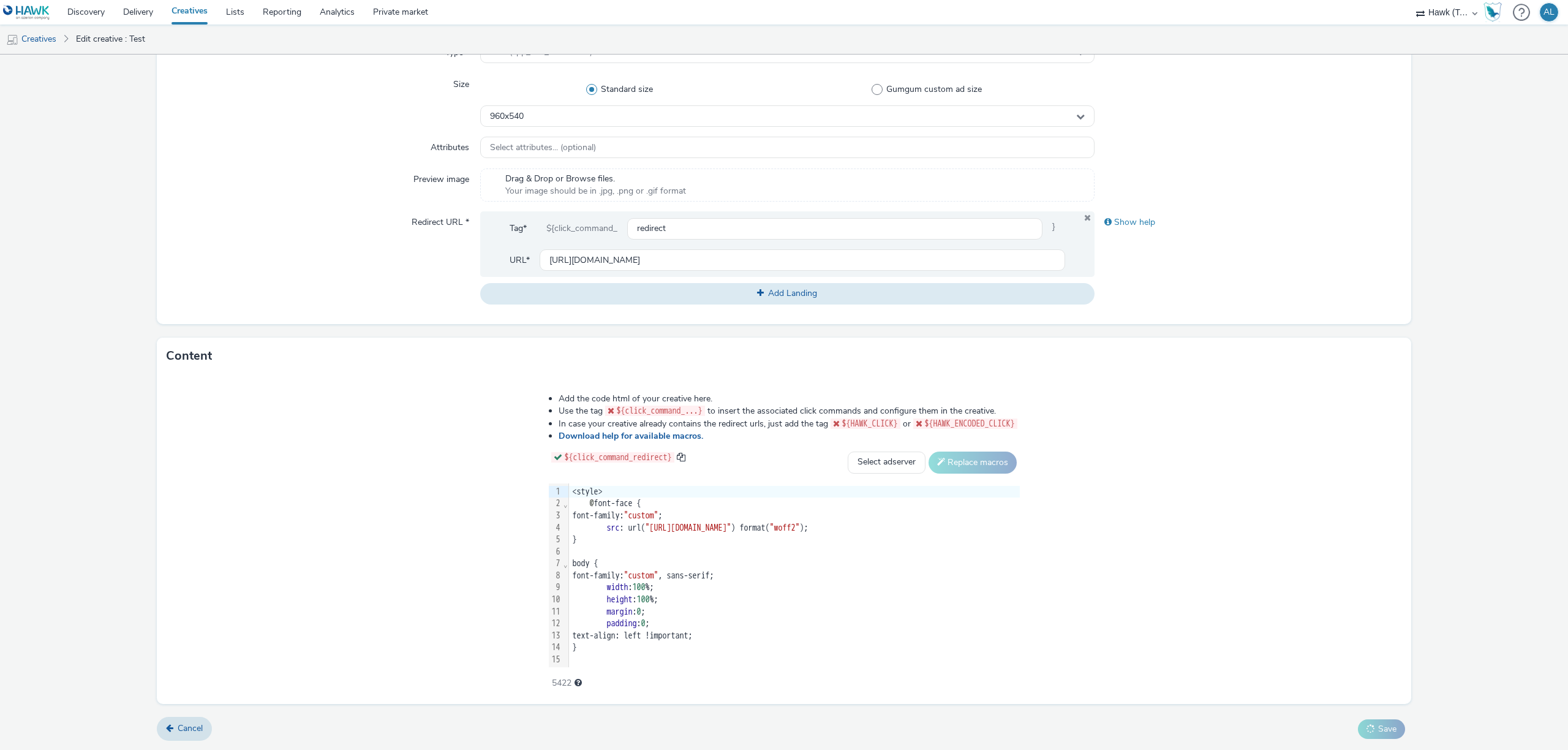 scroll, scrollTop: 0, scrollLeft: 0, axis: both 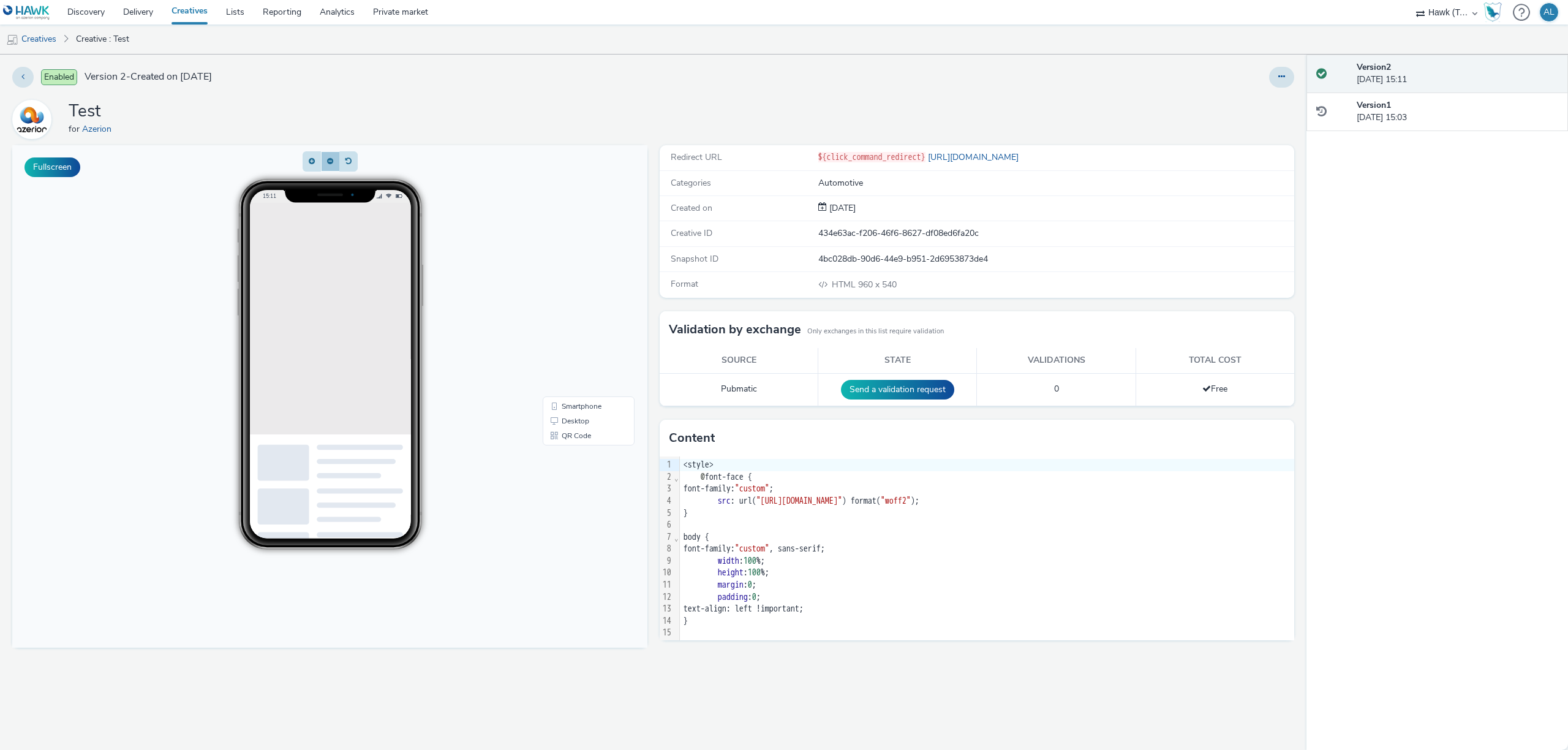 click 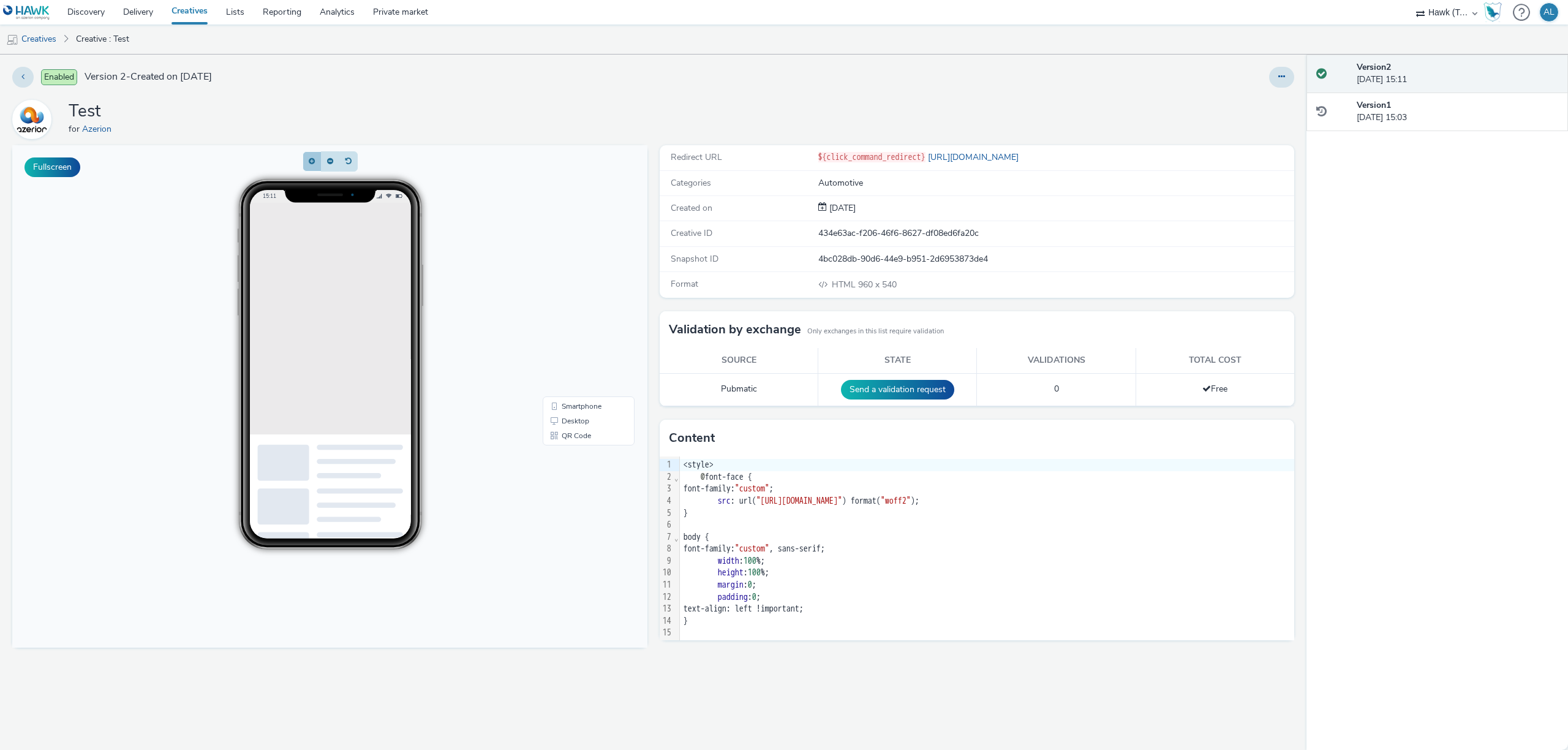 click 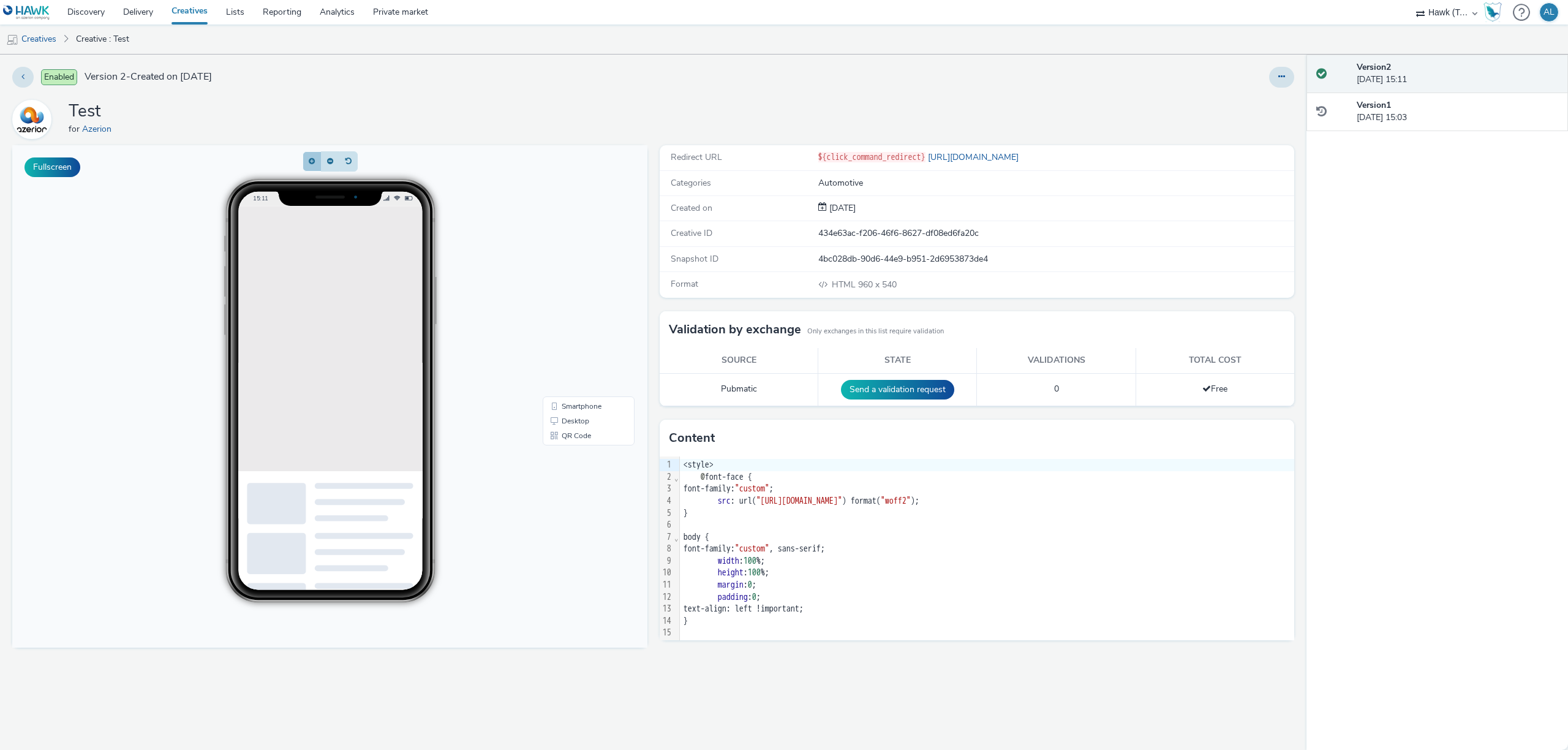click 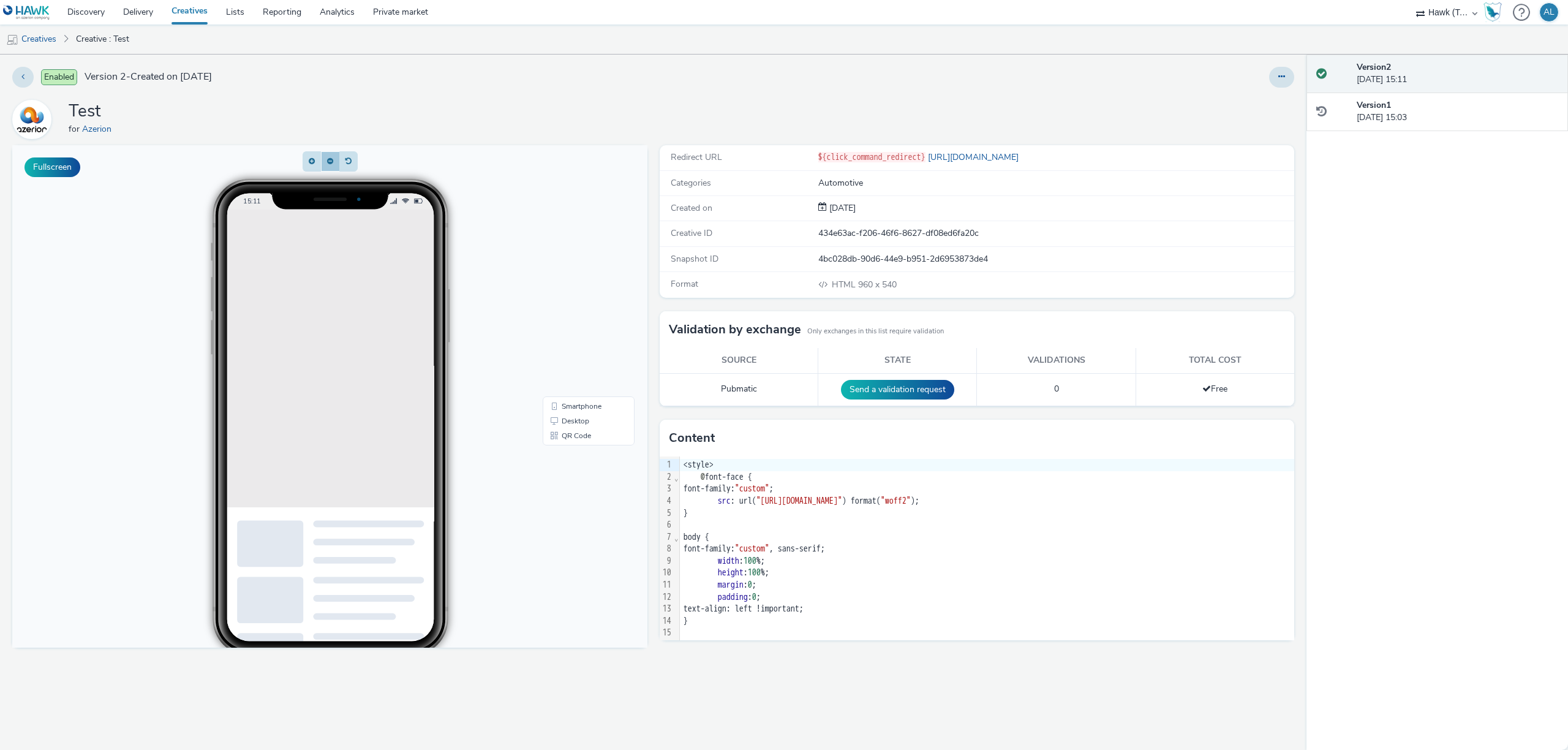 click 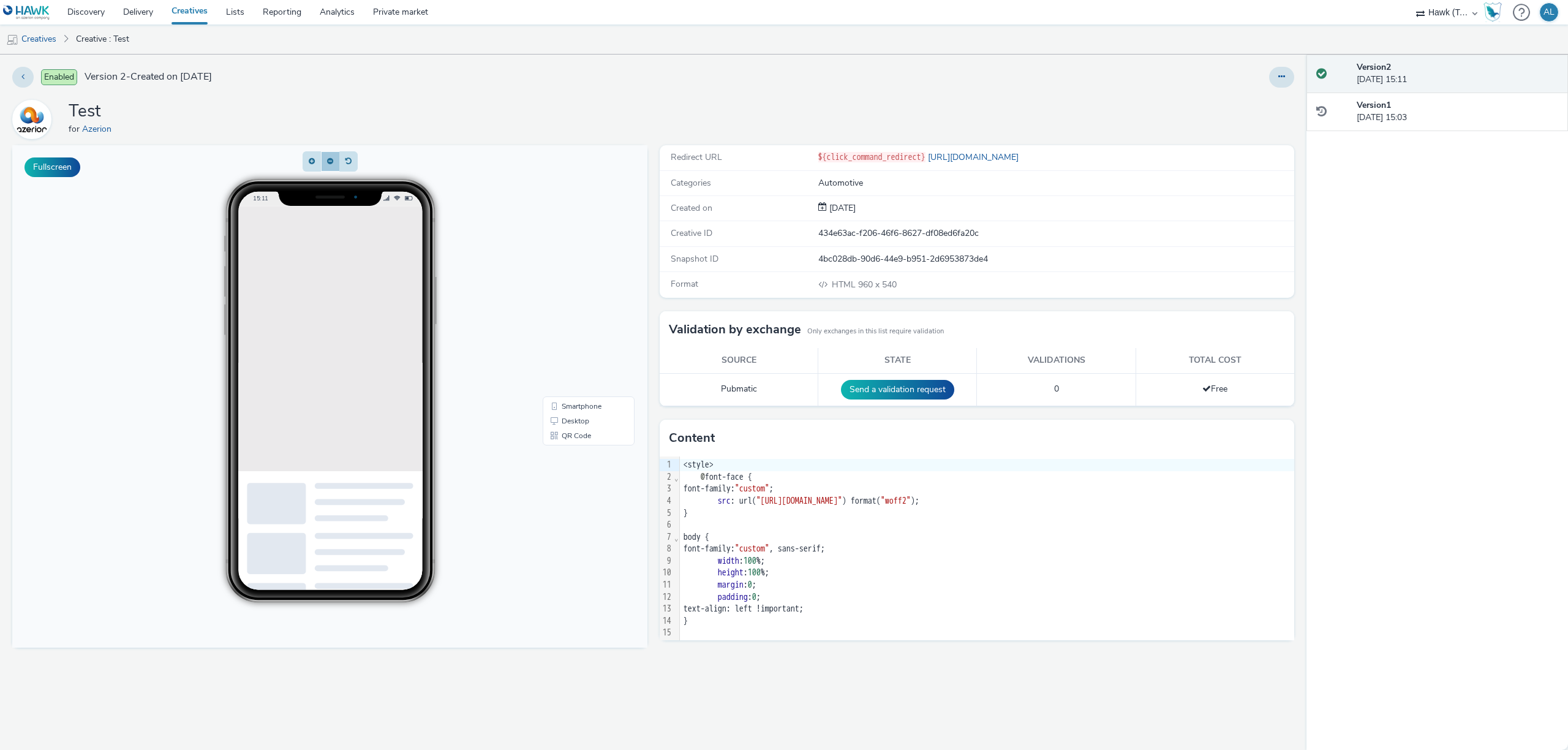 click 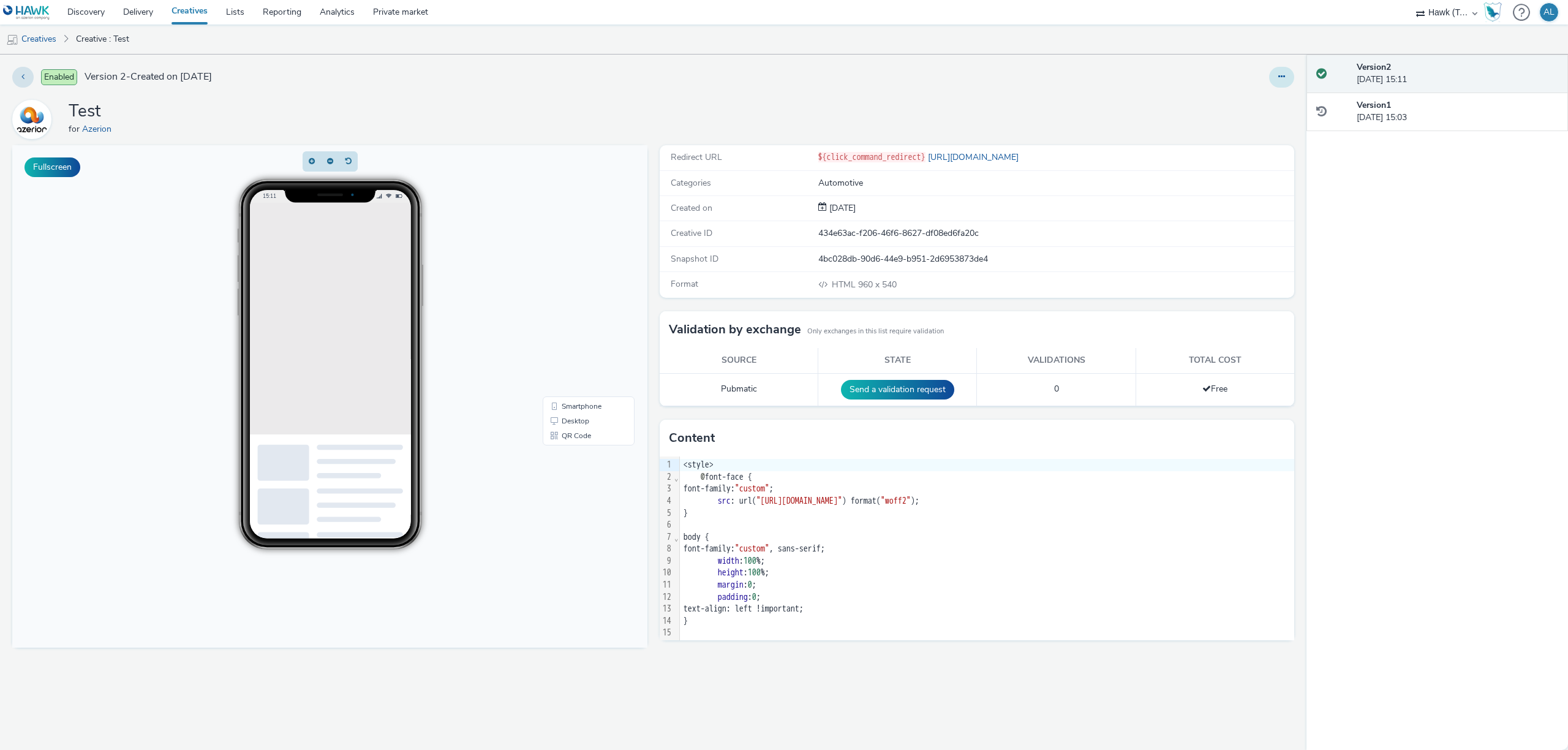 click at bounding box center [1281, 77] 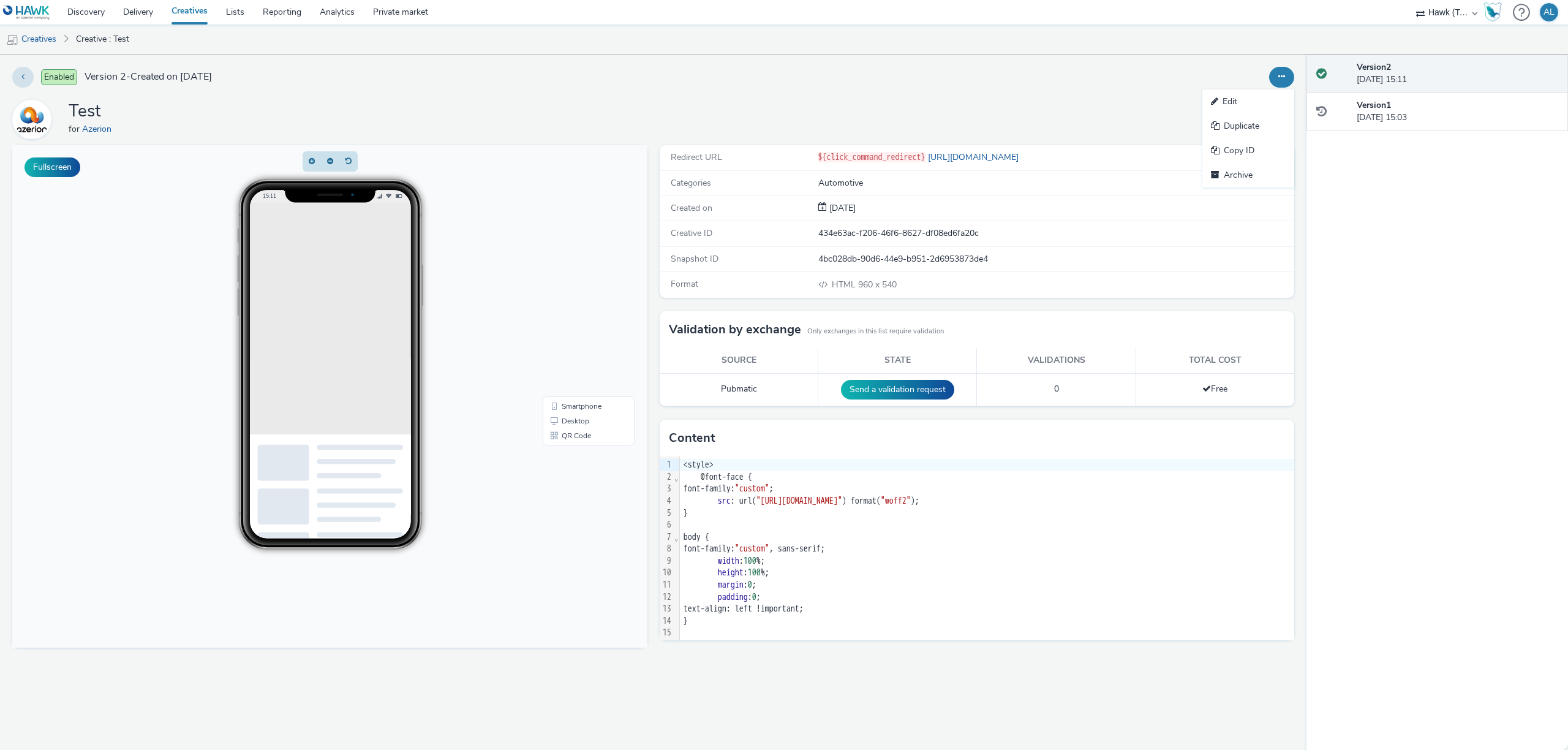 click on "Edit" at bounding box center [1248, 102] 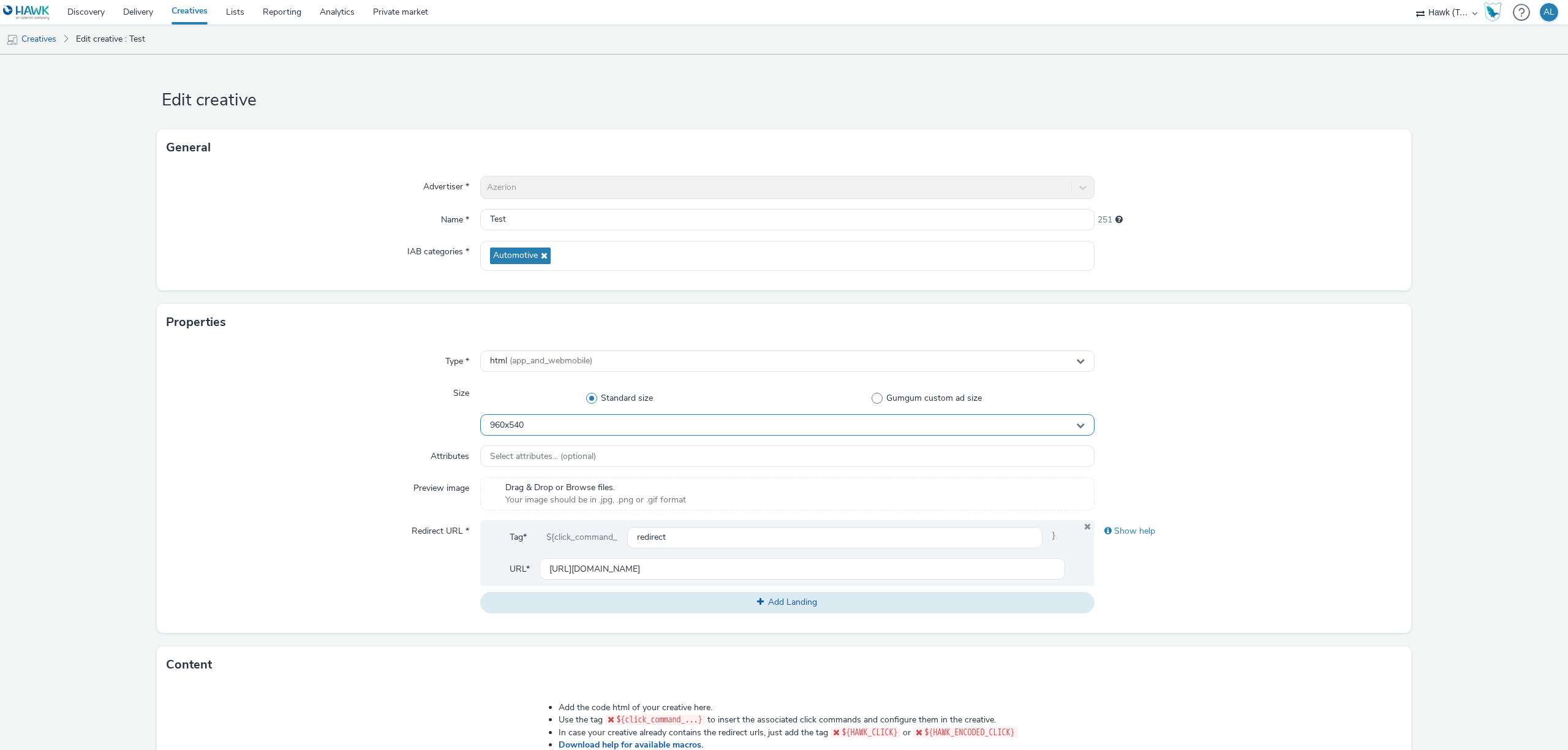 click on "960x540" at bounding box center [787, 425] 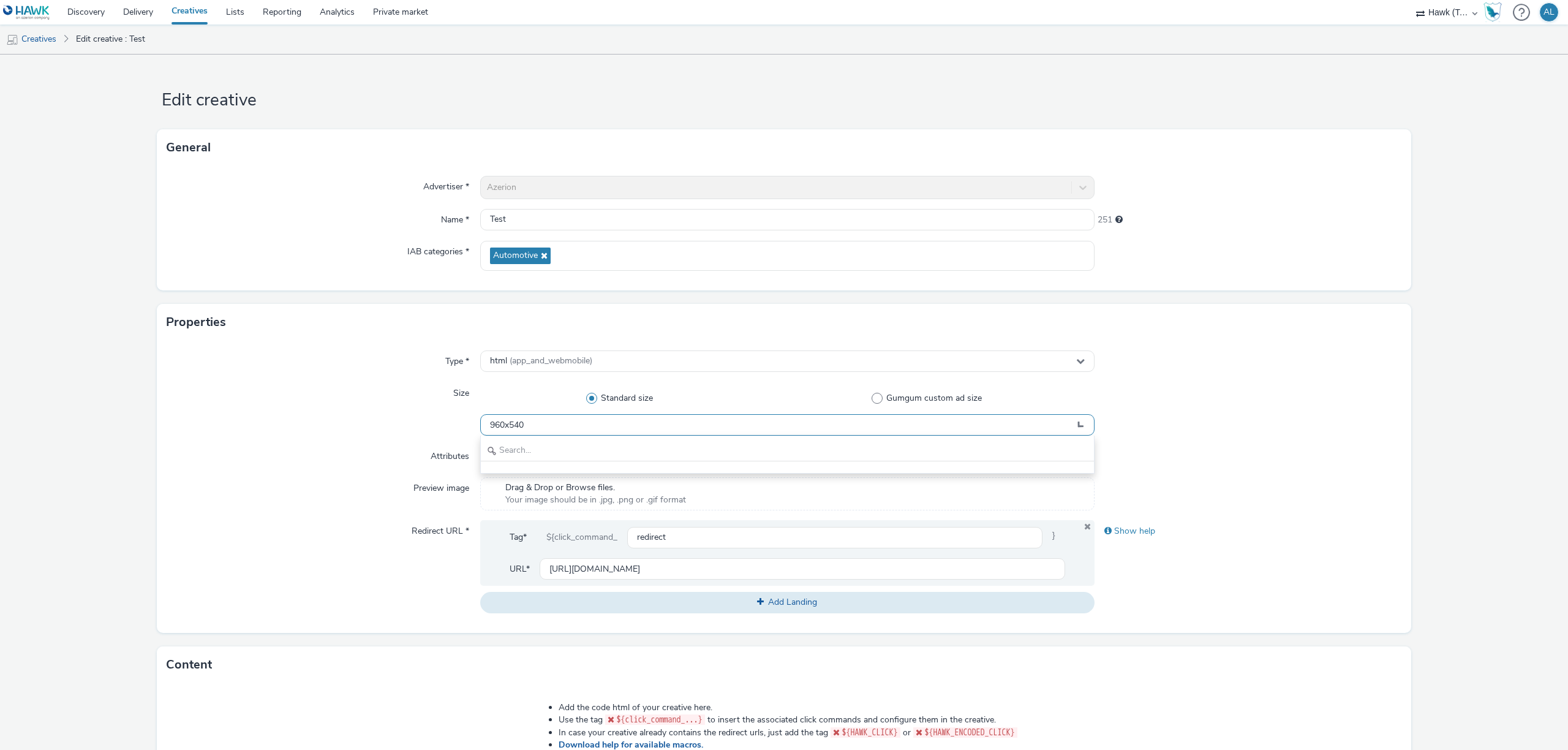 click on "960x540" at bounding box center (787, 425) 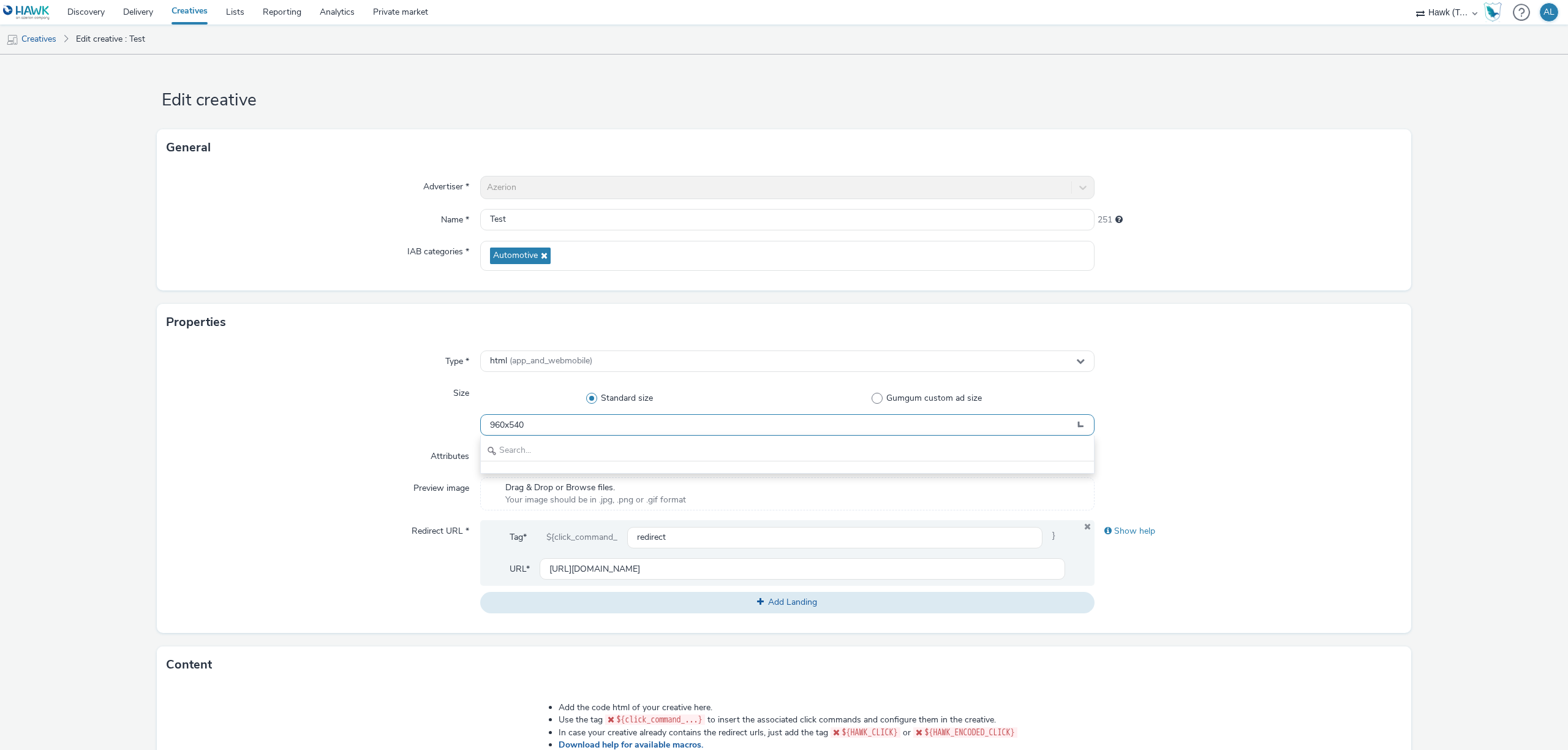 click on "960x540" at bounding box center (787, 425) 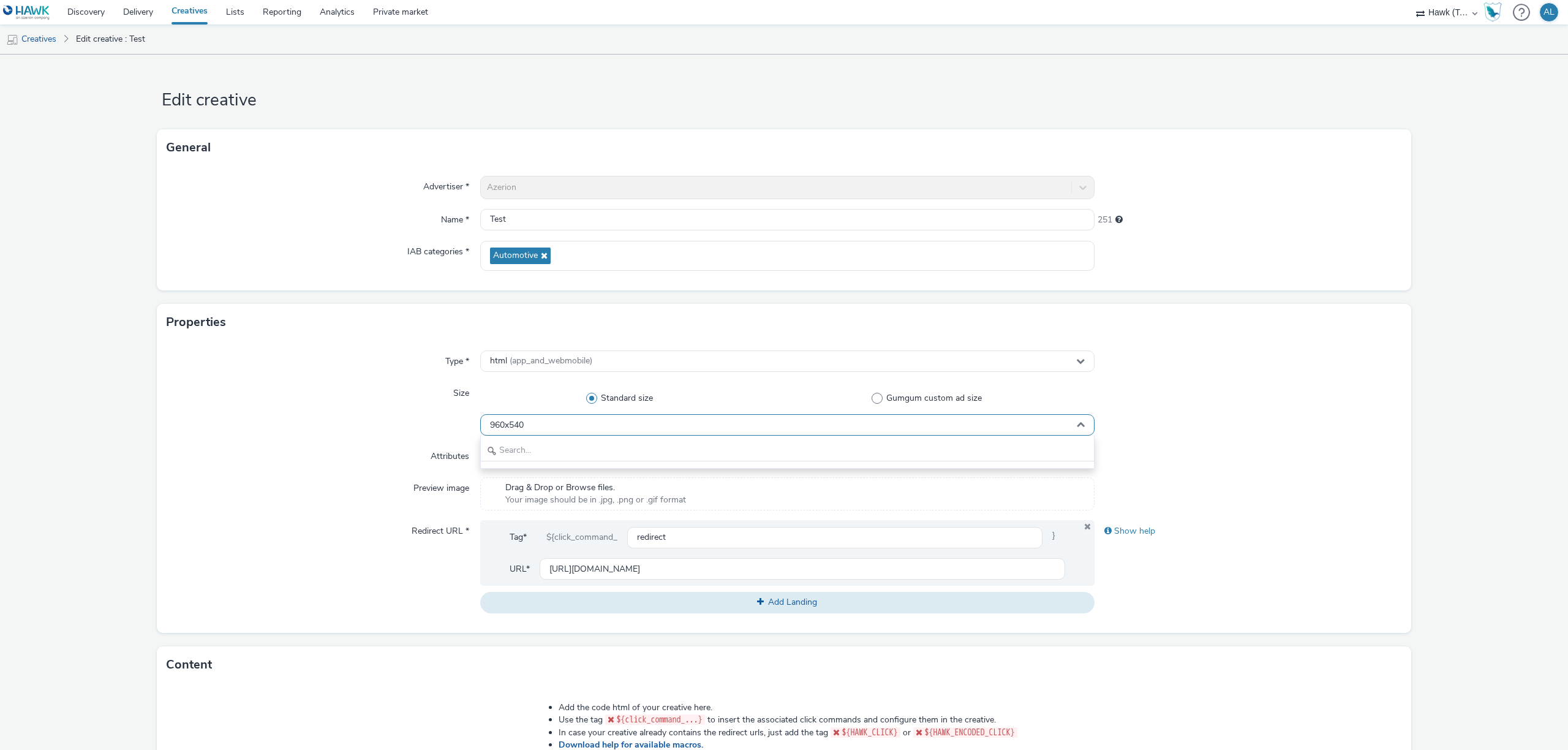 click on "960x540" at bounding box center [787, 425] 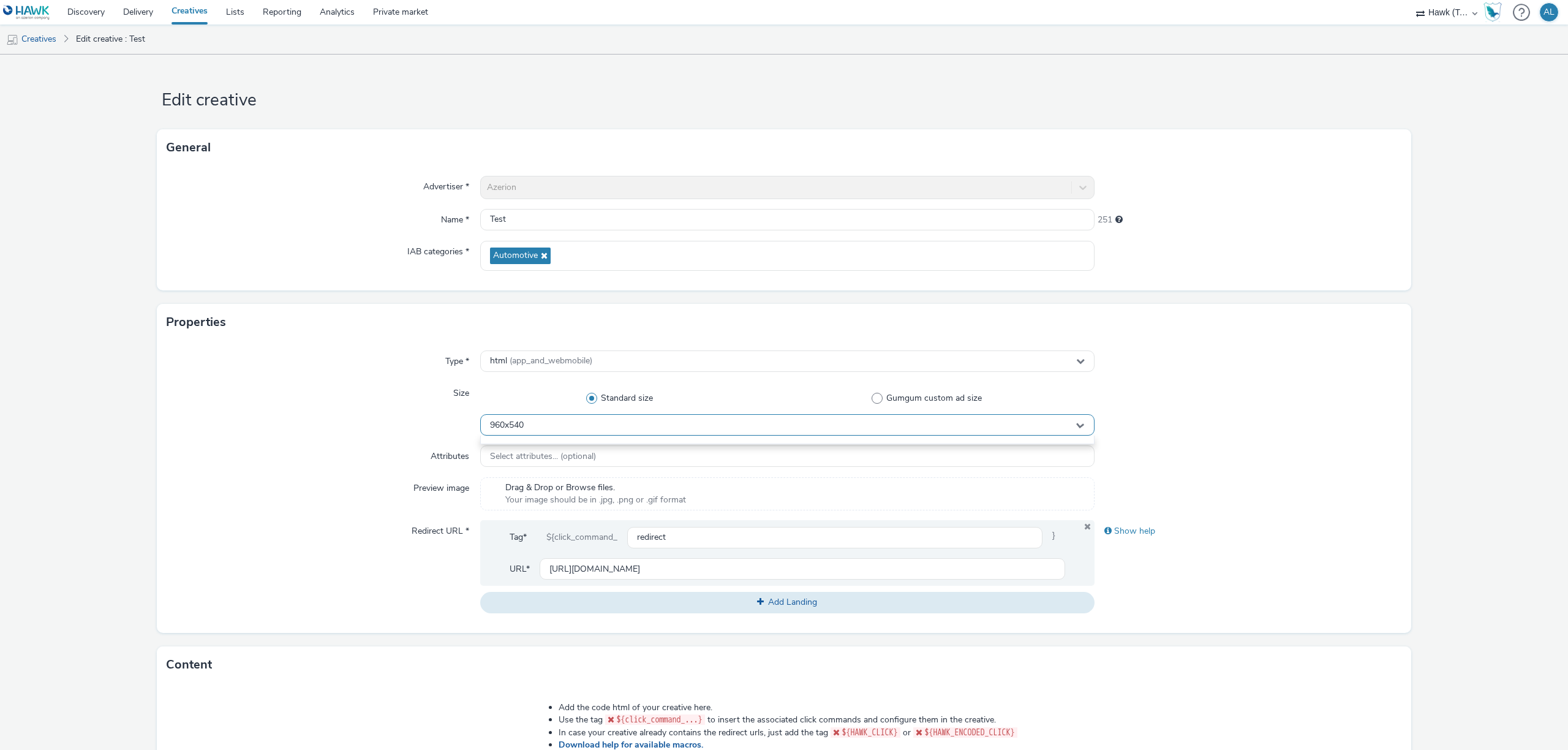 click on "960x540" at bounding box center (787, 425) 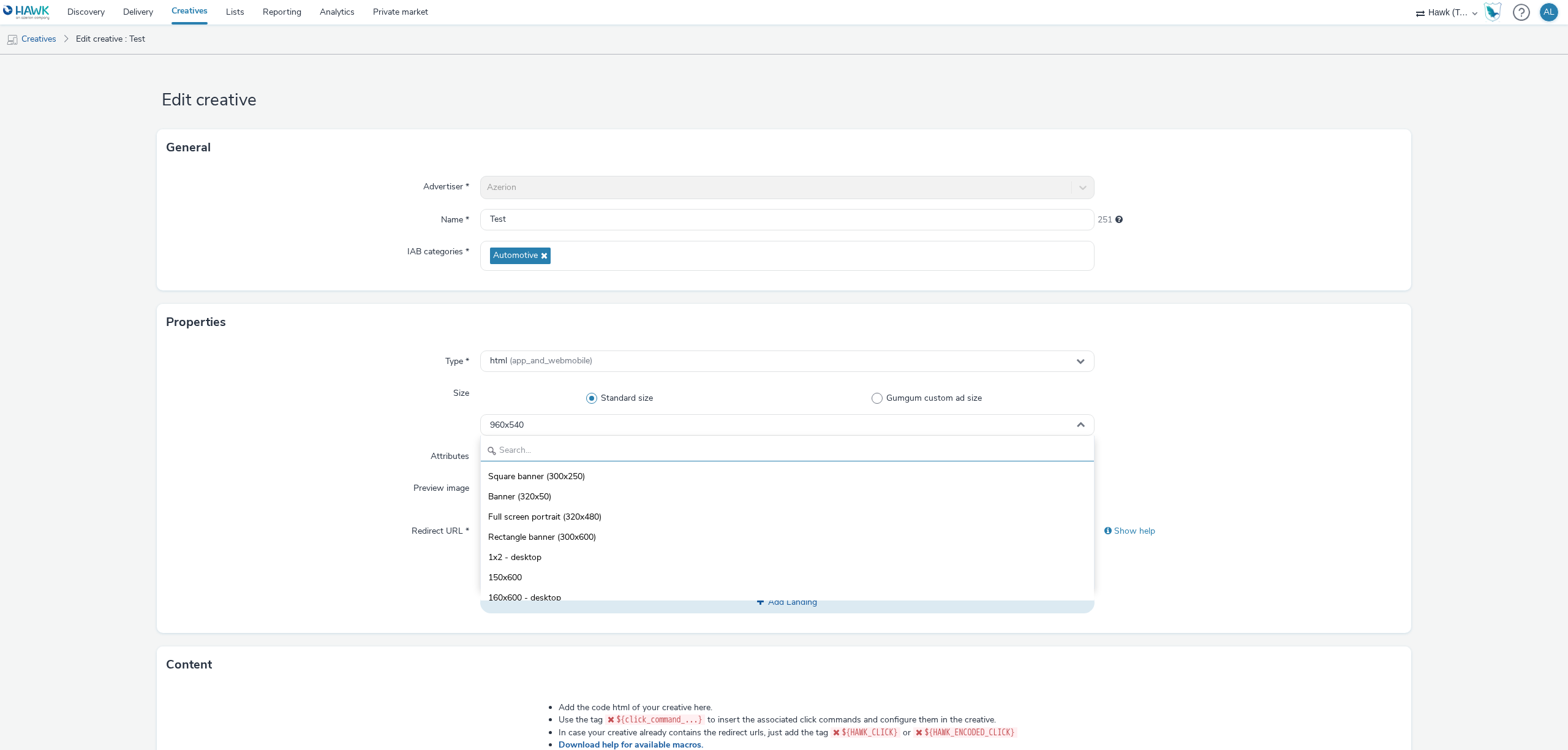 click at bounding box center (787, 450) 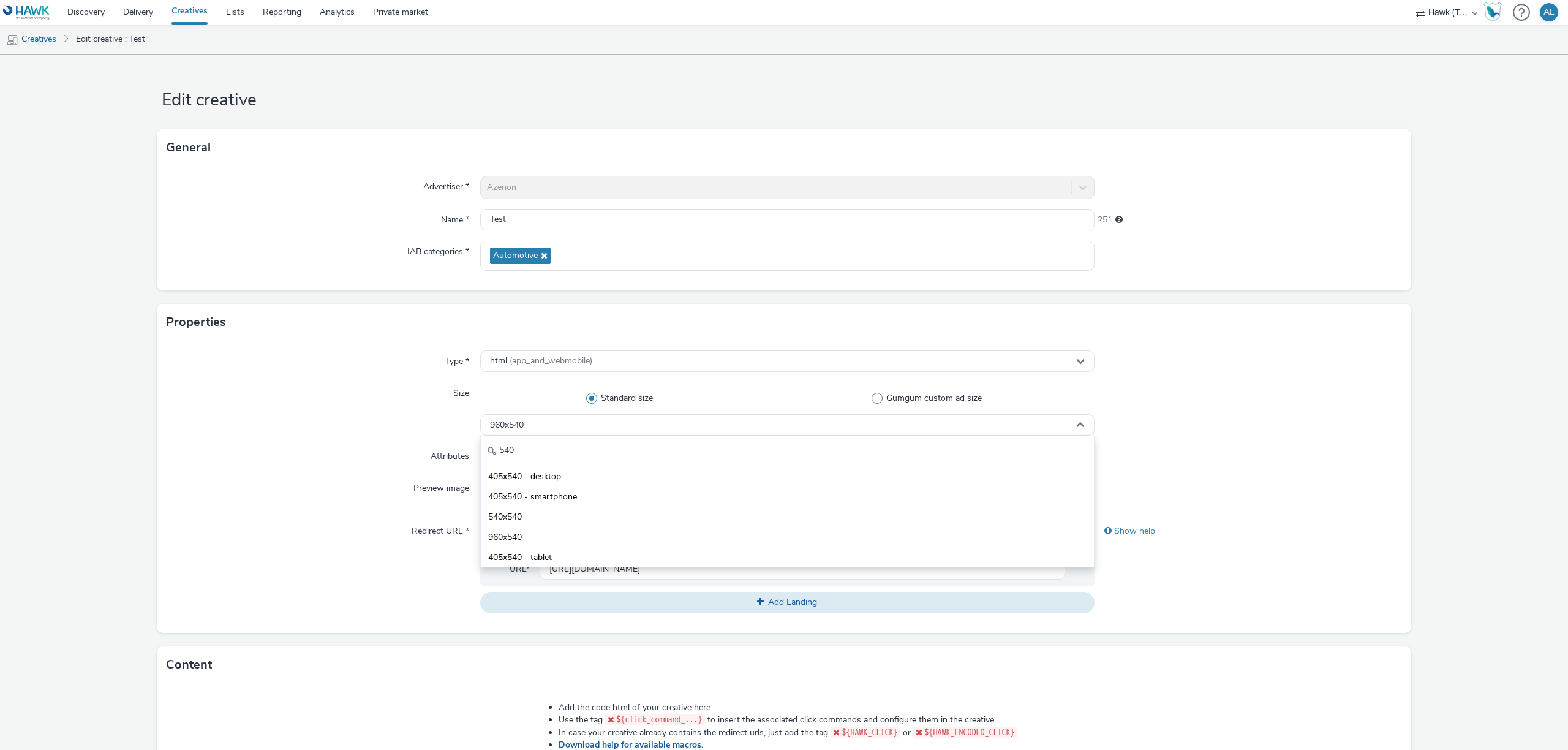 click on "540" at bounding box center [787, 450] 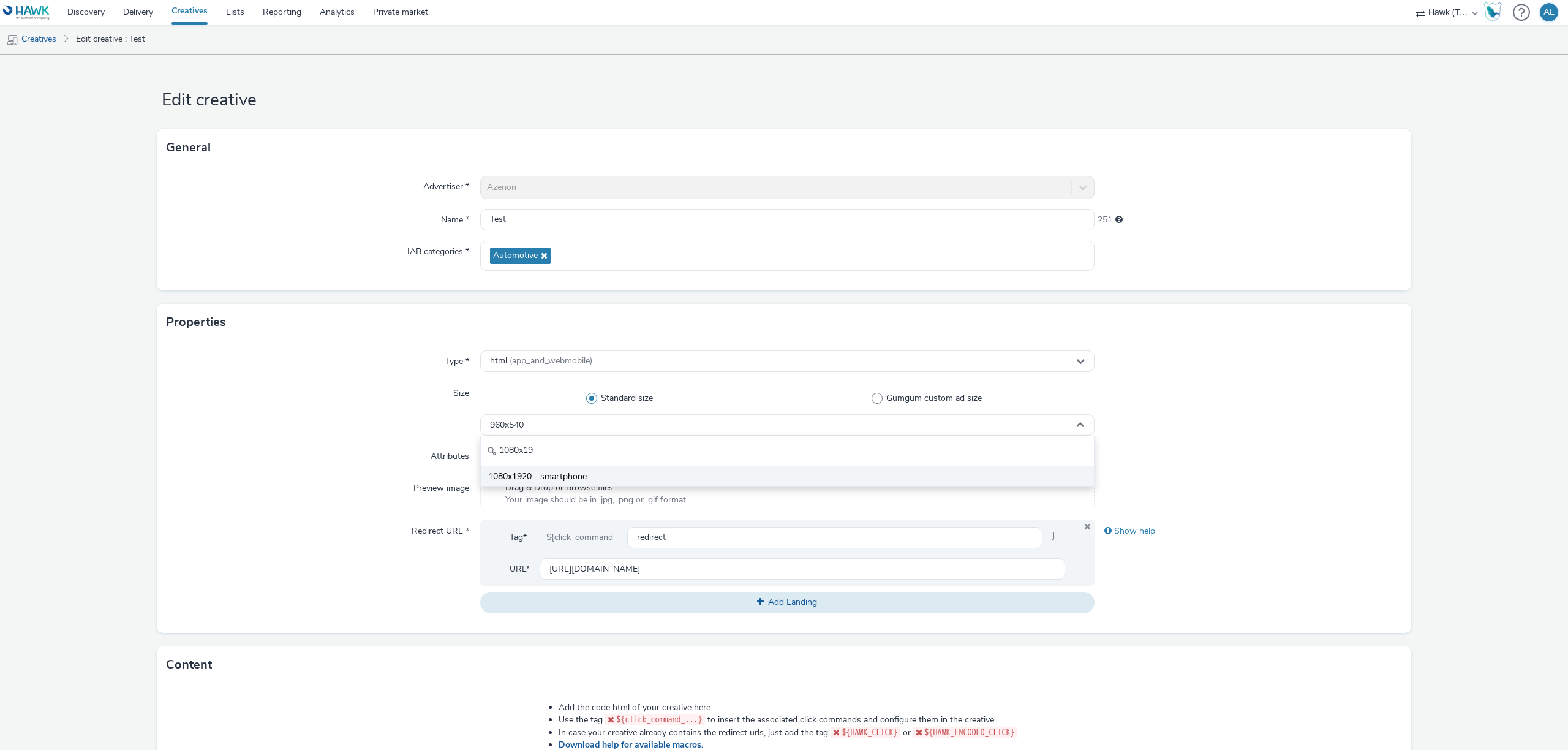 type on "1080x19" 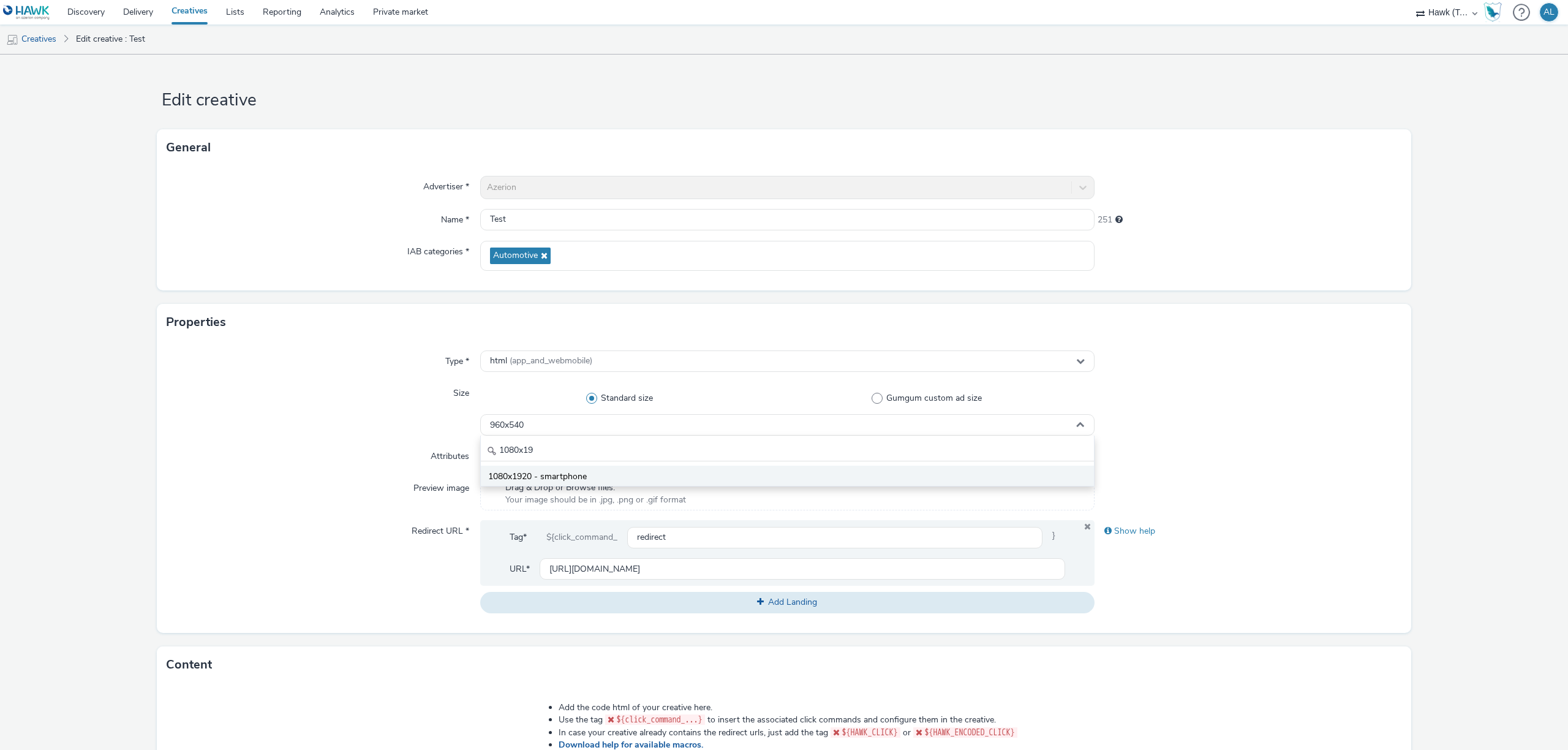 click on "1080x1920 - smartphone" at bounding box center [787, 475] 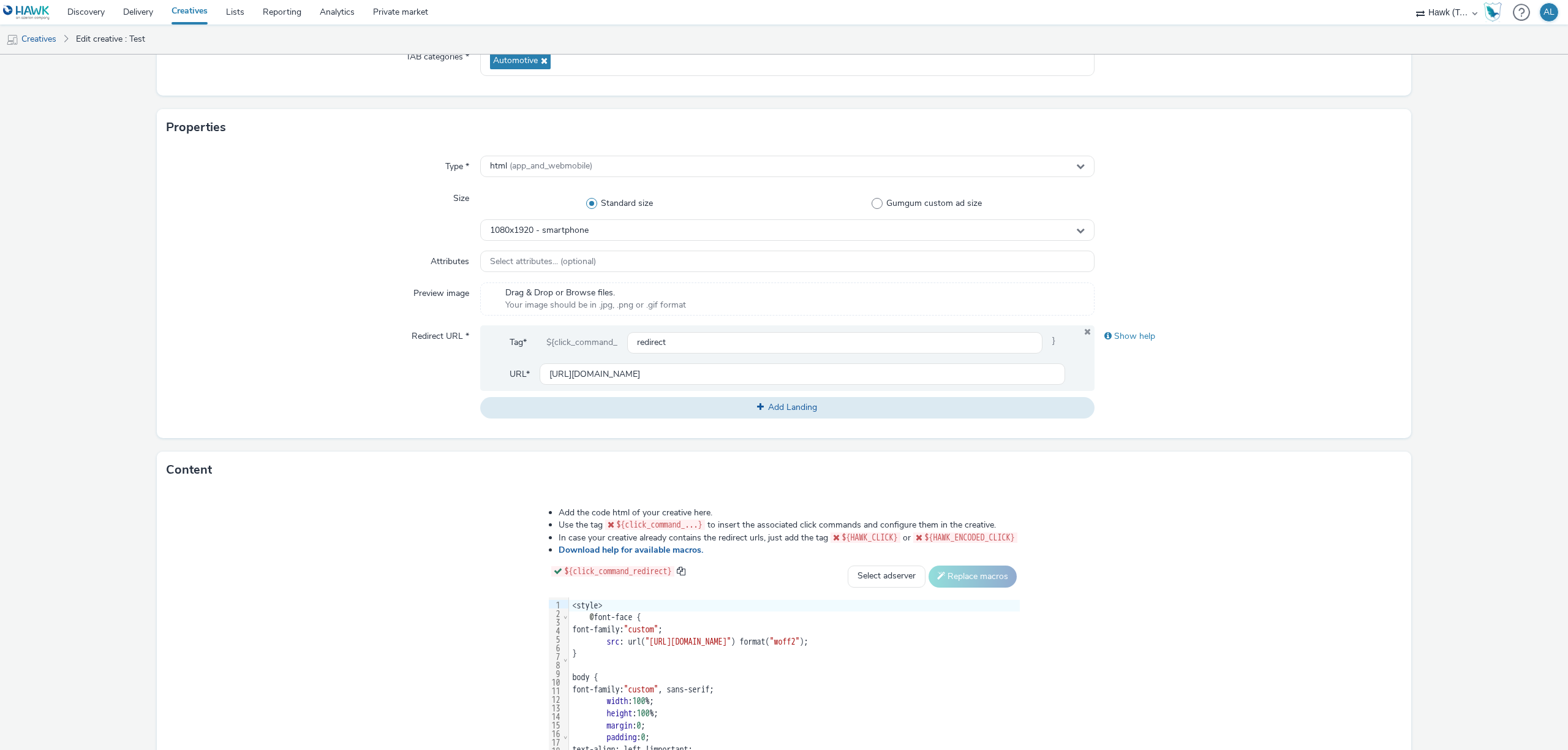 scroll, scrollTop: 310, scrollLeft: 0, axis: vertical 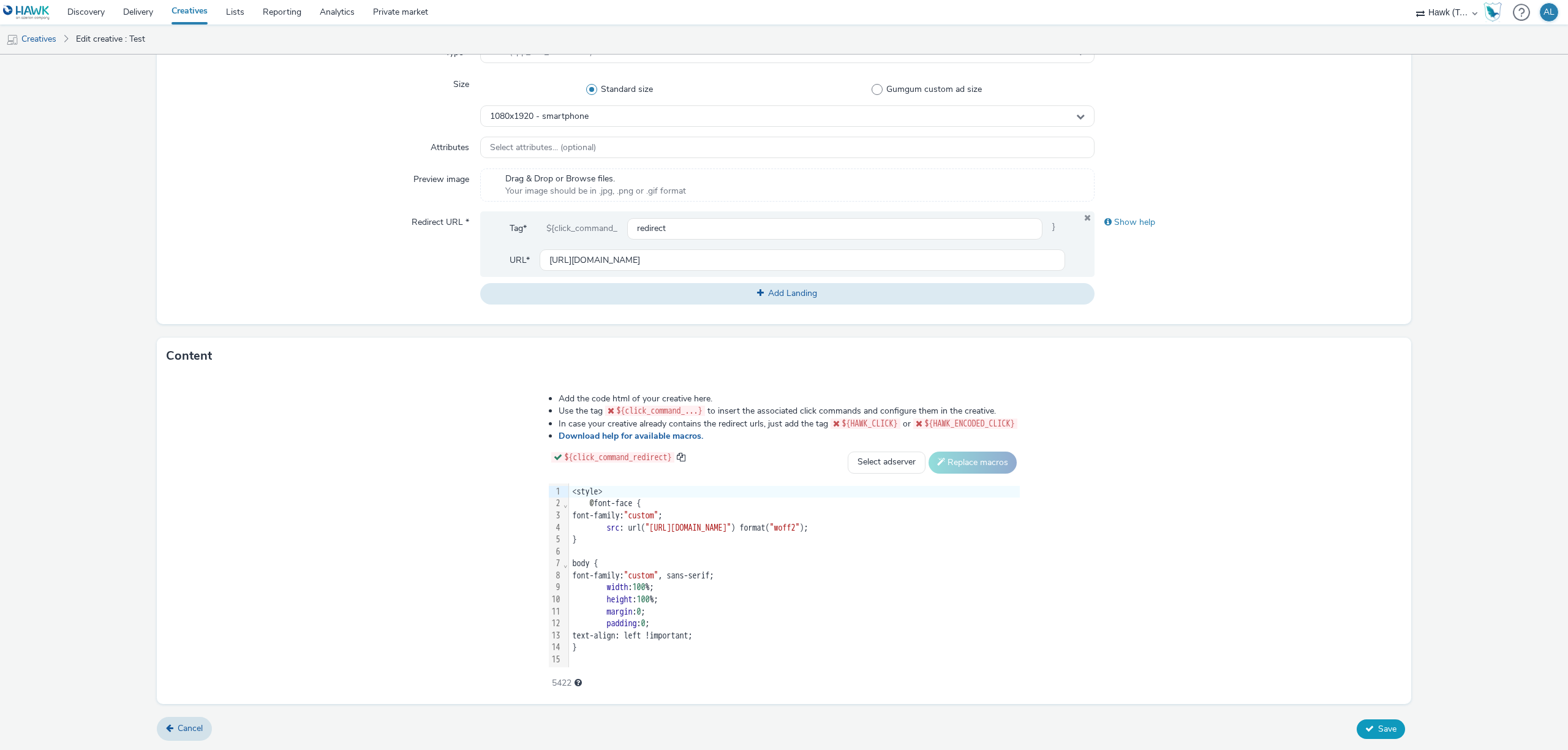 click on "Save" at bounding box center (1381, 729) 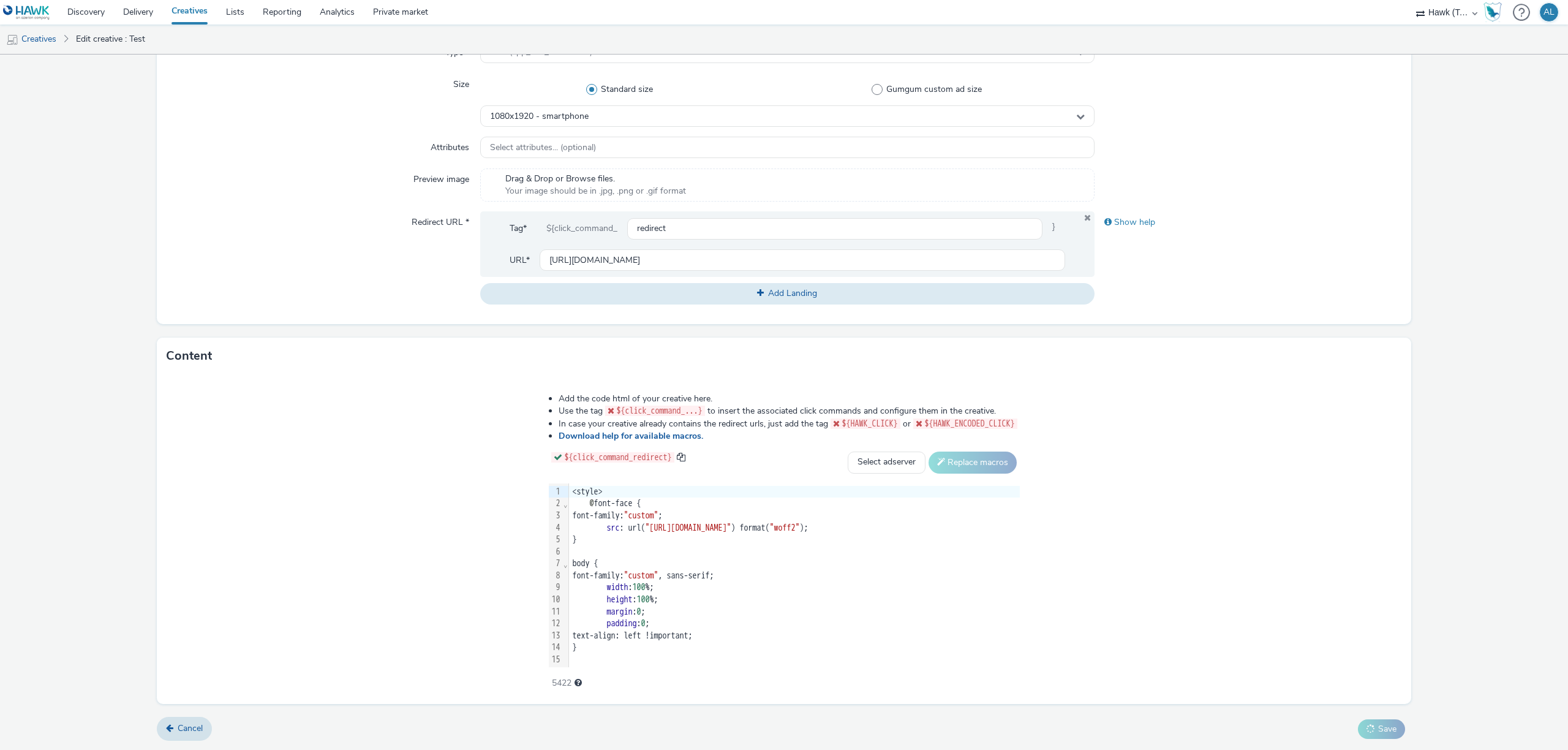 scroll, scrollTop: 0, scrollLeft: 0, axis: both 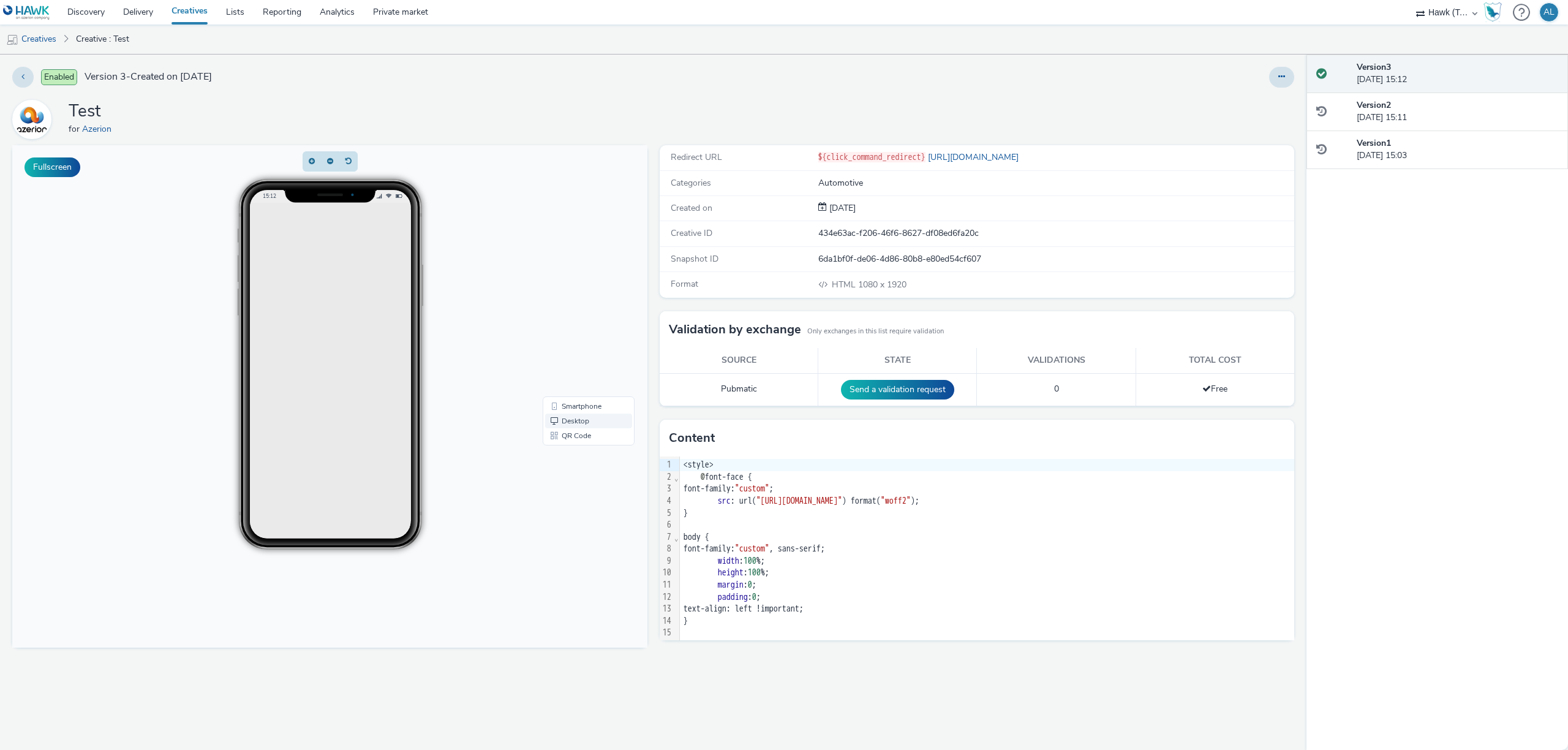 click on "Desktop" at bounding box center (589, 421) 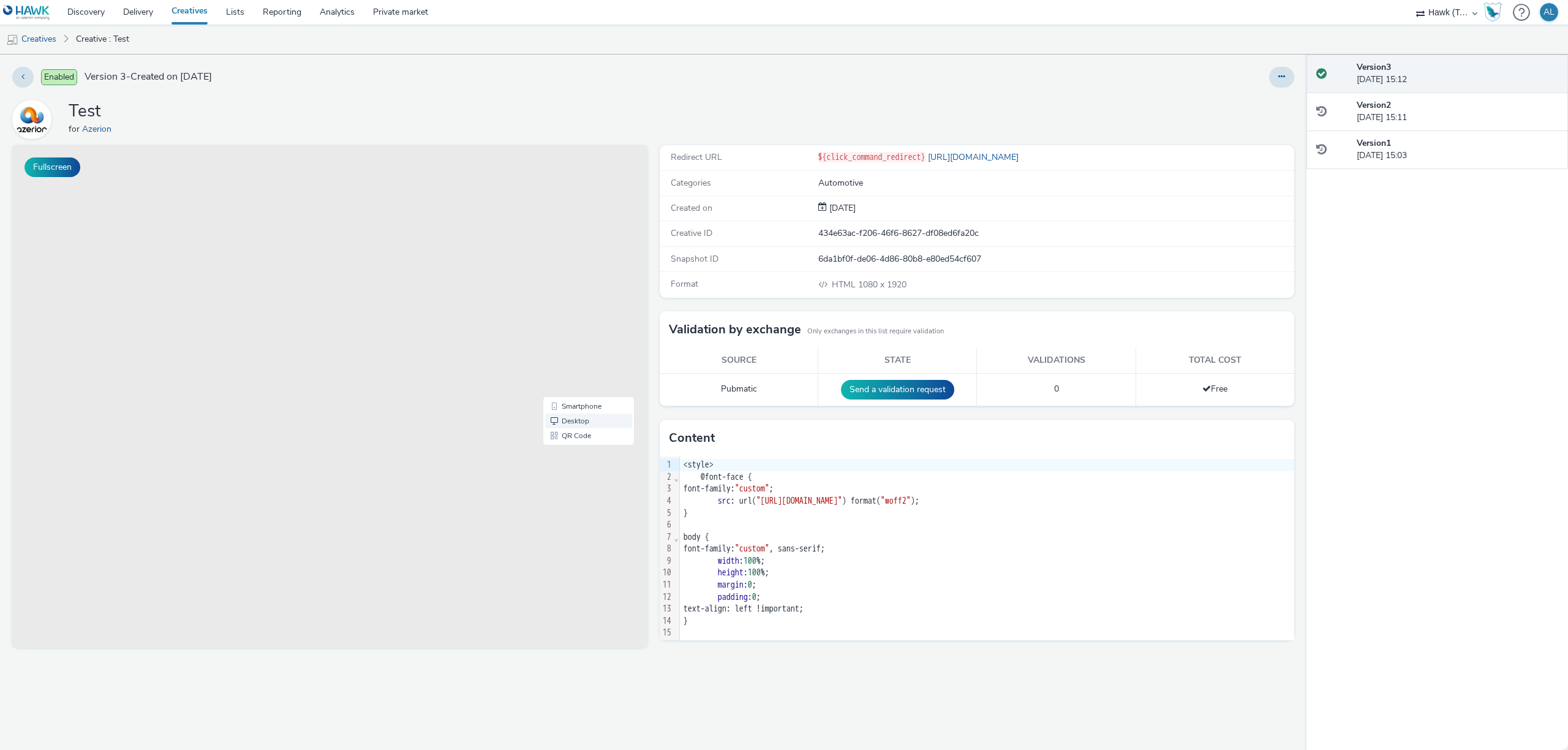 scroll, scrollTop: 0, scrollLeft: 0, axis: both 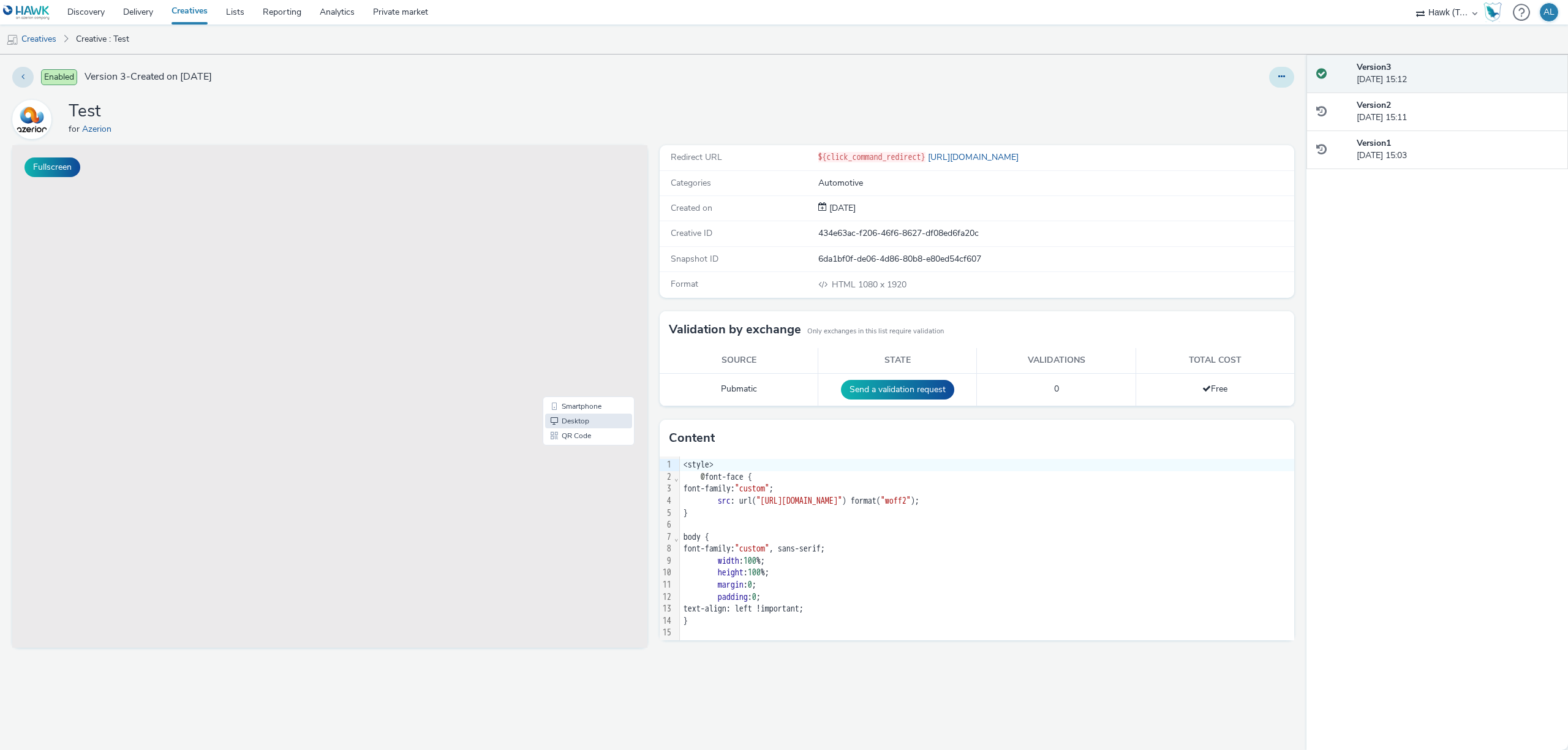 click at bounding box center (1281, 77) 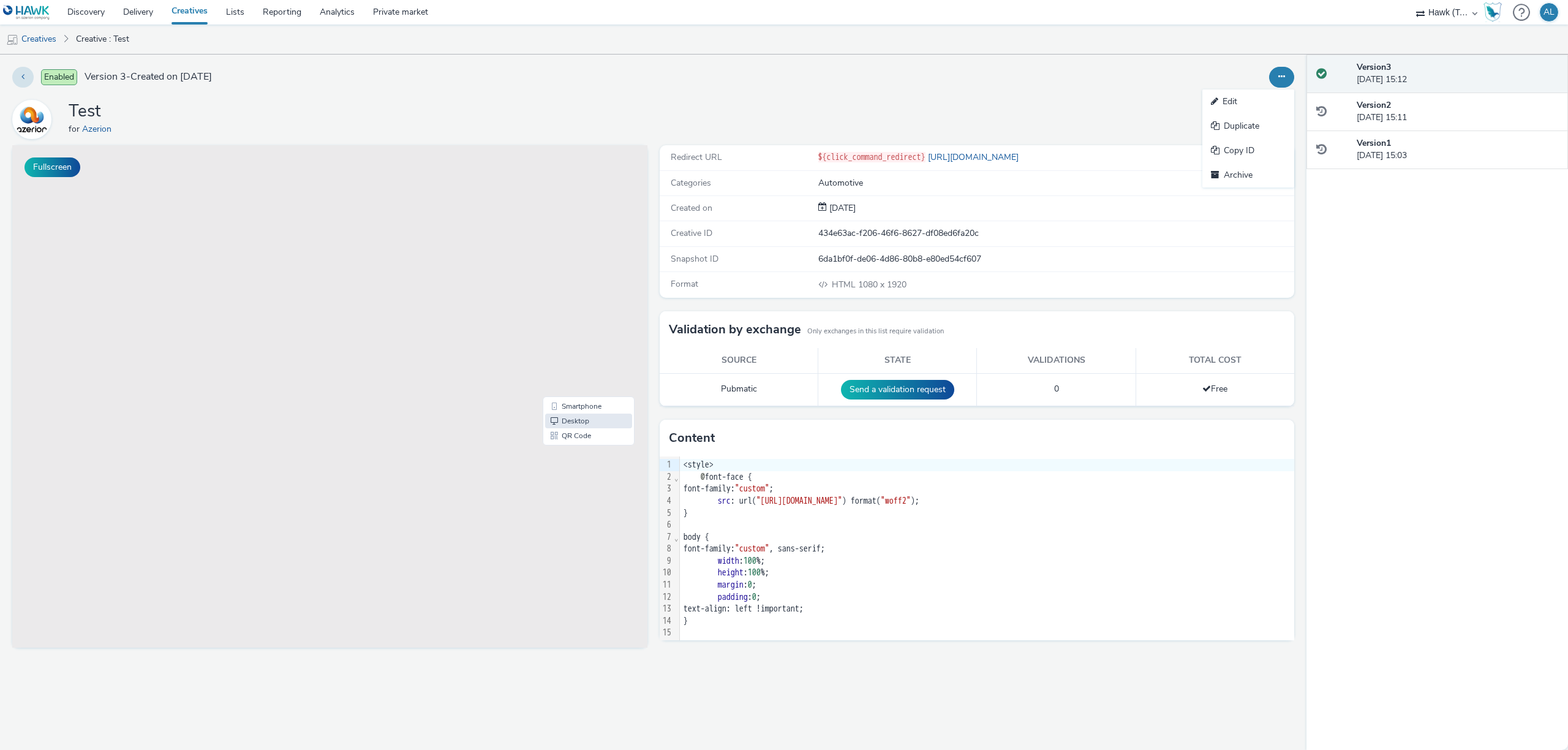click on "Edit" at bounding box center [1248, 102] 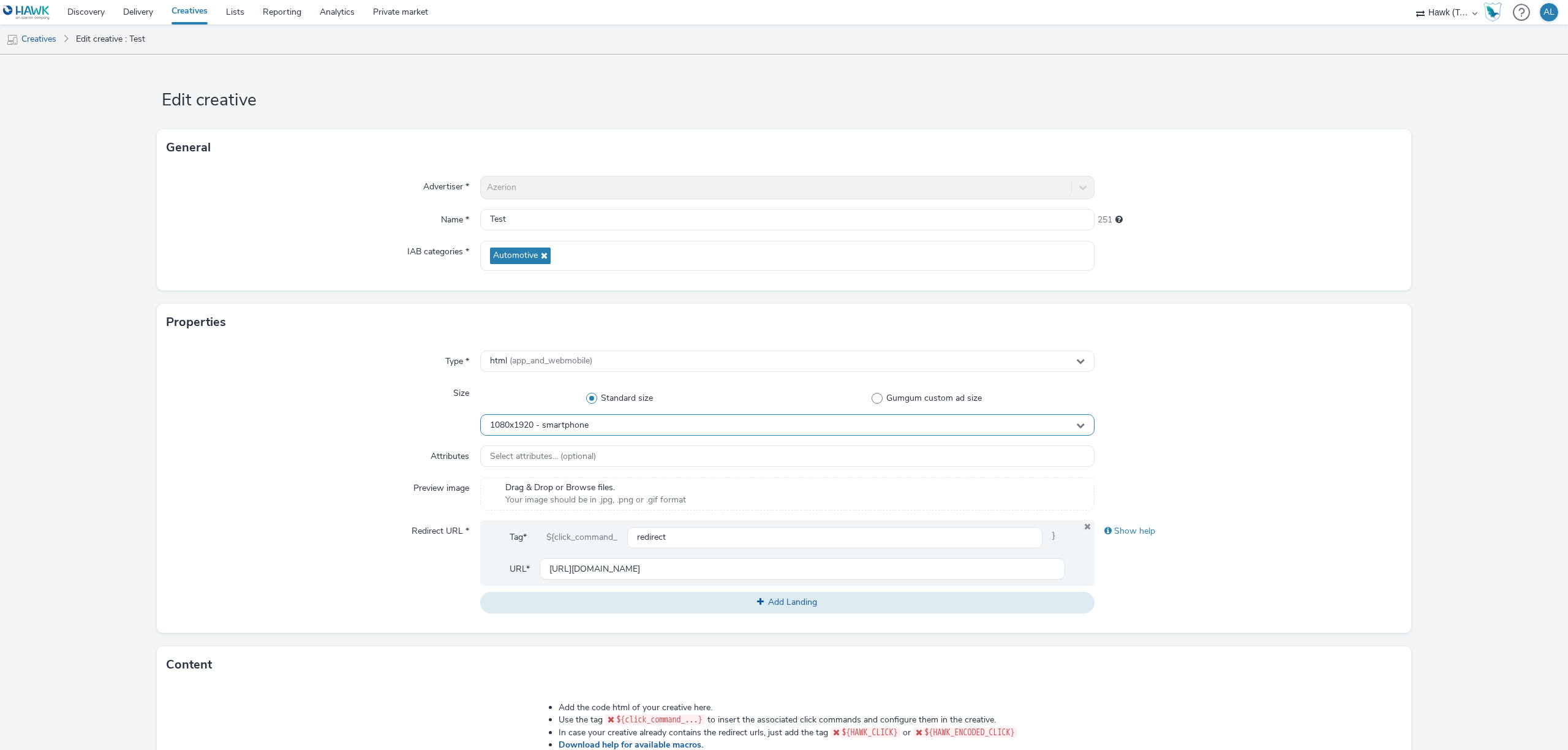 click on "1080x1920 - smartphone" at bounding box center (787, 425) 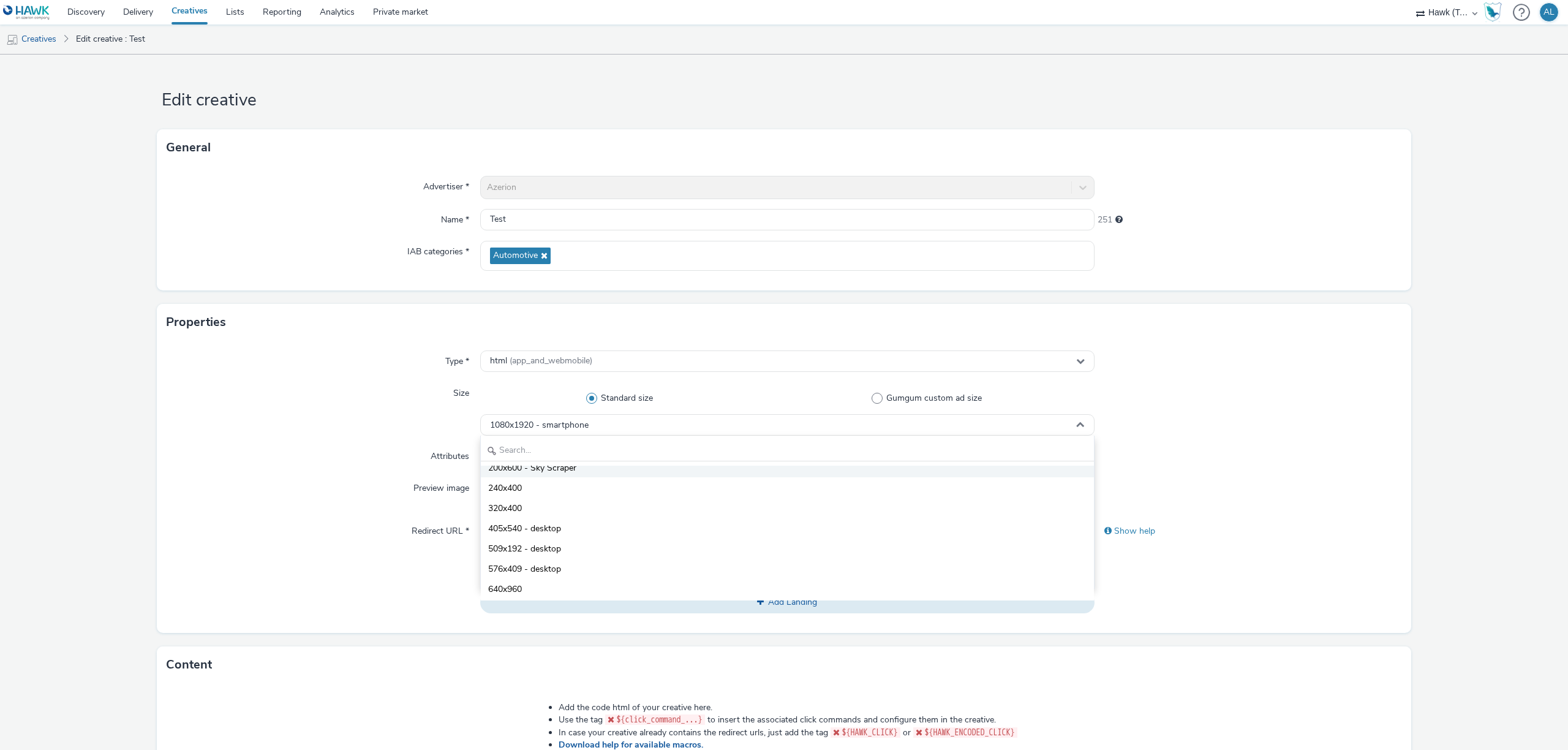 scroll, scrollTop: 163, scrollLeft: 0, axis: vertical 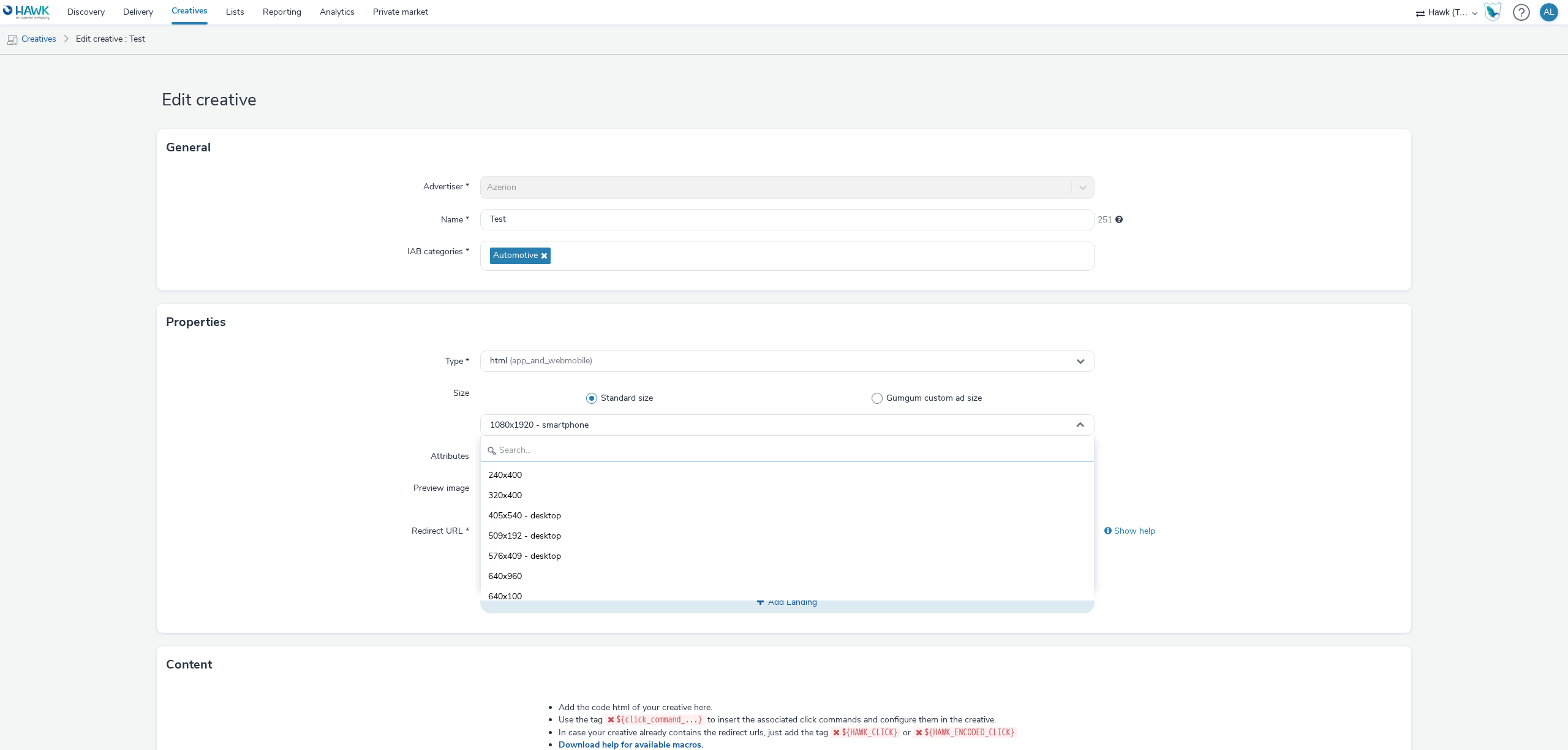 click at bounding box center [787, 450] 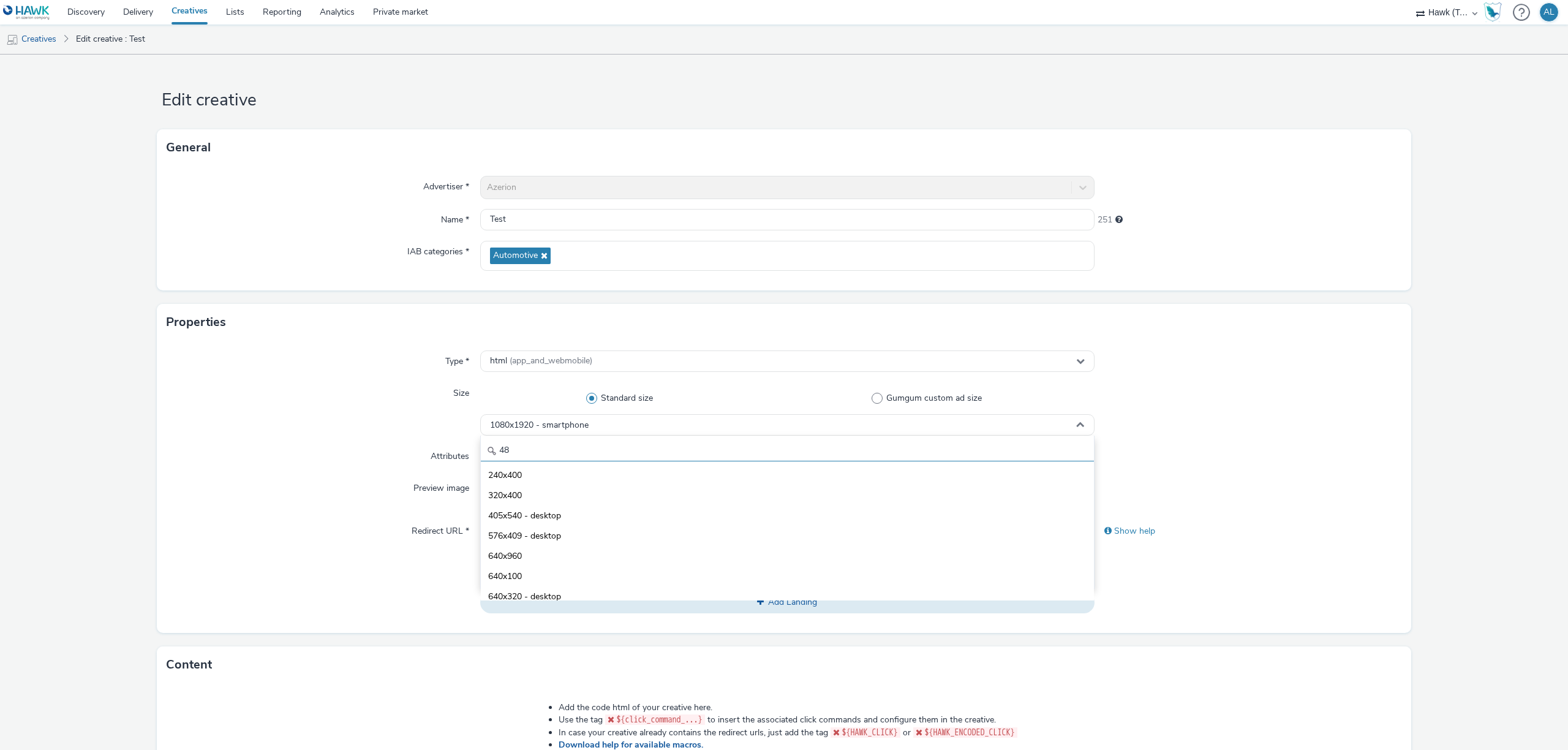 scroll, scrollTop: 0, scrollLeft: 0, axis: both 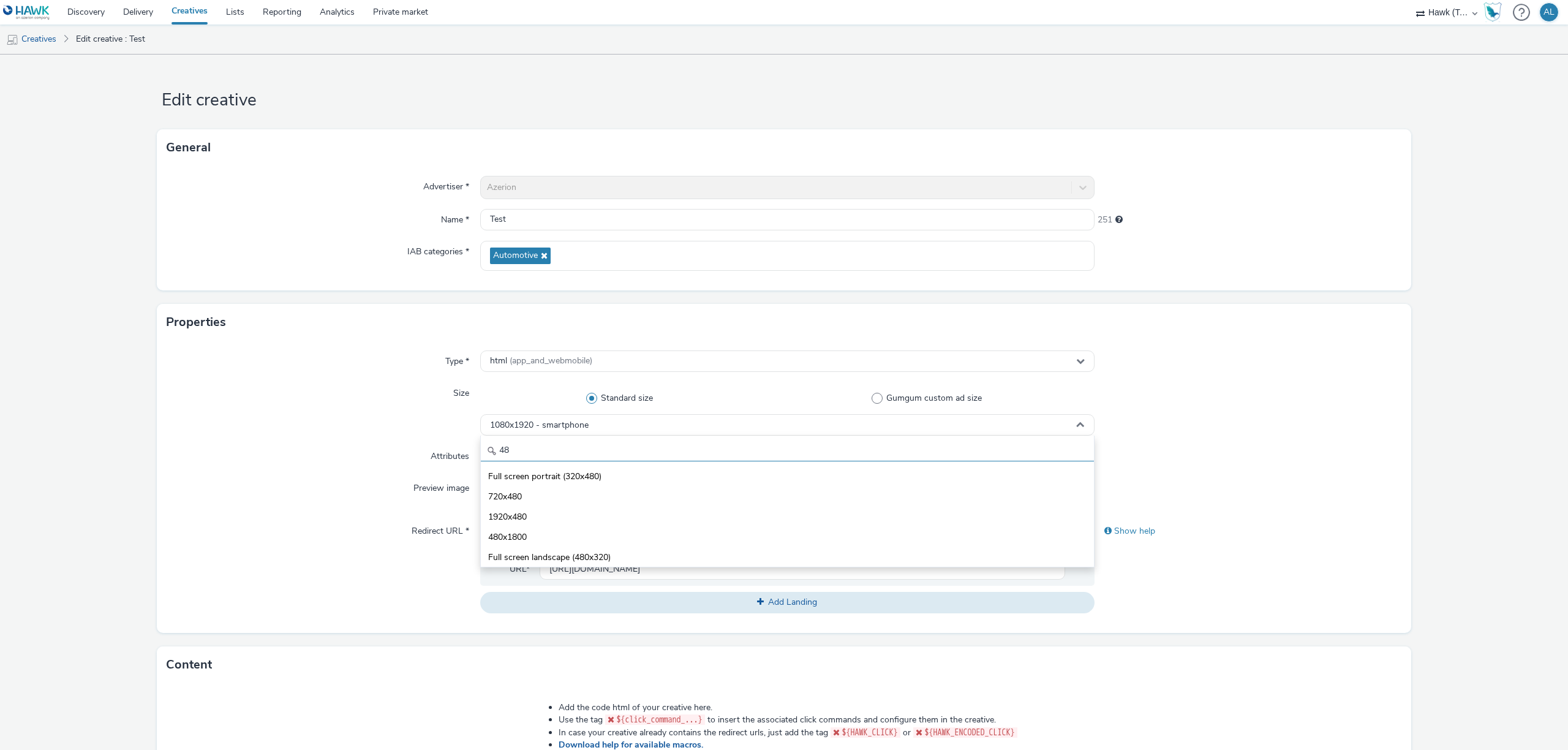 type on "4" 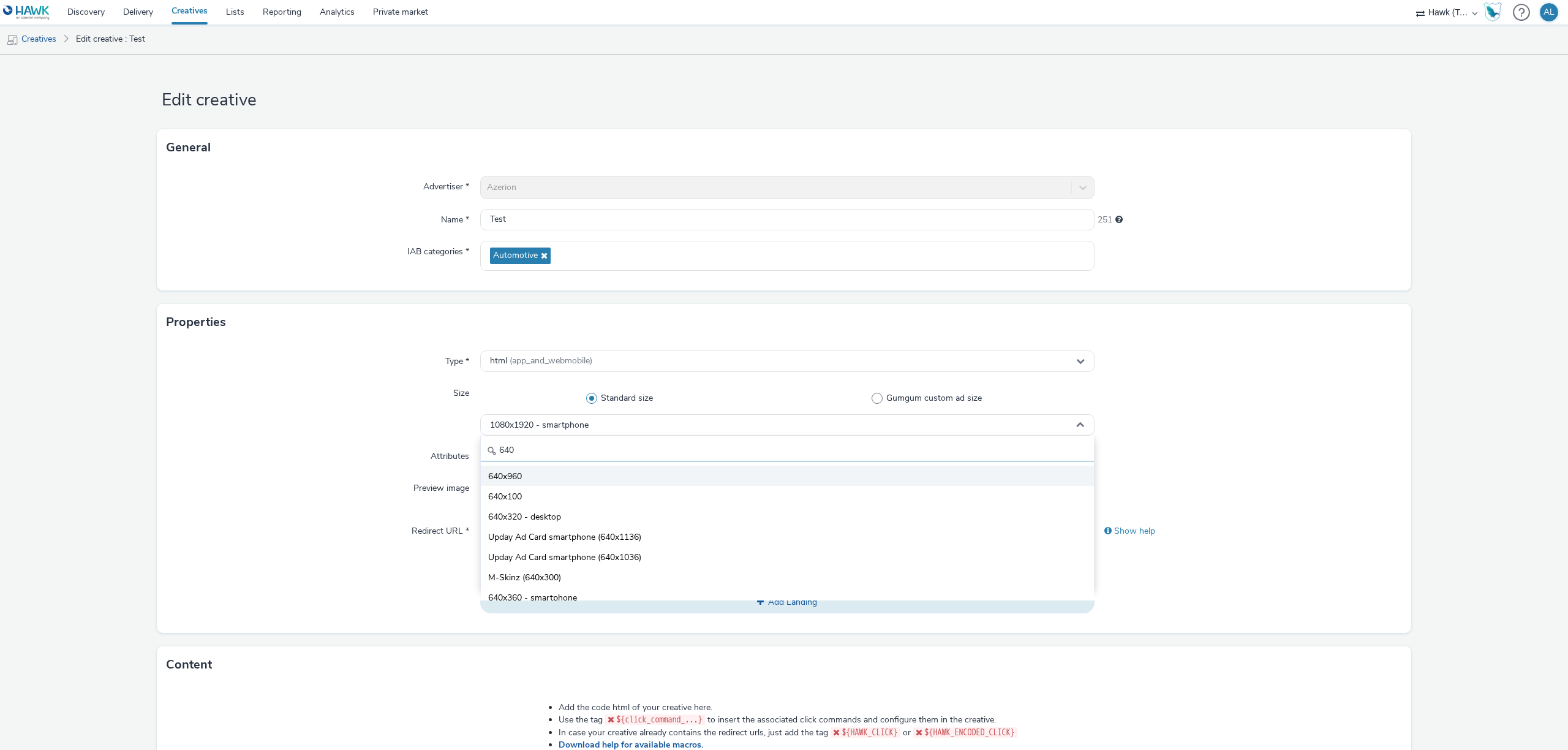 type on "640" 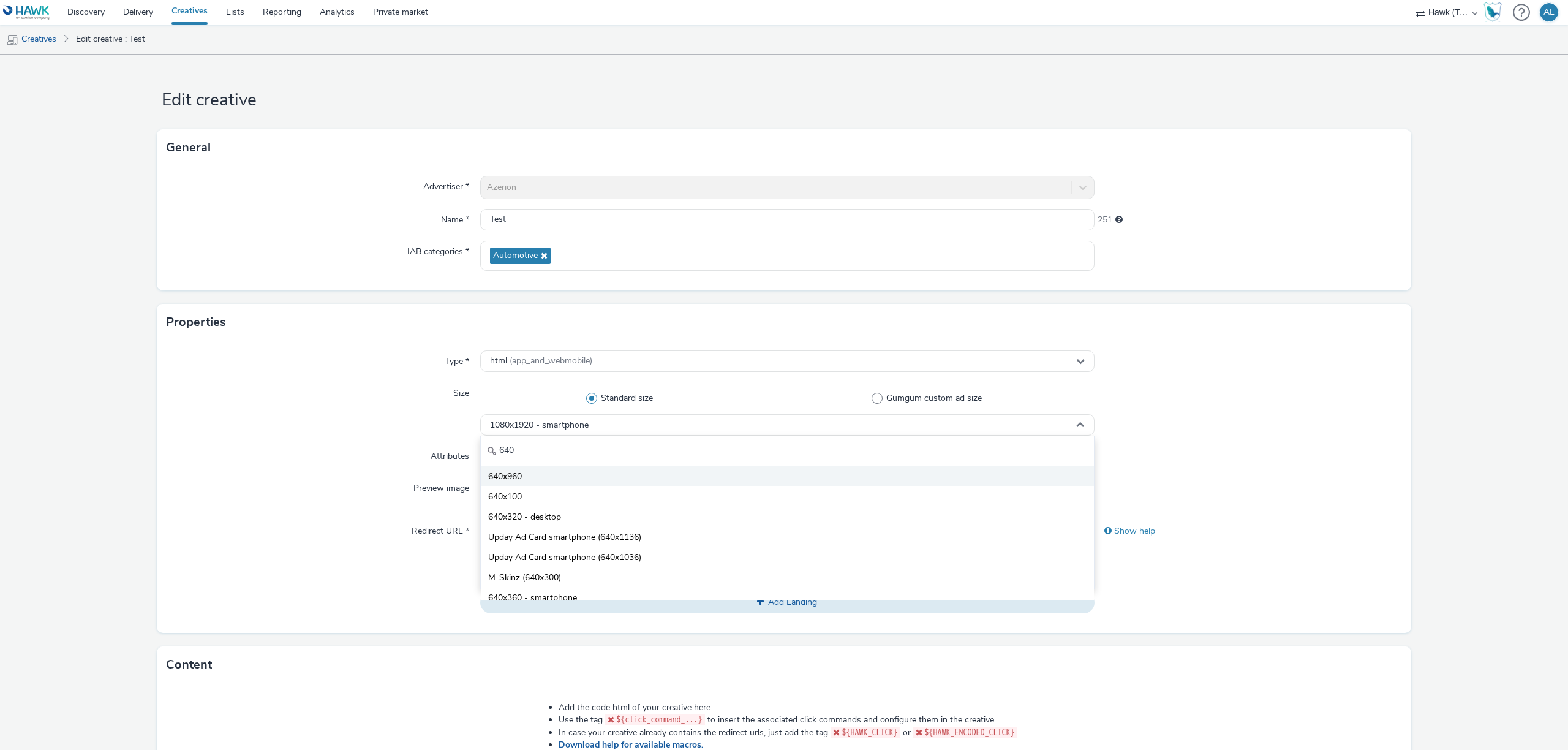 drag, startPoint x: 509, startPoint y: 472, endPoint x: 536, endPoint y: 472, distance: 27 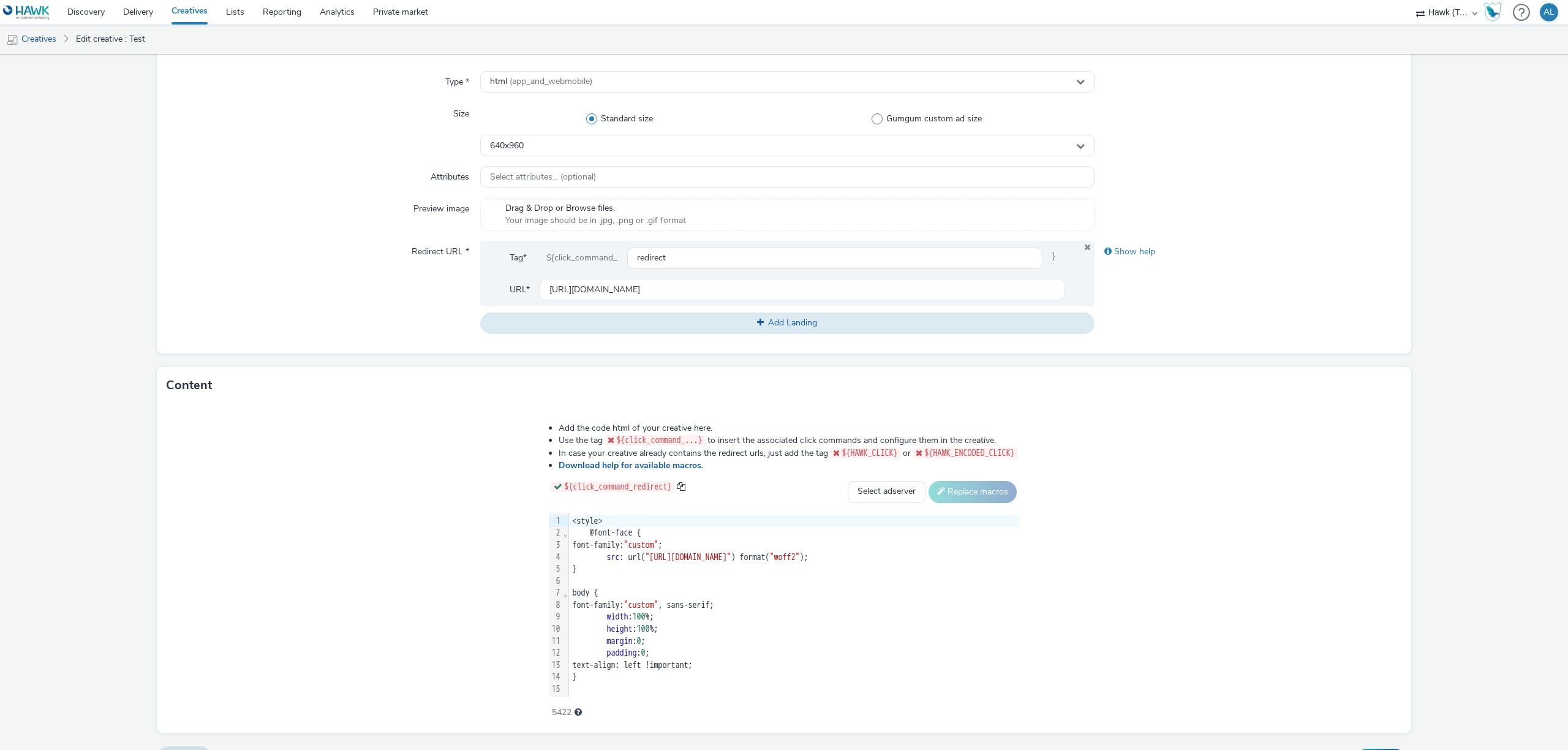 scroll, scrollTop: 310, scrollLeft: 0, axis: vertical 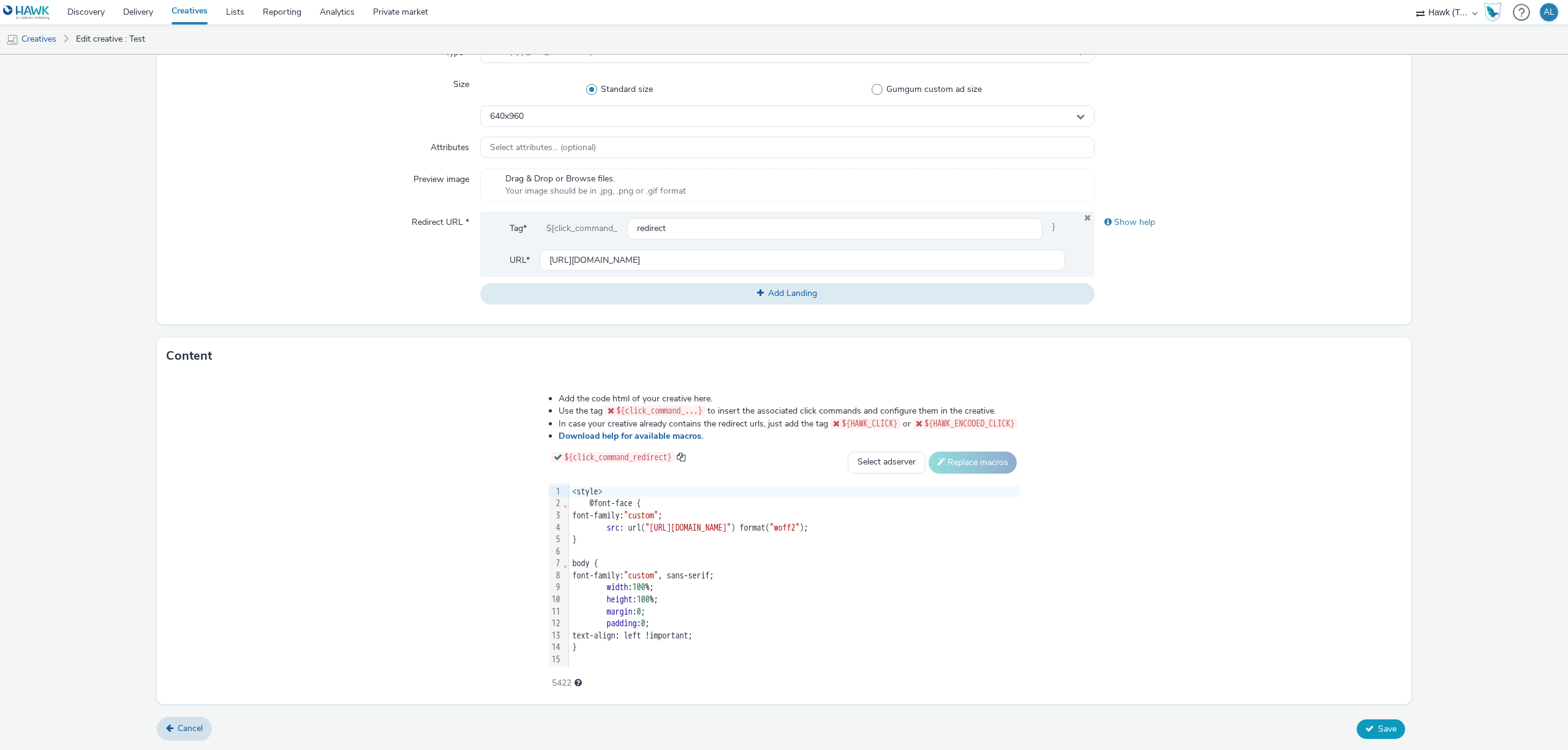 click on "Save" at bounding box center [1387, 729] 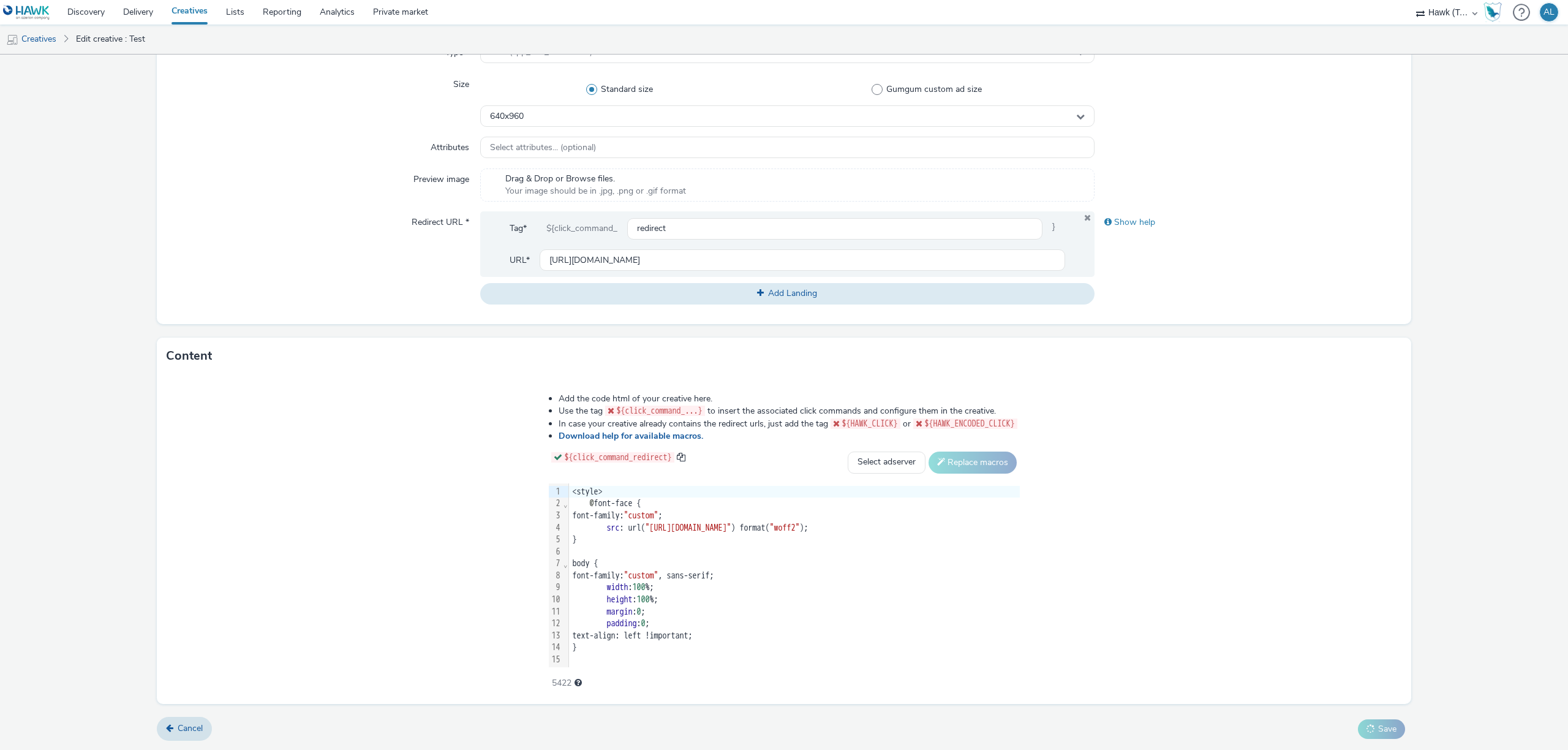 scroll, scrollTop: 0, scrollLeft: 0, axis: both 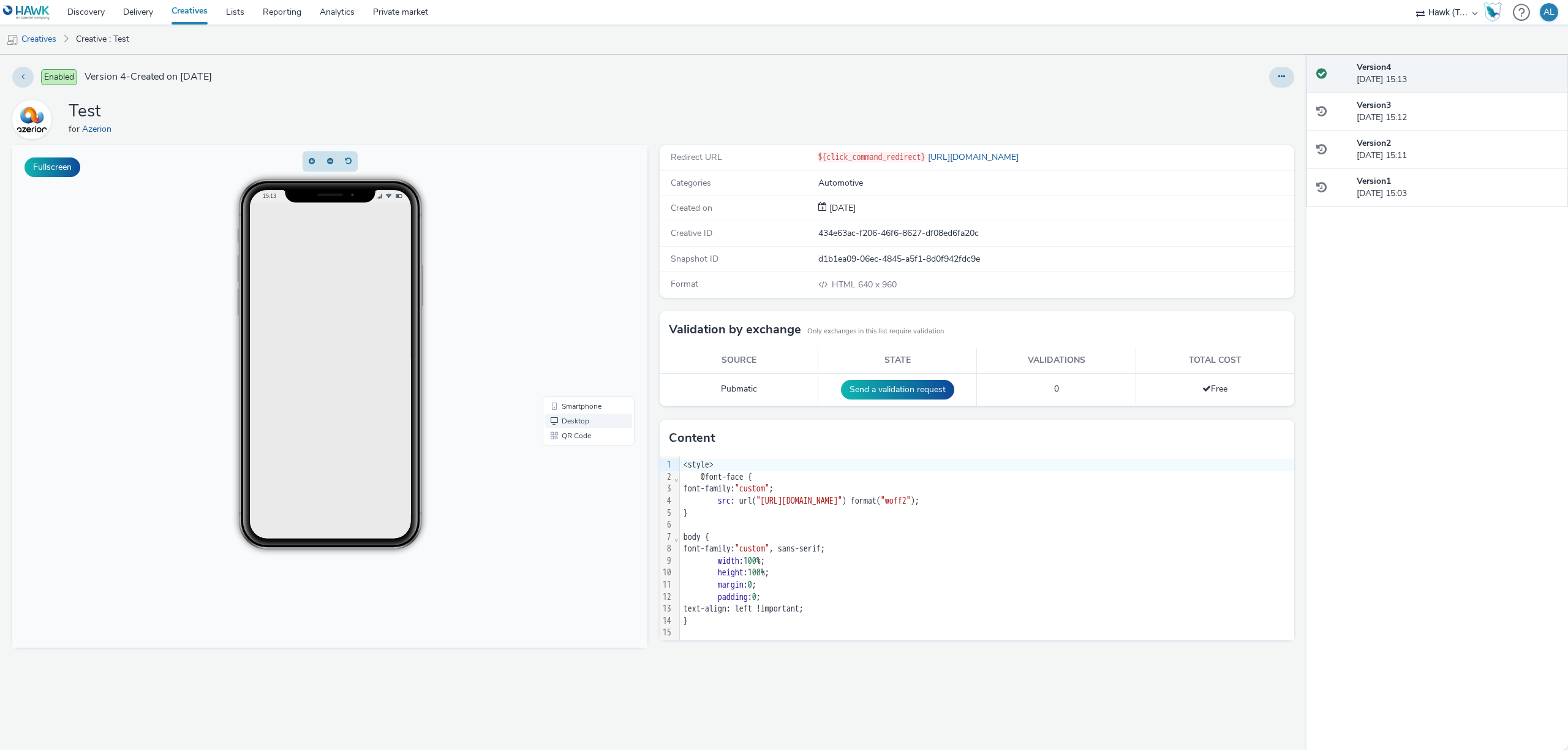 click on "Desktop" at bounding box center [589, 421] 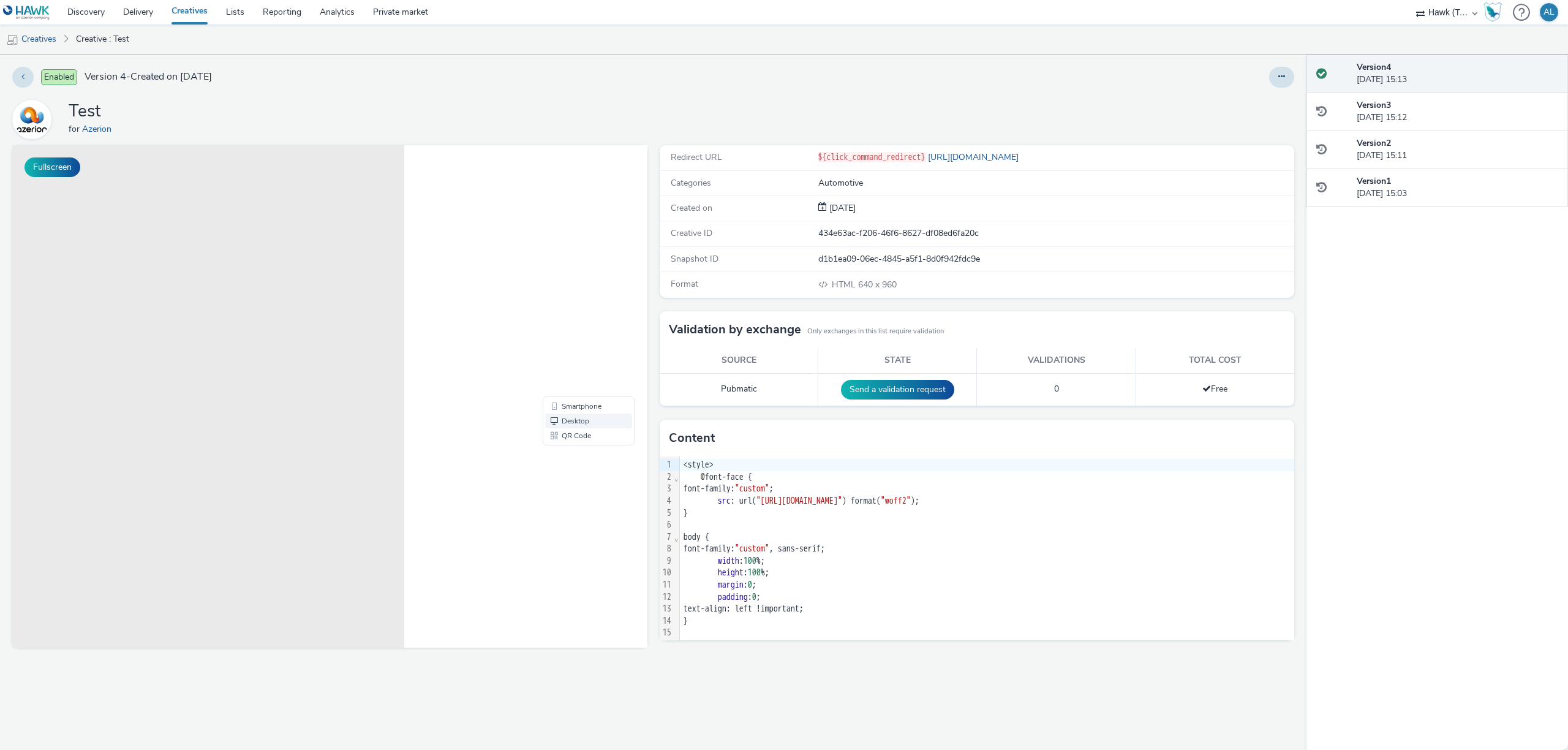 scroll, scrollTop: 0, scrollLeft: 0, axis: both 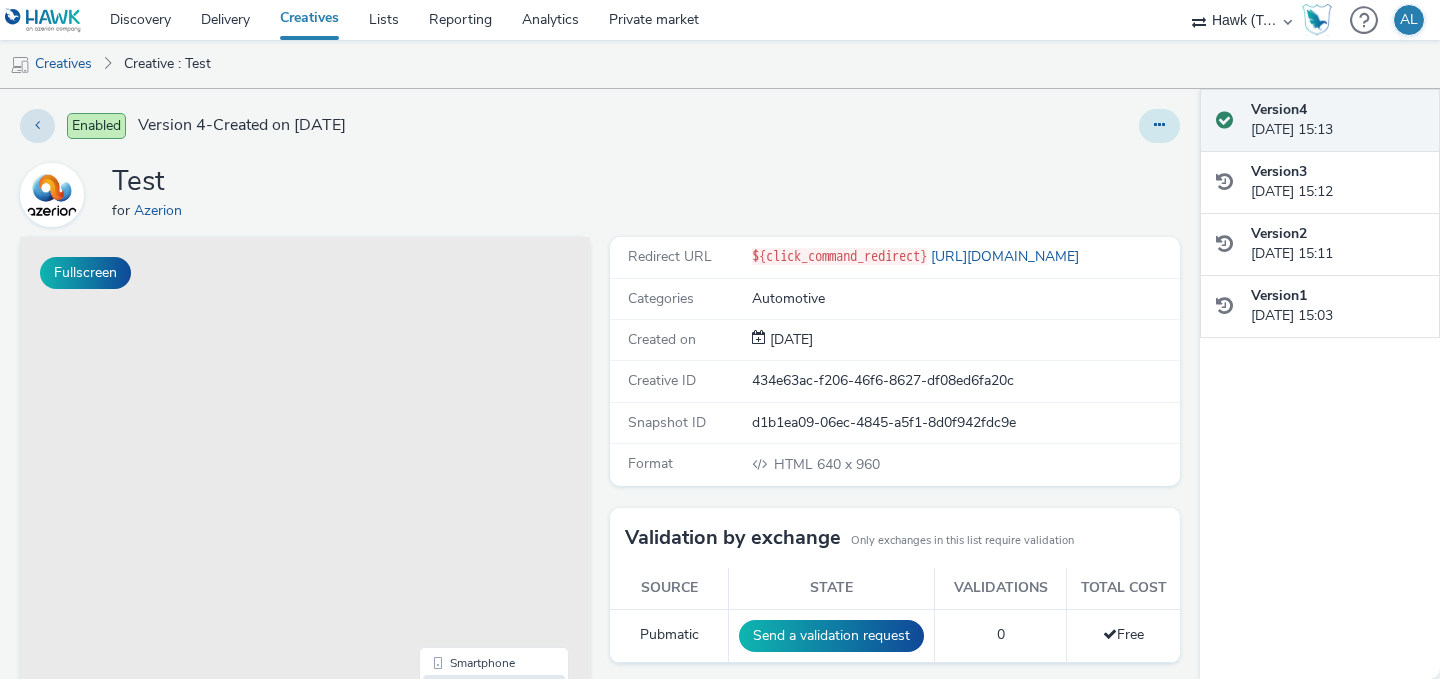 click at bounding box center (1159, 126) 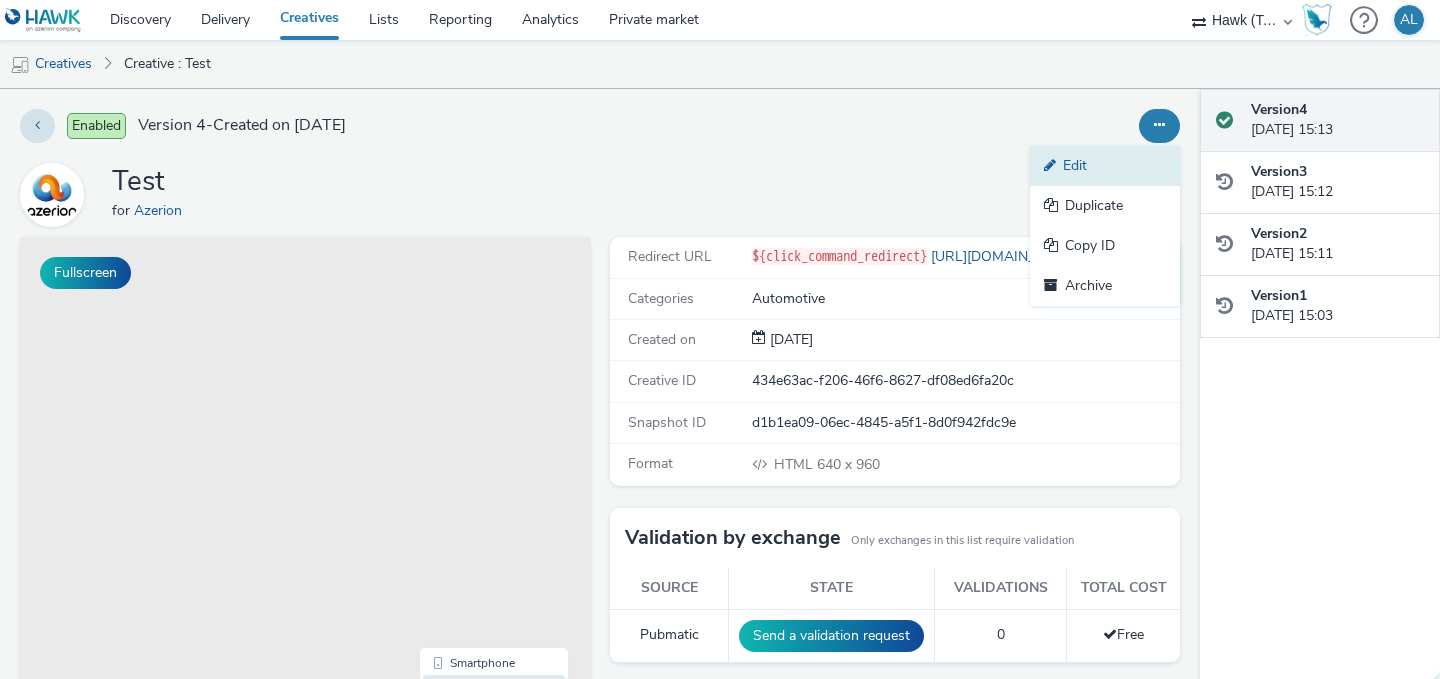 click on "Edit" at bounding box center (1105, 166) 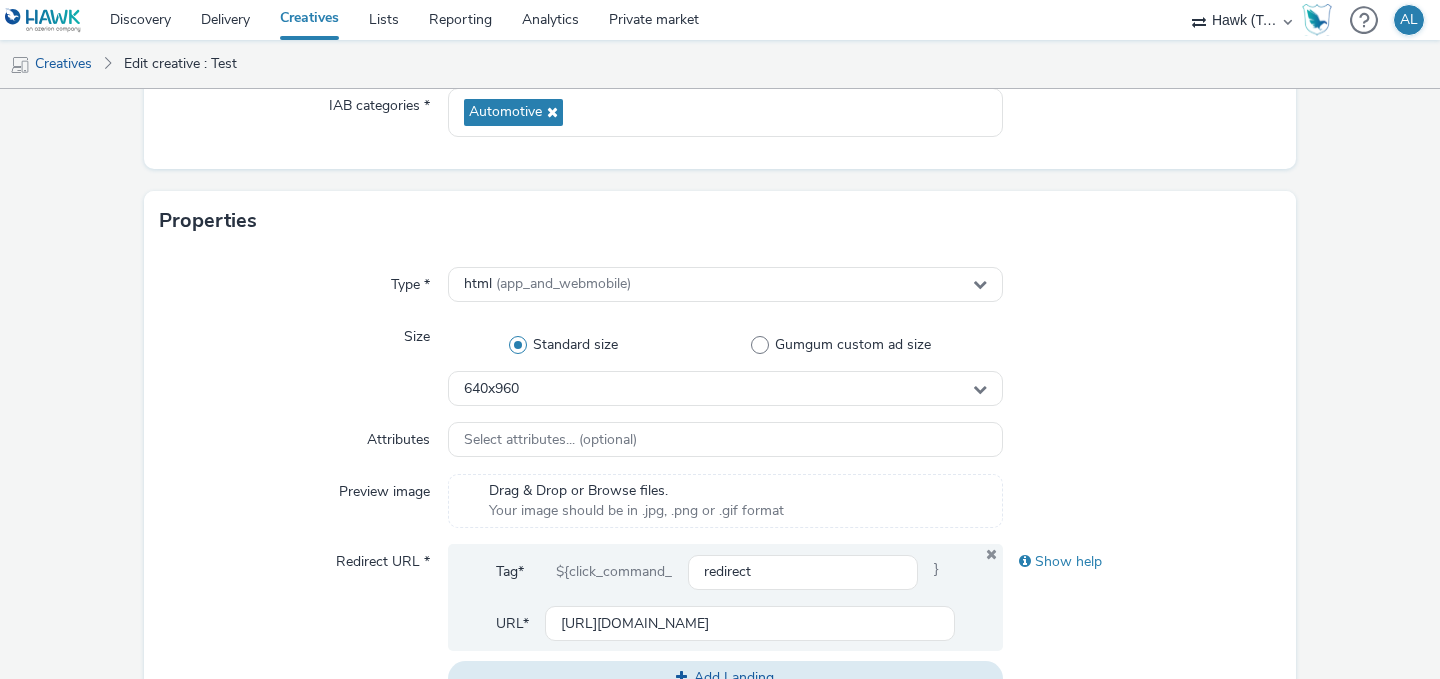 scroll, scrollTop: 318, scrollLeft: 0, axis: vertical 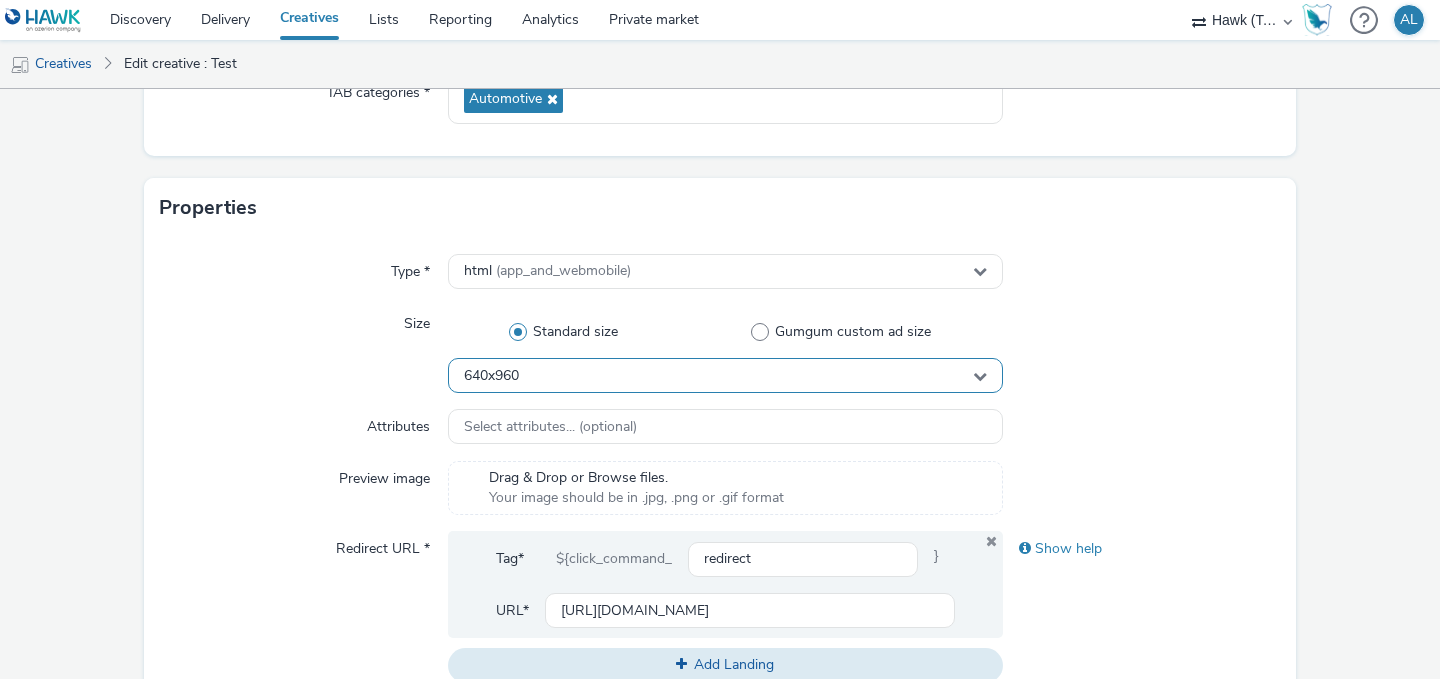 click on "640x960" at bounding box center (725, 375) 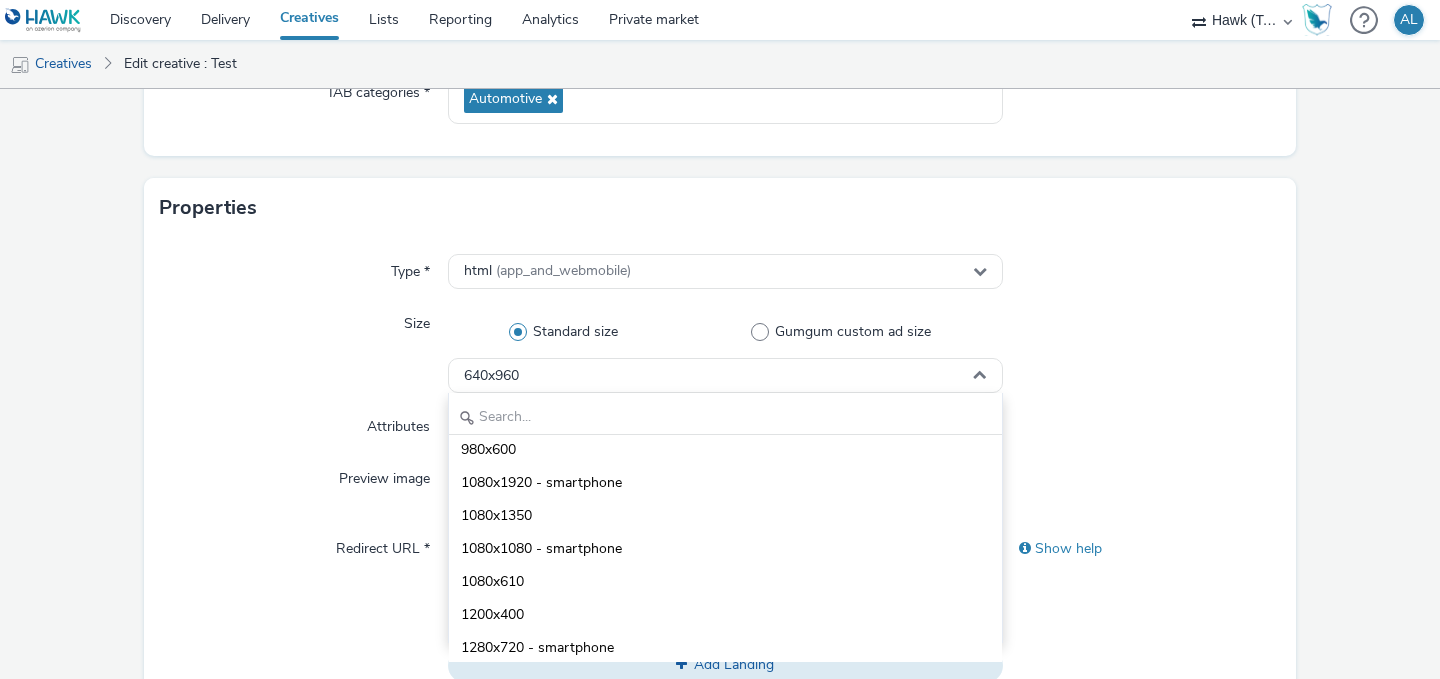 scroll, scrollTop: 2591, scrollLeft: 0, axis: vertical 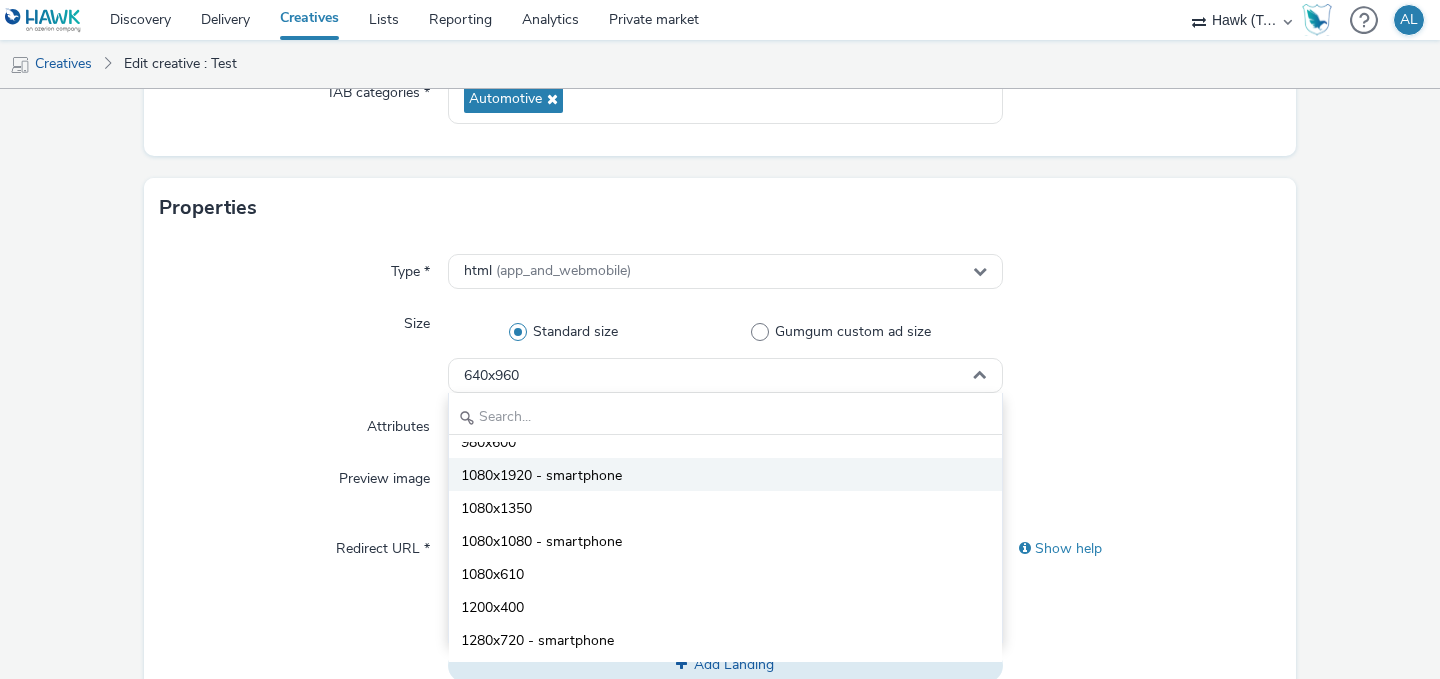 click on "1080x1920 - smartphone" at bounding box center [541, 476] 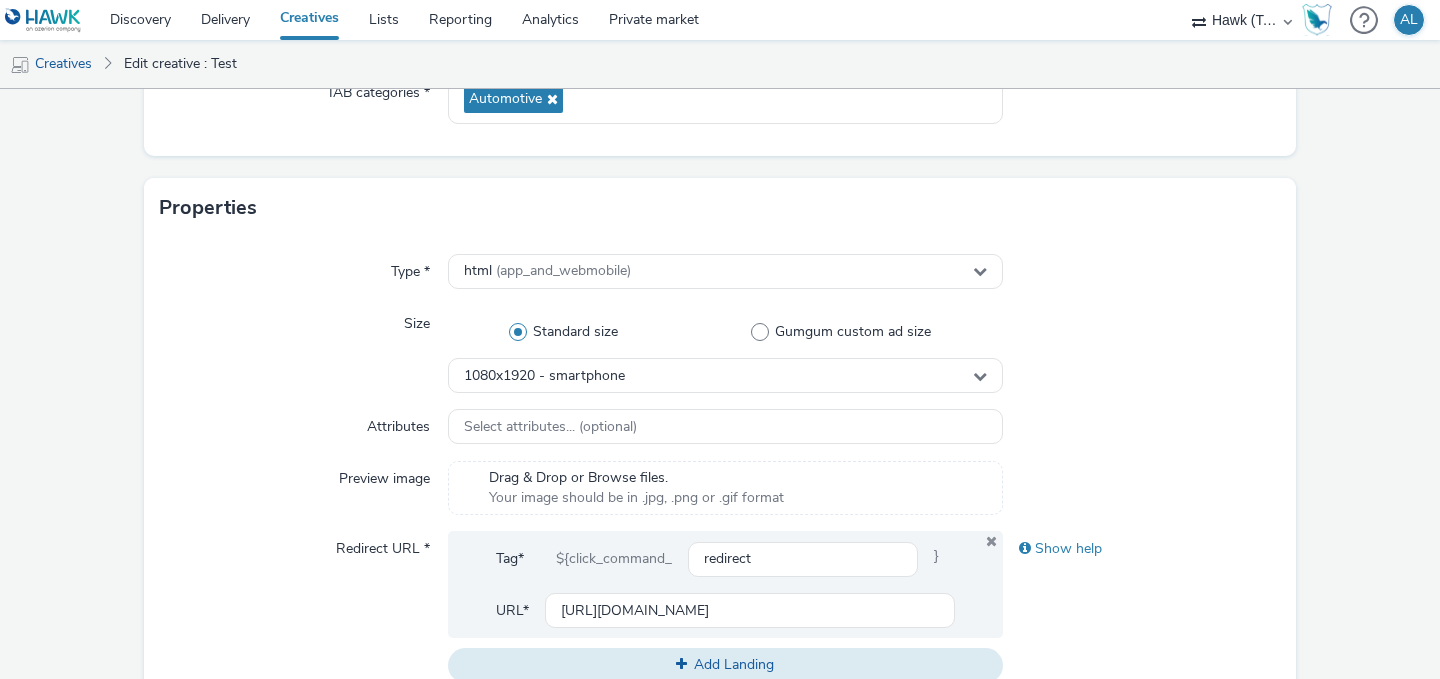 scroll, scrollTop: 1048, scrollLeft: 0, axis: vertical 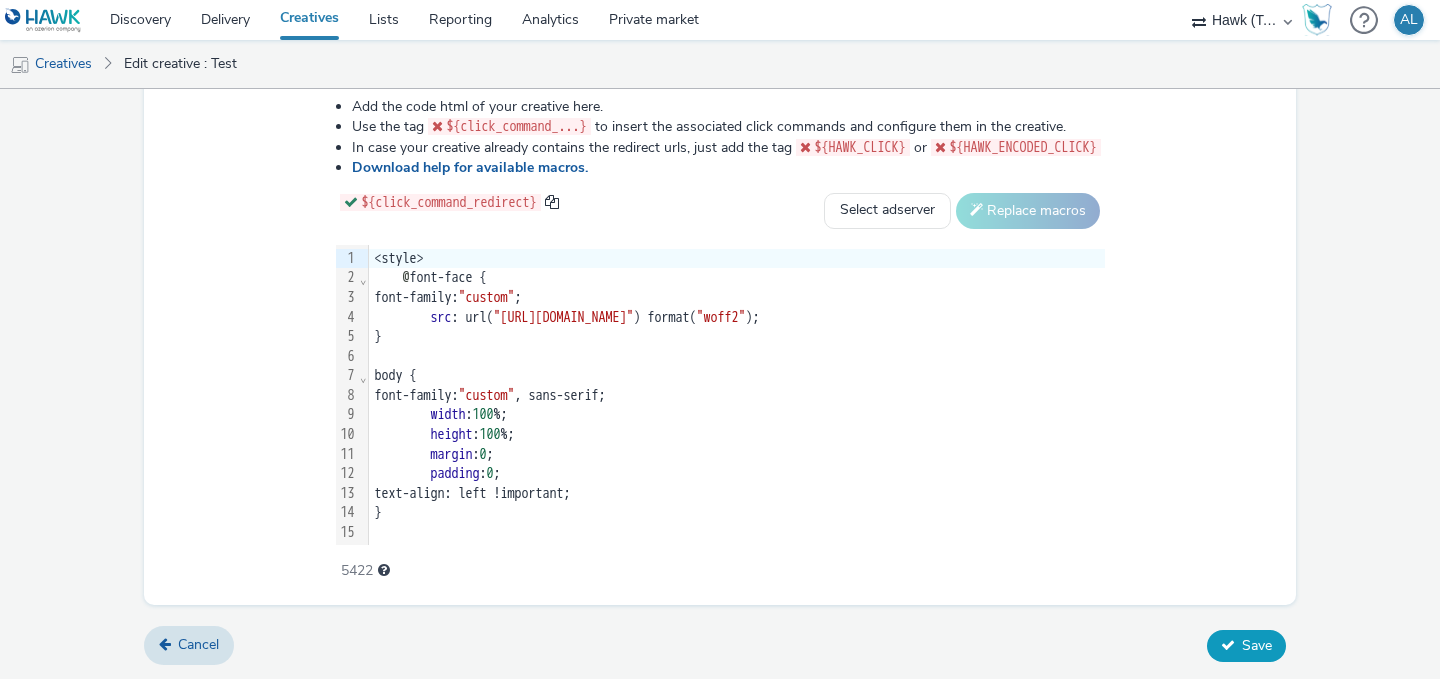 click on "Save" at bounding box center [1257, 645] 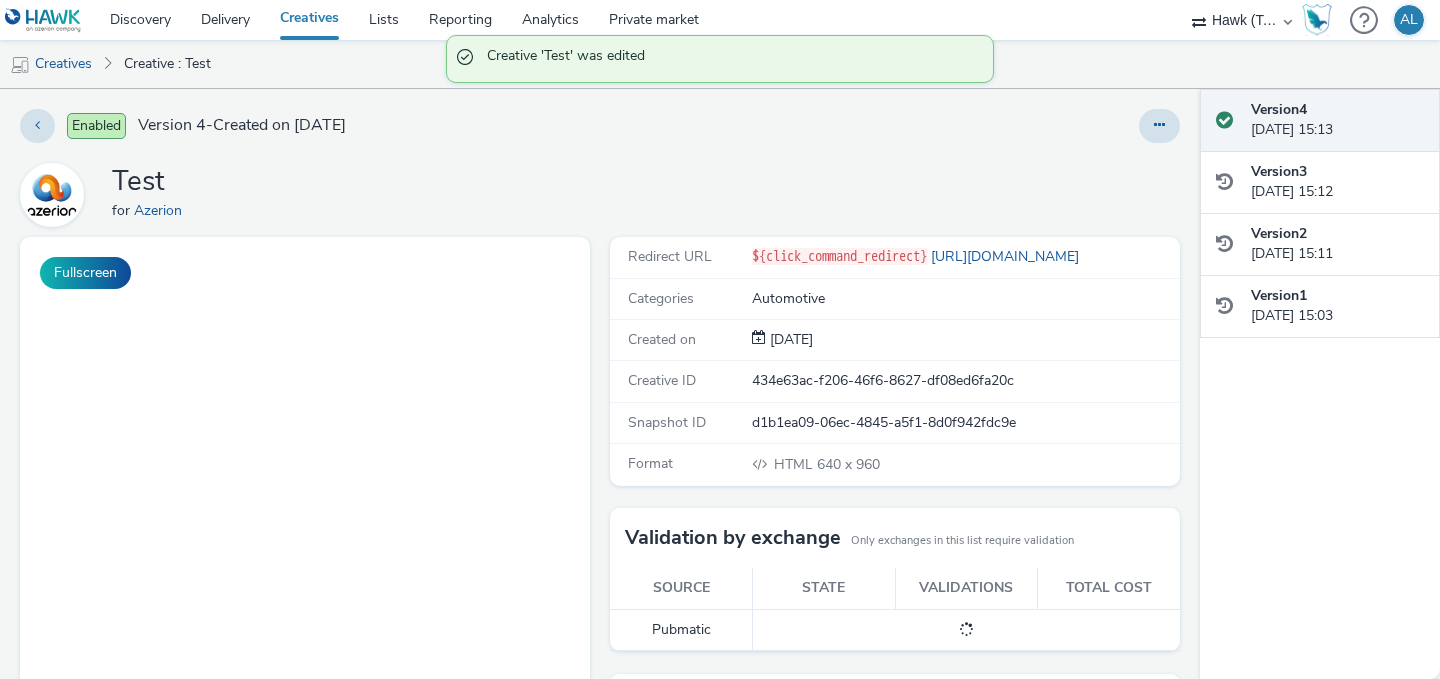 scroll, scrollTop: 0, scrollLeft: 0, axis: both 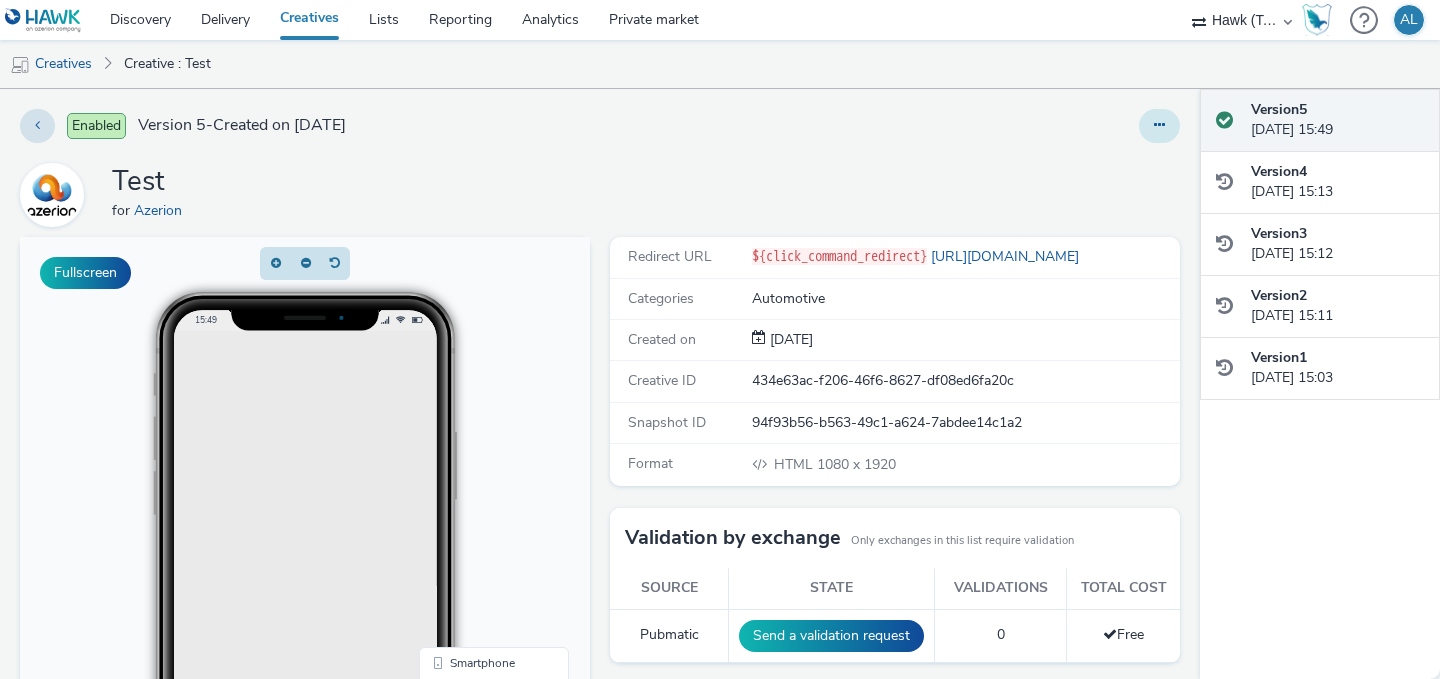 click at bounding box center (1159, 125) 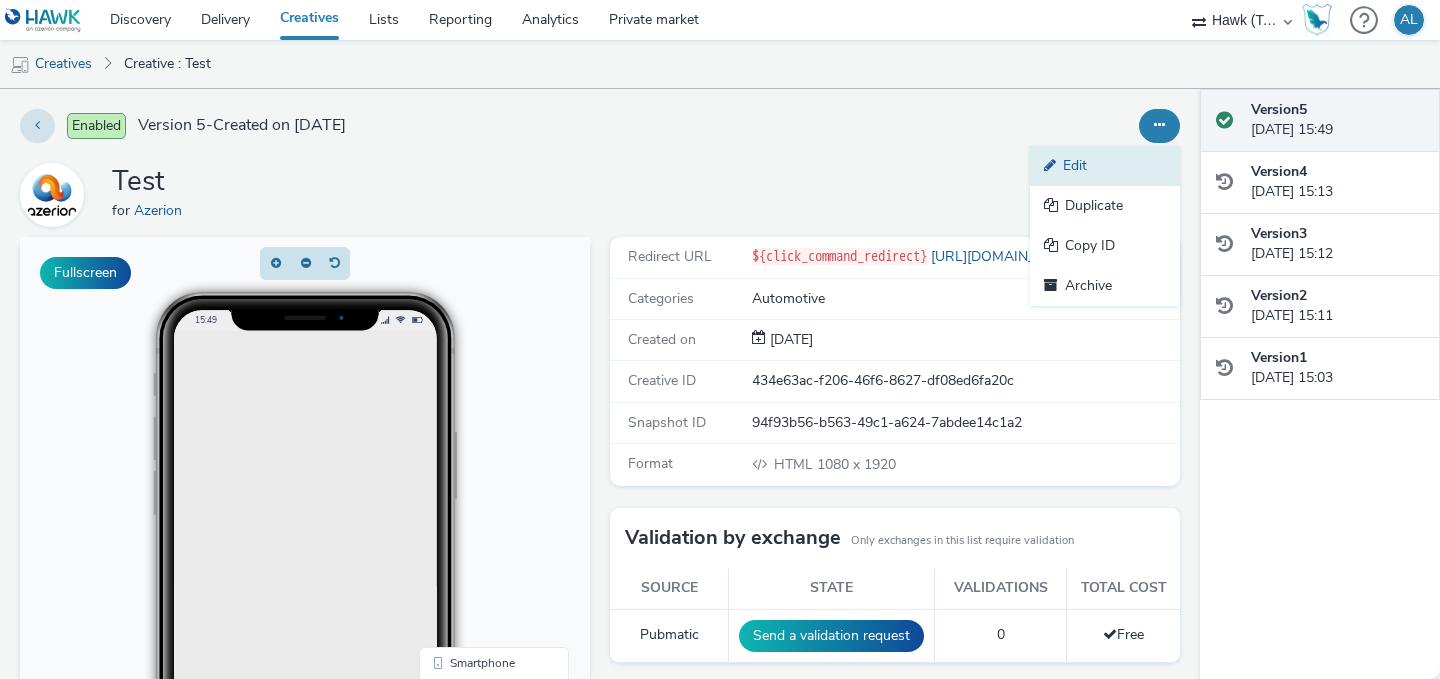click on "Edit" at bounding box center (1105, 166) 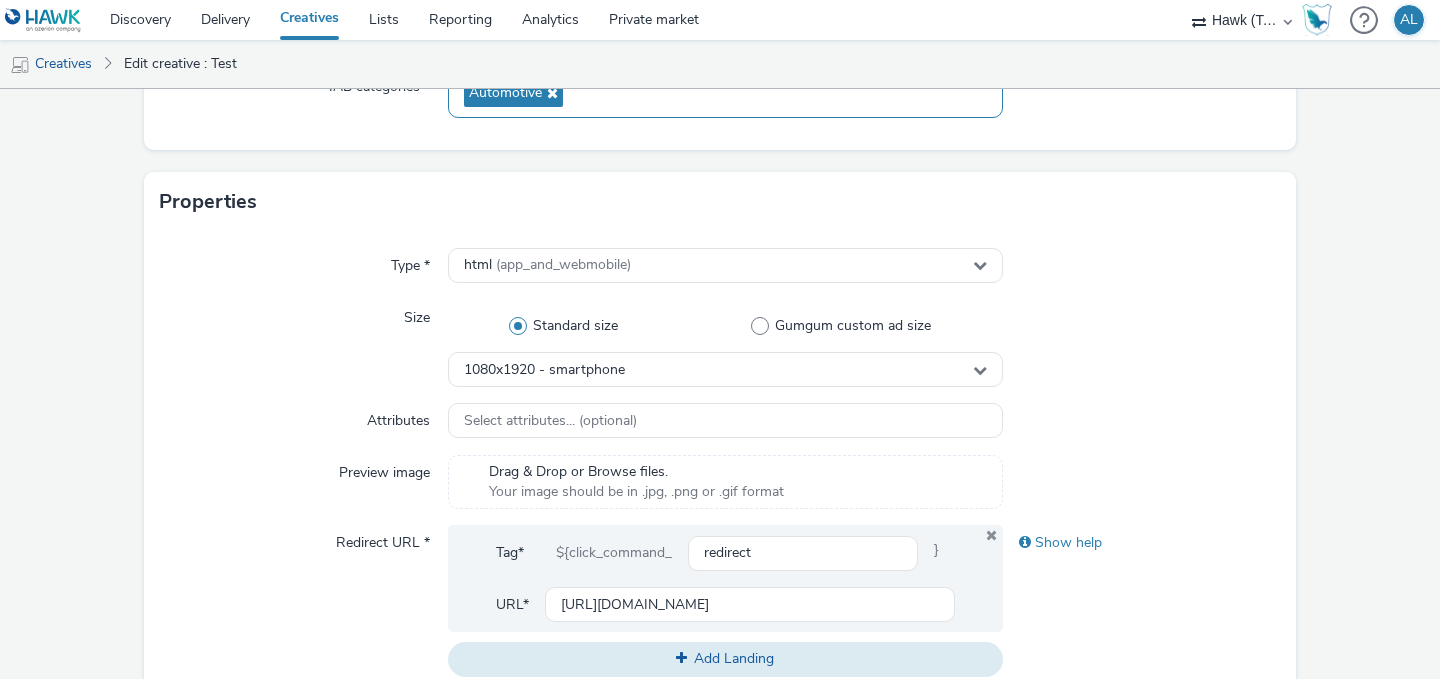 scroll, scrollTop: 322, scrollLeft: 0, axis: vertical 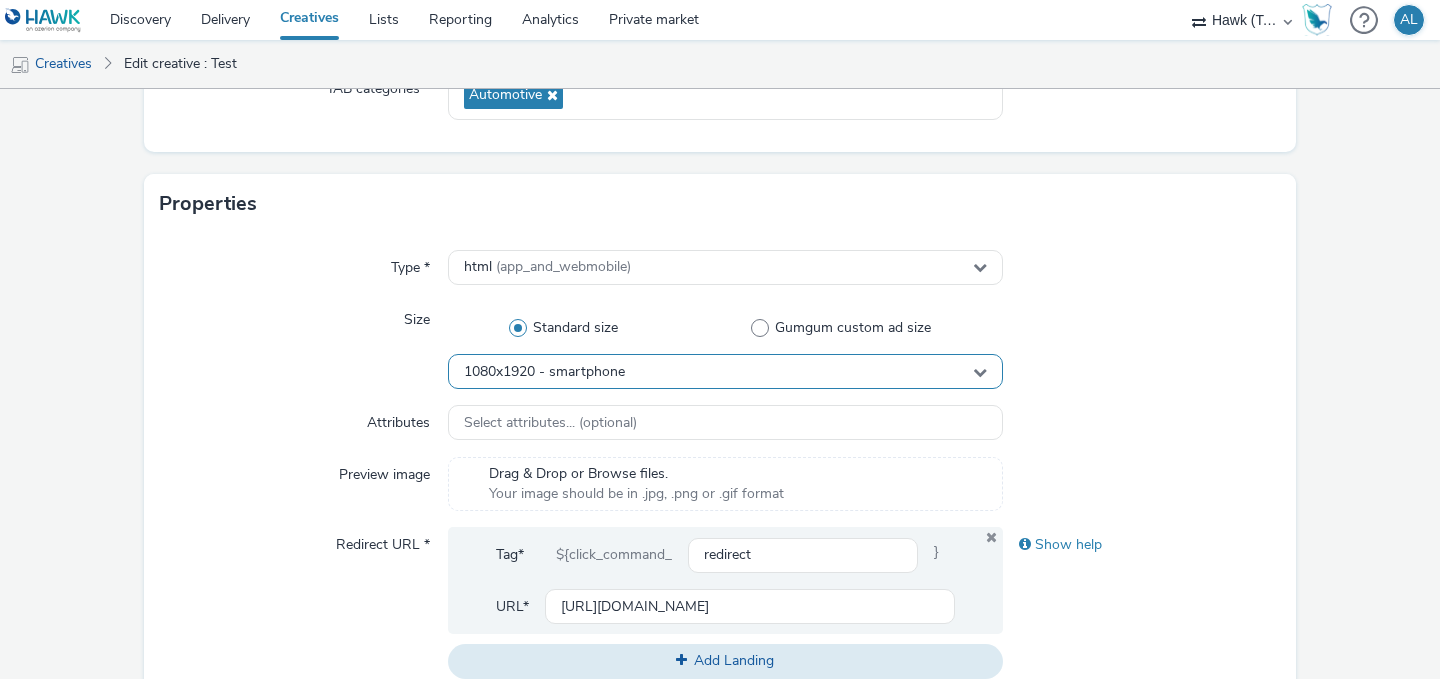 click on "1080x1920 - smartphone" at bounding box center (725, 371) 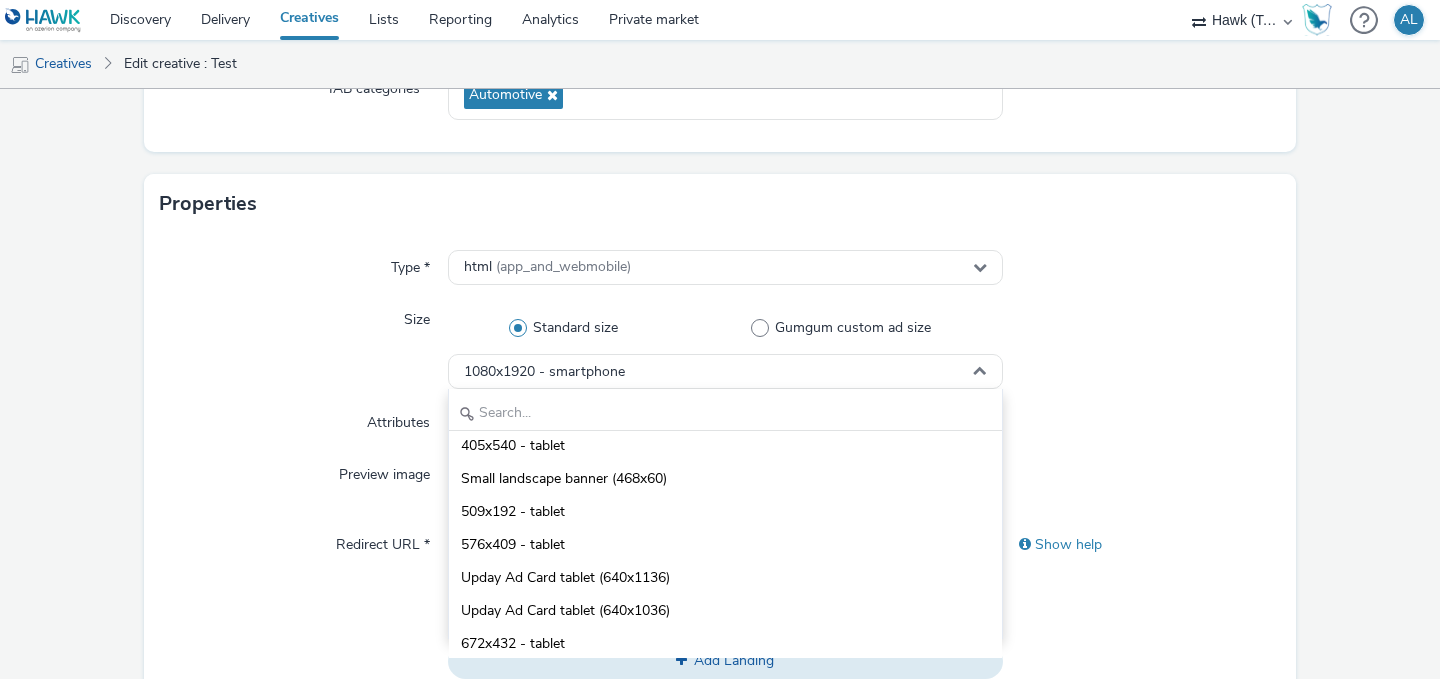 scroll, scrollTop: 3080, scrollLeft: 0, axis: vertical 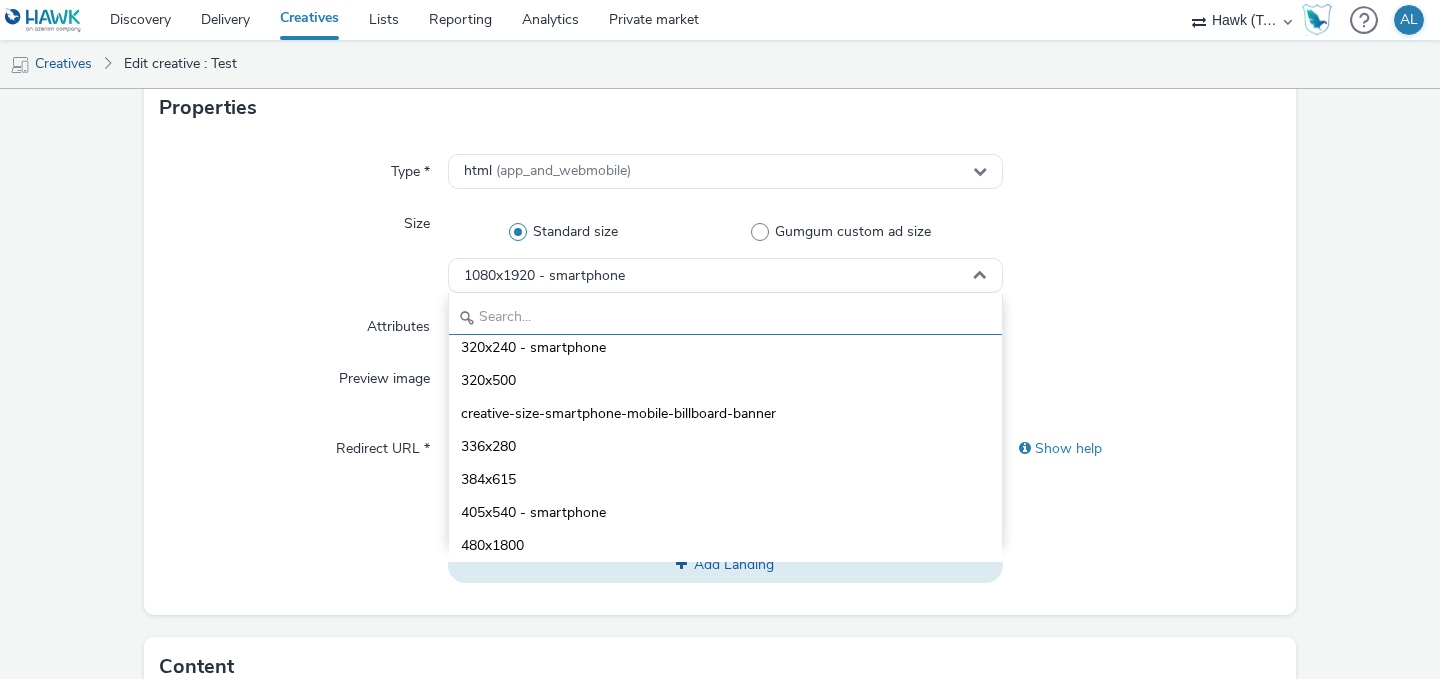 click at bounding box center [725, 317] 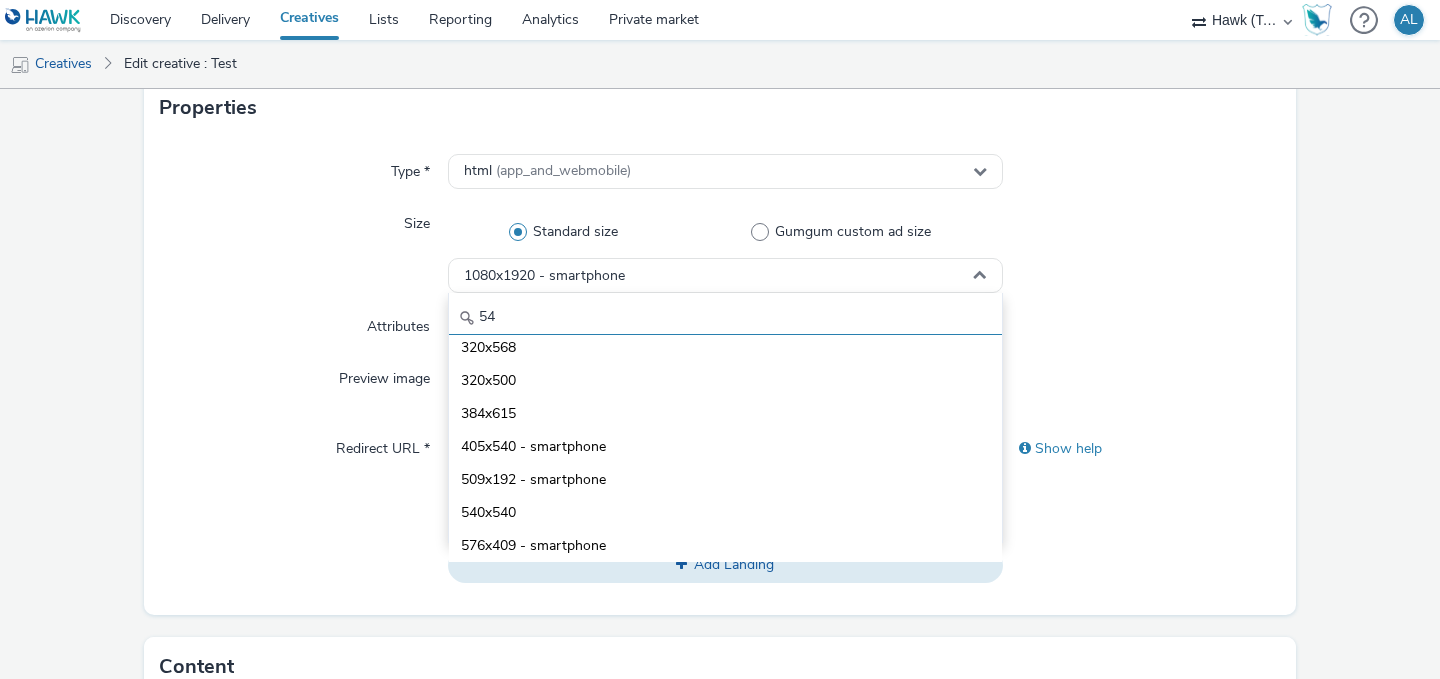 scroll, scrollTop: 0, scrollLeft: 0, axis: both 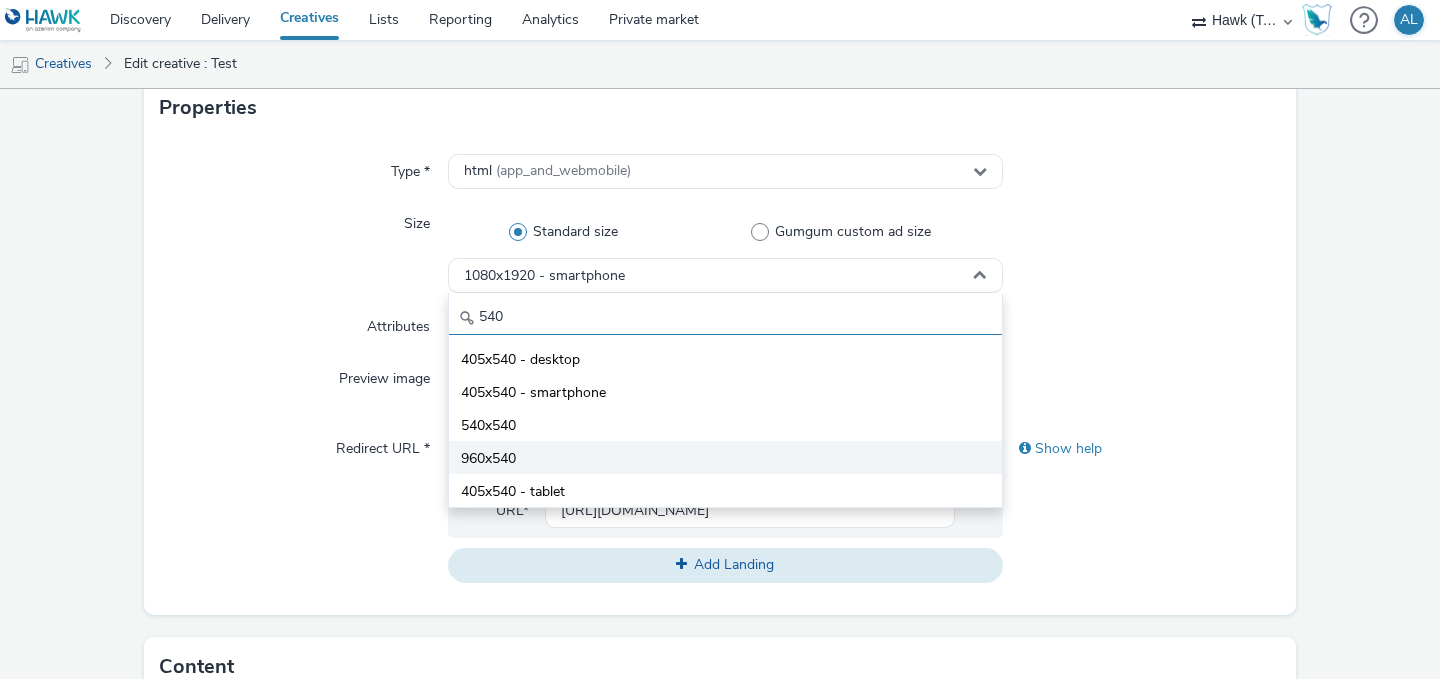 type on "540" 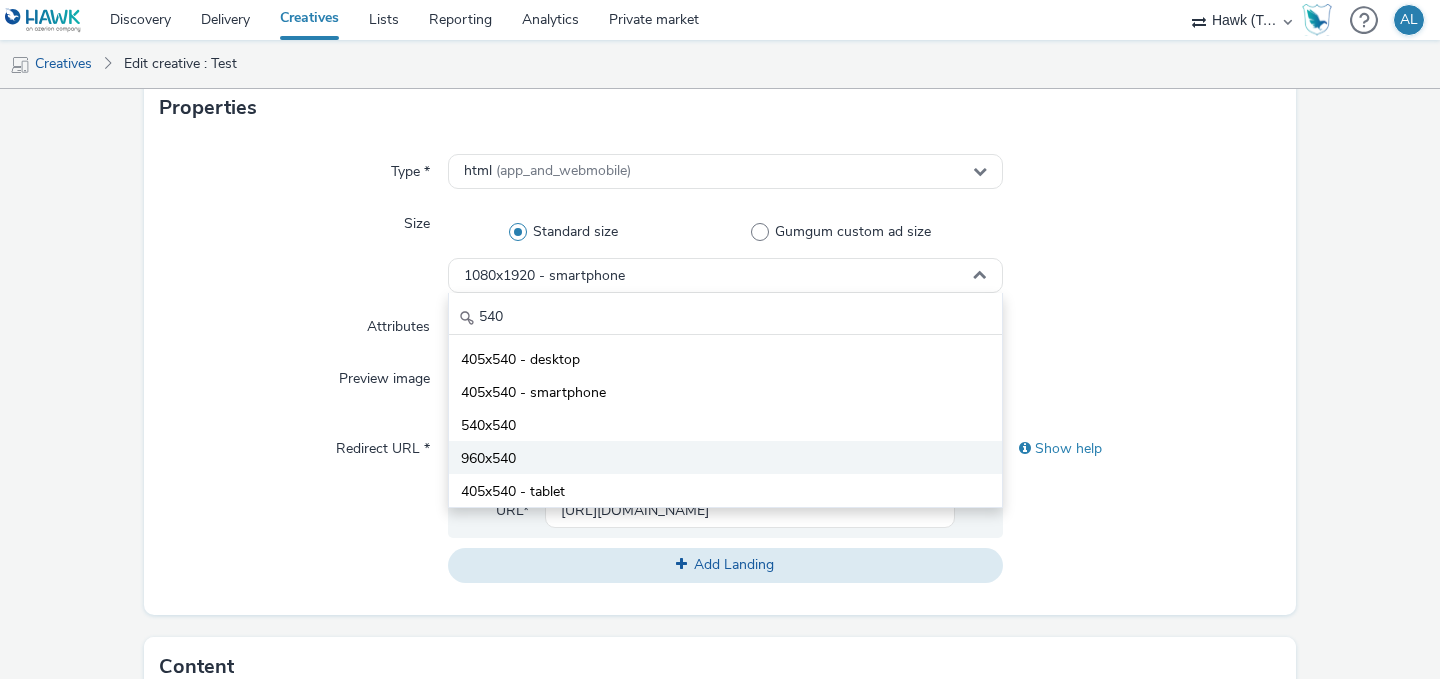 click on "960x540" at bounding box center (725, 457) 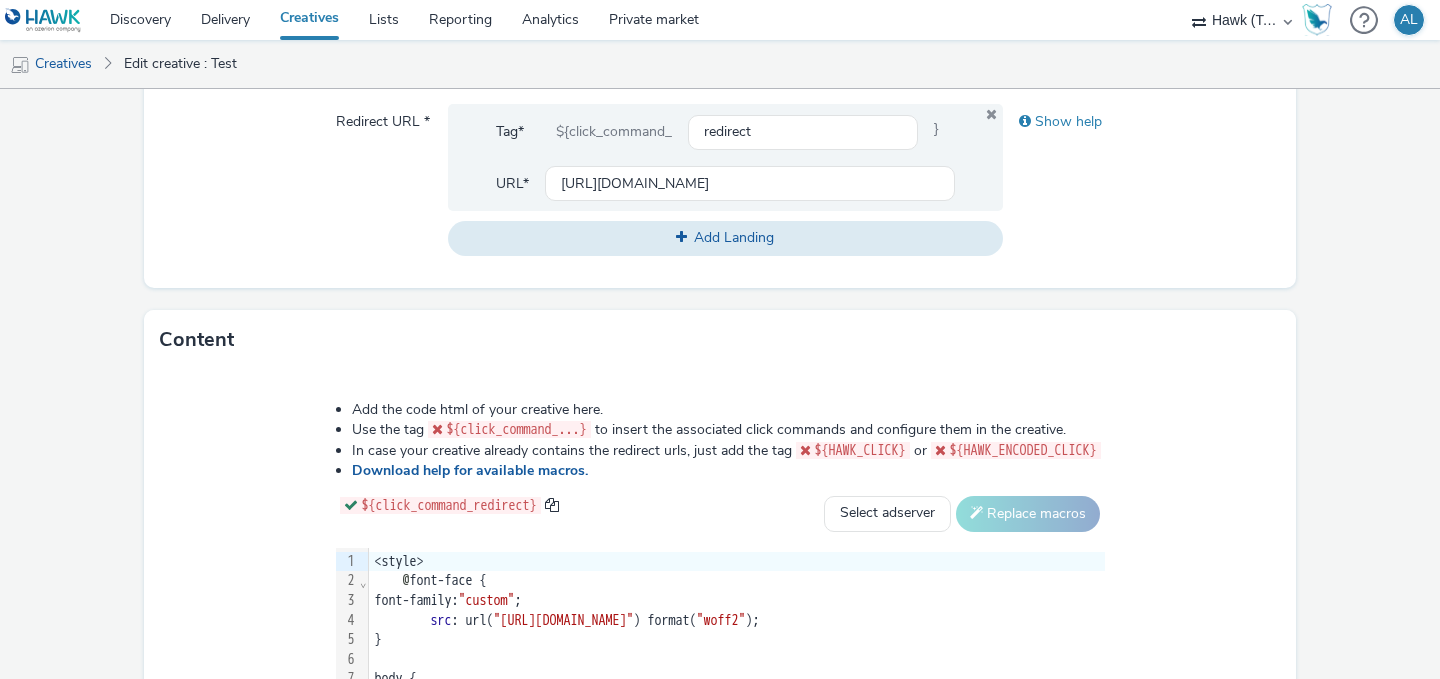 scroll, scrollTop: 1048, scrollLeft: 0, axis: vertical 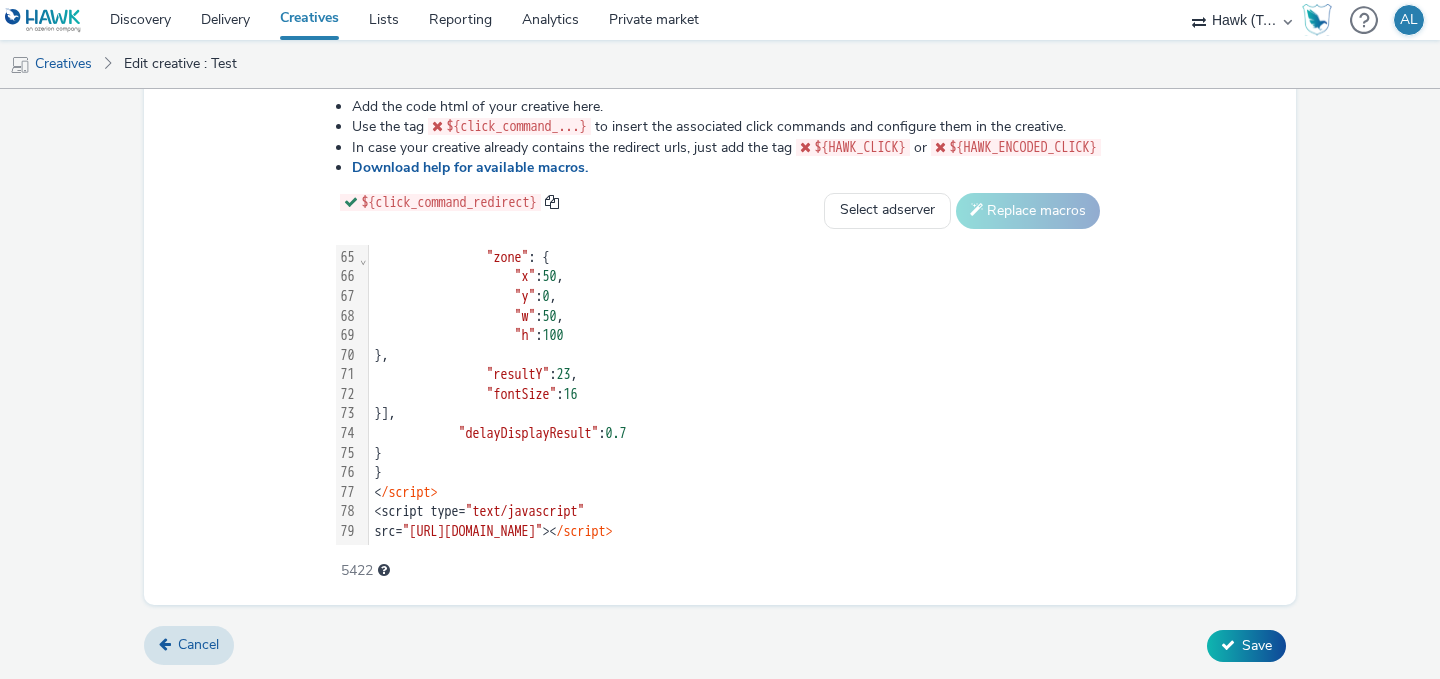 click on "Edit creative General Advertiser * Azerion  Name * Test 251 IAB categories * Automotive Properties Type * html   (app_and_webmobile) Size Standard size Gumgum custom ad size 960x540 Attributes Select attributes... (optional) Preview image Drag & Drop or Browse files. Your image should be in .jpg, .png or .gif format Redirect URL * Tag* ${click_command_ redirect } URL* https://www.azerion.com/ Add Landing   Show help Content Add the code html of your creative here. Use the tag ${click_command_...} to insert the associated click commands and configure them in the creative. In case your creative already contains the redirect urls, just add the tag ${HAWK_CLICK} or ${HAWK_ENCODED_CLICK} Download help for available macros. ${click_command_redirect} Select adserver Sizmek DCM Adform Sting   Replace macros 99 25 26 27 28 29 30 31 32 33 34 35 36 37 38 39 40 41 42 43 44 45 46 47 48 49 50 51 52 53 54 55 56 57 58 59 60 61 62 63 64 65 66 67 68 69 70 71 72 73 74 75 76 77 78 79 › ⌄ ⌄ ⌄ ⌄ ⌄ ⌄ ⌄ <style> :" at bounding box center (720, -140) 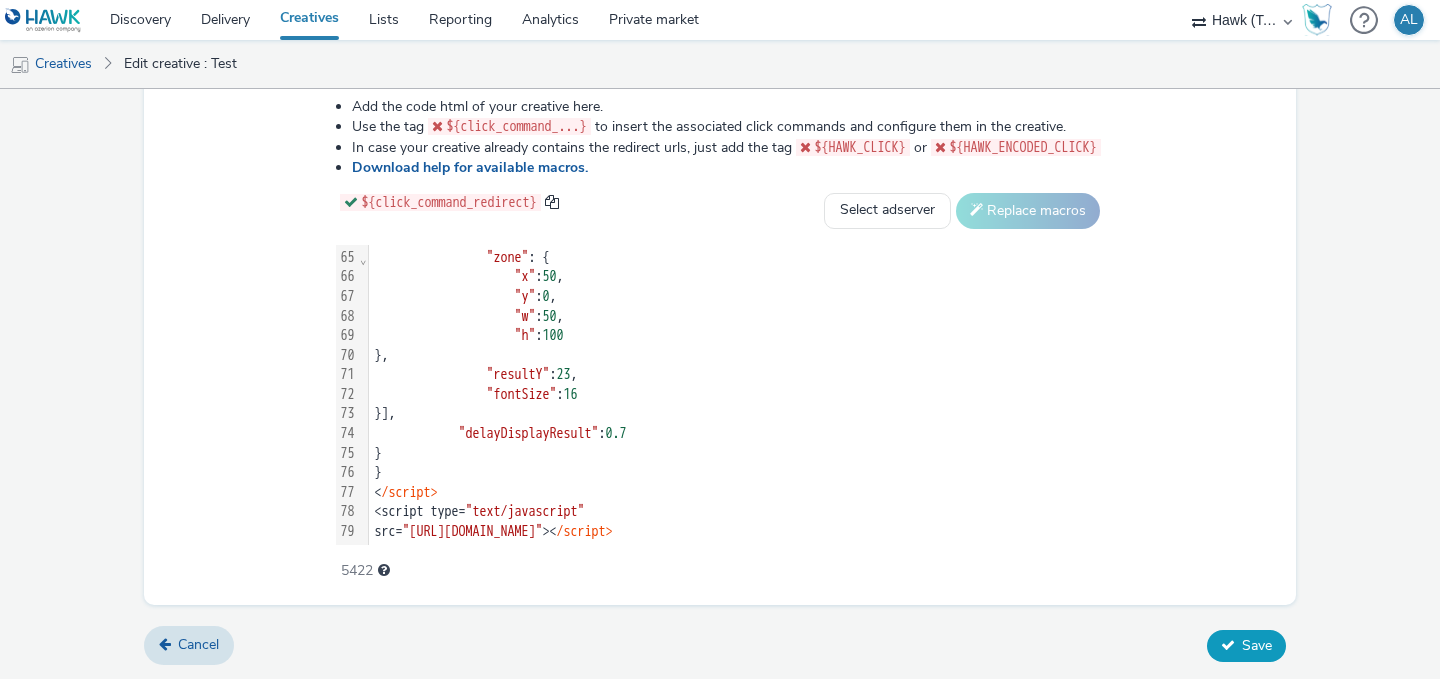 click on "Save" at bounding box center [1257, 645] 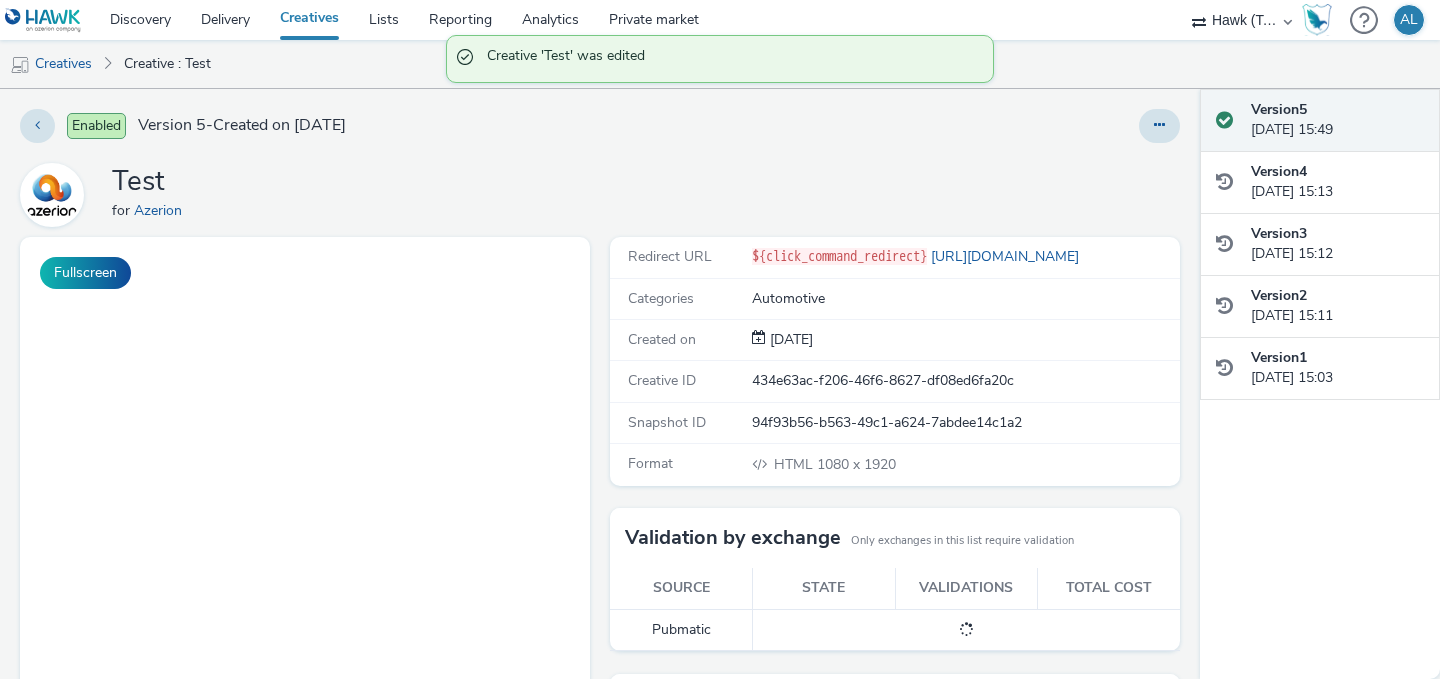 scroll, scrollTop: 0, scrollLeft: 0, axis: both 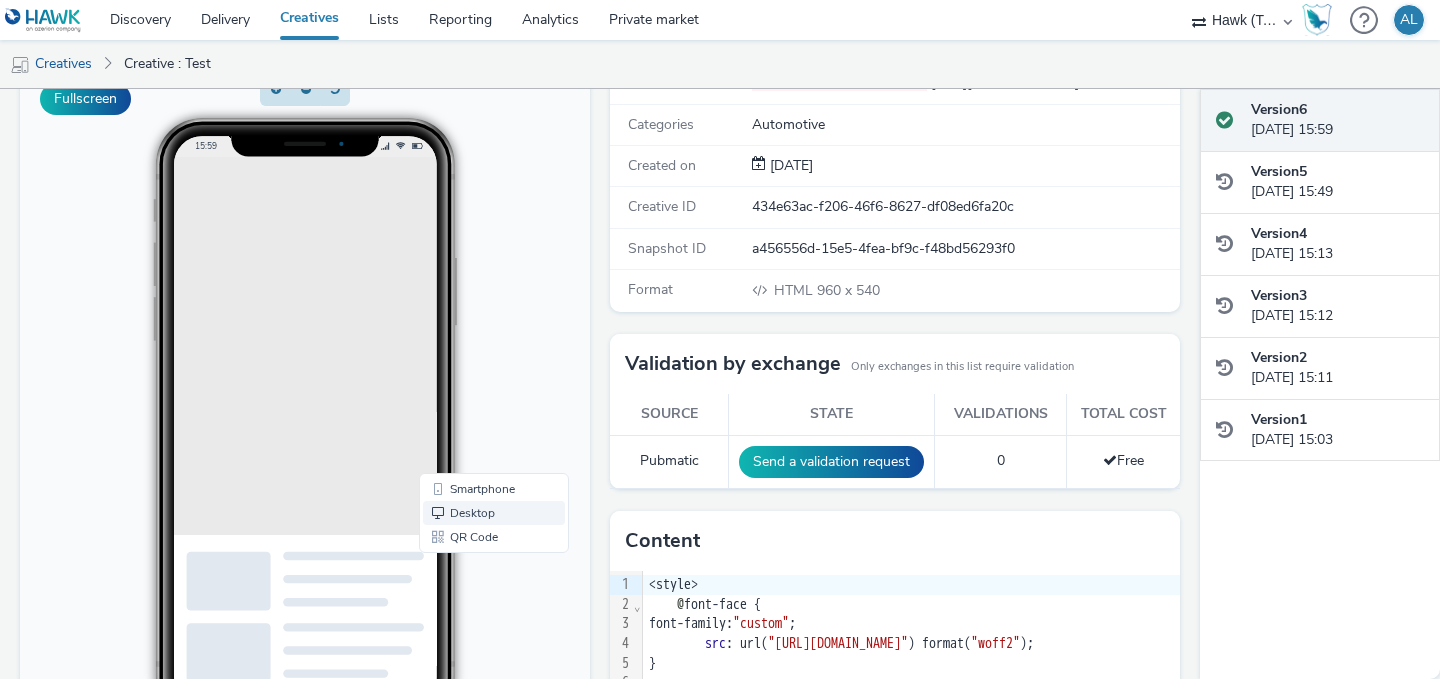 click on "Desktop" at bounding box center (494, 513) 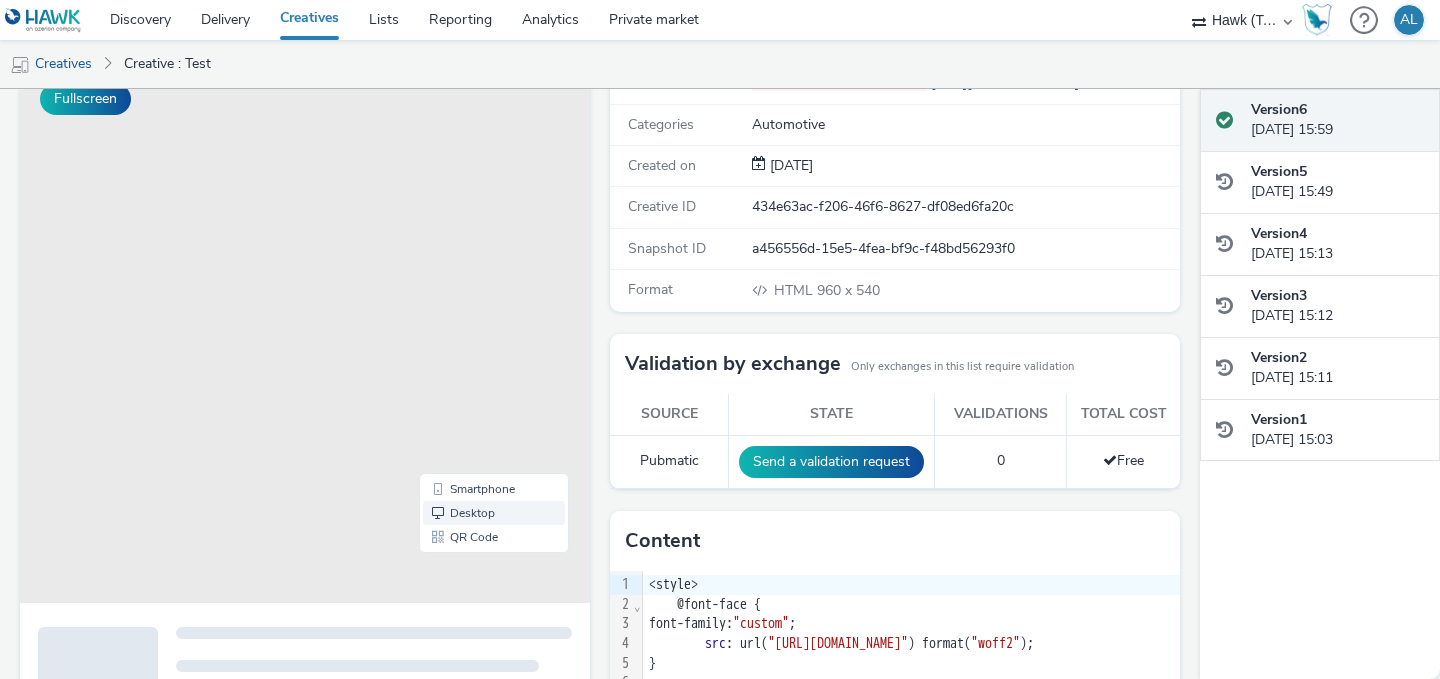 scroll, scrollTop: 0, scrollLeft: 0, axis: both 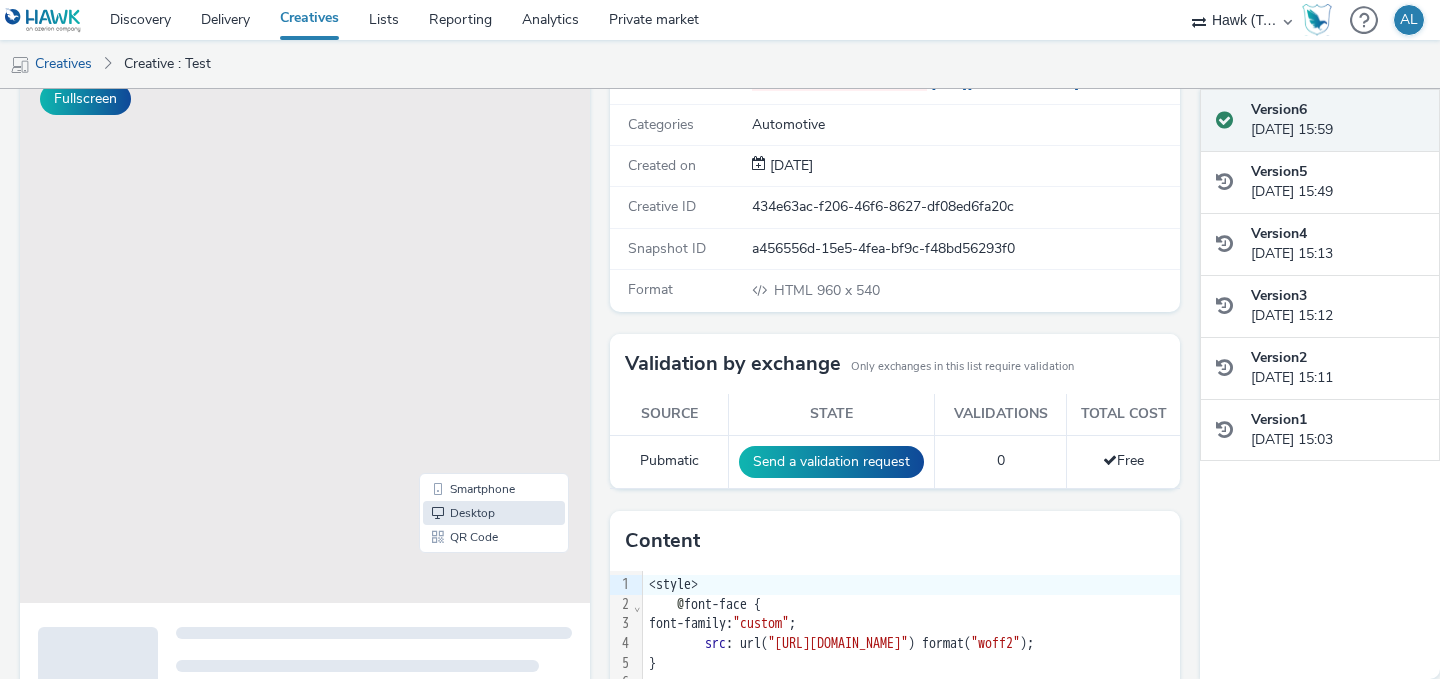 click on "Redirect URL ${click_command_redirect}   https://www.azerion.com/ Categories Automotive Created on   28 Jul 2025 Creative ID 434e63ac-f206-46f6-8627-df08ed6fa20c Snapshot ID a456556d-15e5-4fea-bf9c-f48bd56293f0 Format HTML   960 x 540 Validation by exchange Only exchanges in this list require validation Source State Validations Total cost Pubmatic Send a validation request 0 Free Content 99 1 2 3 4 5 6 7 8 9 10 11 12 13 14 15 16 17 18 19 20 21 22 23 24 25 26 27 28 29 30 31 32 33 34 35 36 › ⌄ ⌄ ⌄ ⌄ ⌄ ⌄ <style>      @ font-face {         font-family:  "custom" ;          src : url( "https://static.tabmo.io/creatives/2023-q3/july/nespresso/assets/NespressoLucas-Med.woff2" ) format( "woff2" );     }     body {         font-family:  "custom" , sans-serif;          width :  100 %;          height :  100 %;          margin :  0 ;          padding :  0 ;         text-align: left !important;     }     * {         box-sizing: border-box;     } < /style> <script type= "text/javascript" >          data ," at bounding box center (890, 484) 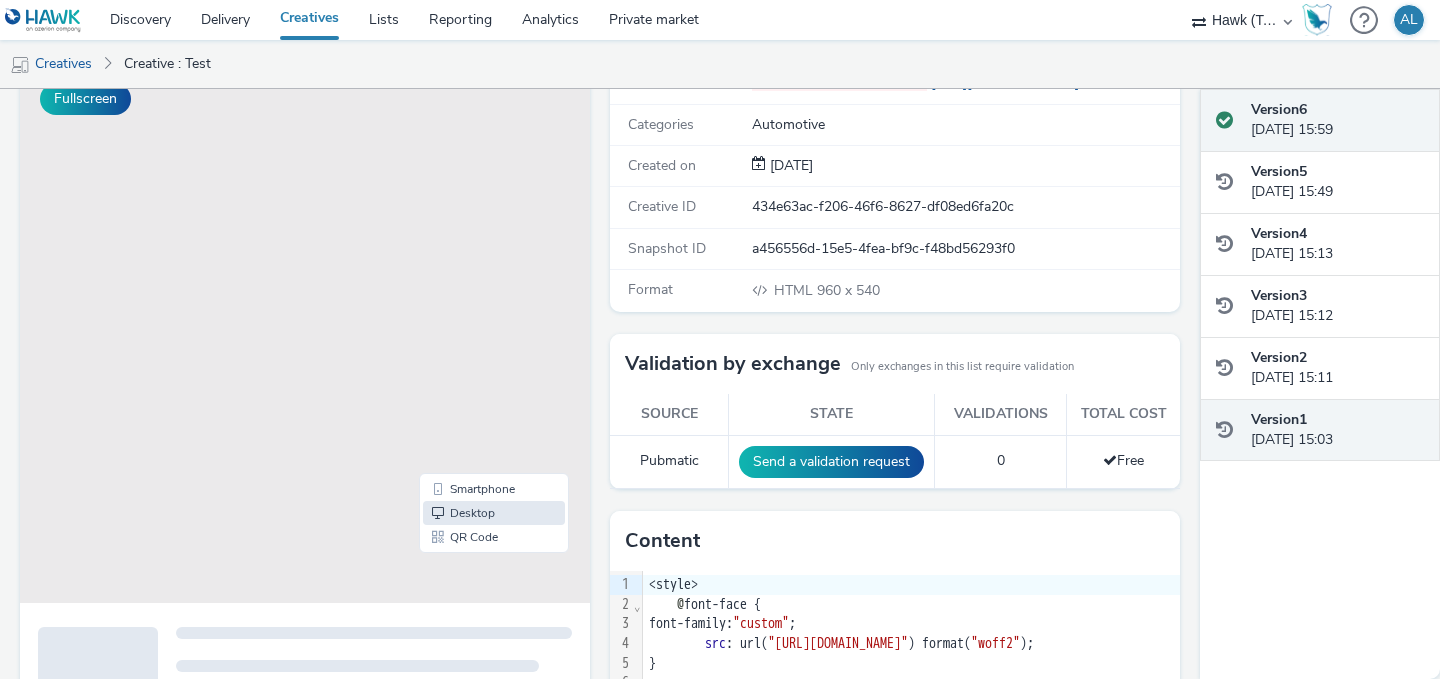 click on "Version  1 28 July 2025, 15:03" at bounding box center (1337, 430) 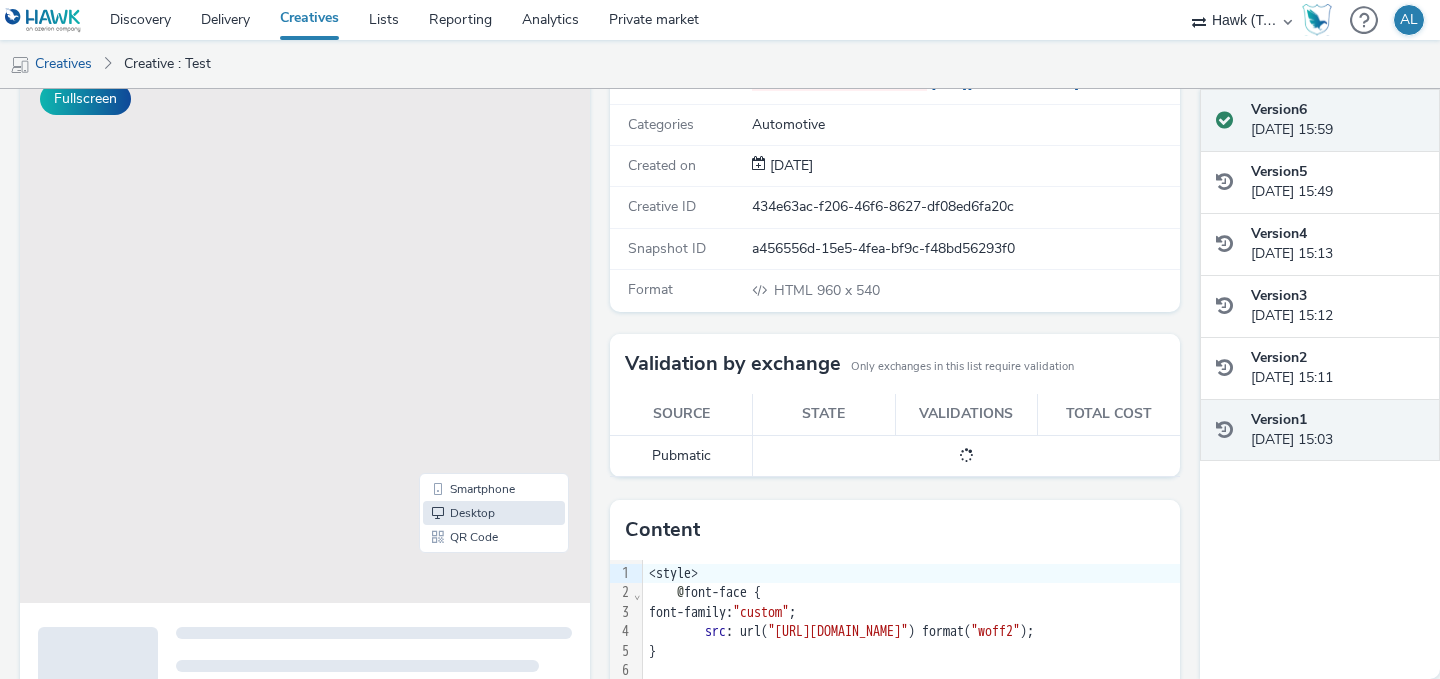 scroll, scrollTop: 192, scrollLeft: 0, axis: vertical 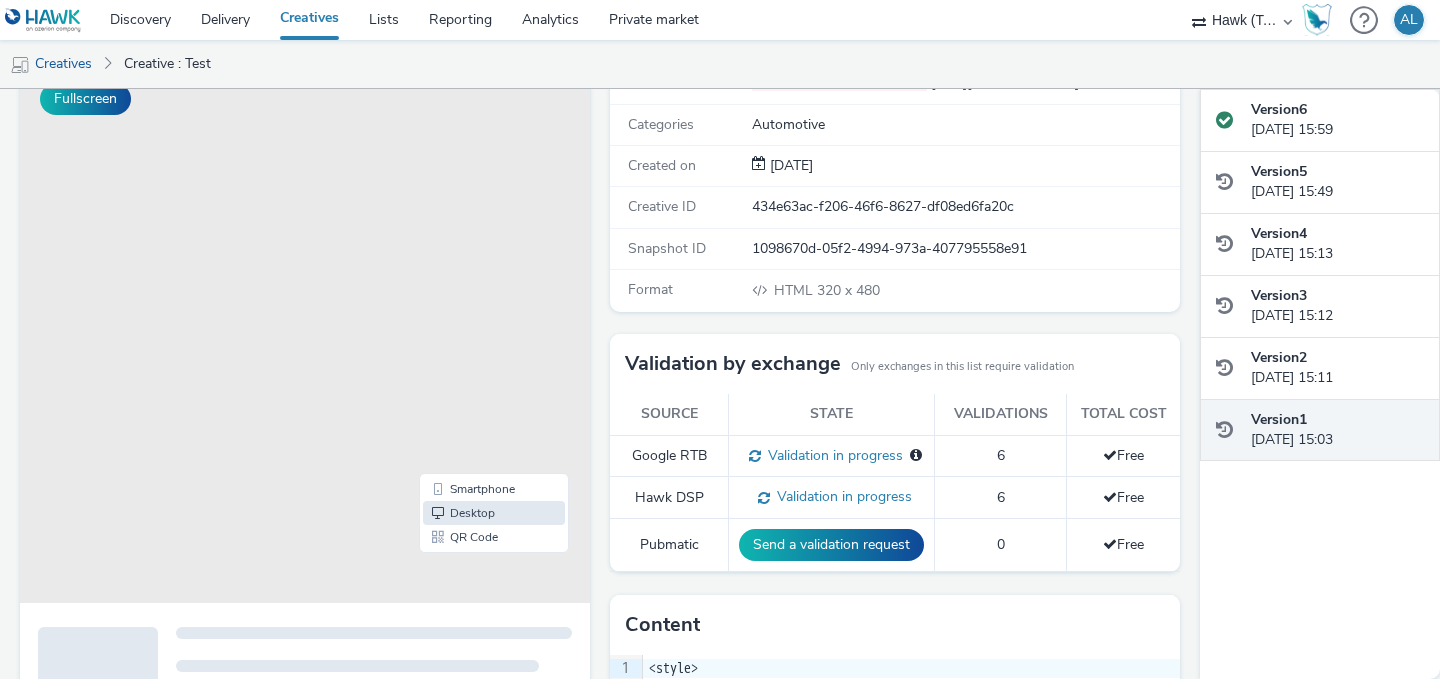click on "Version  1" at bounding box center [1279, 419] 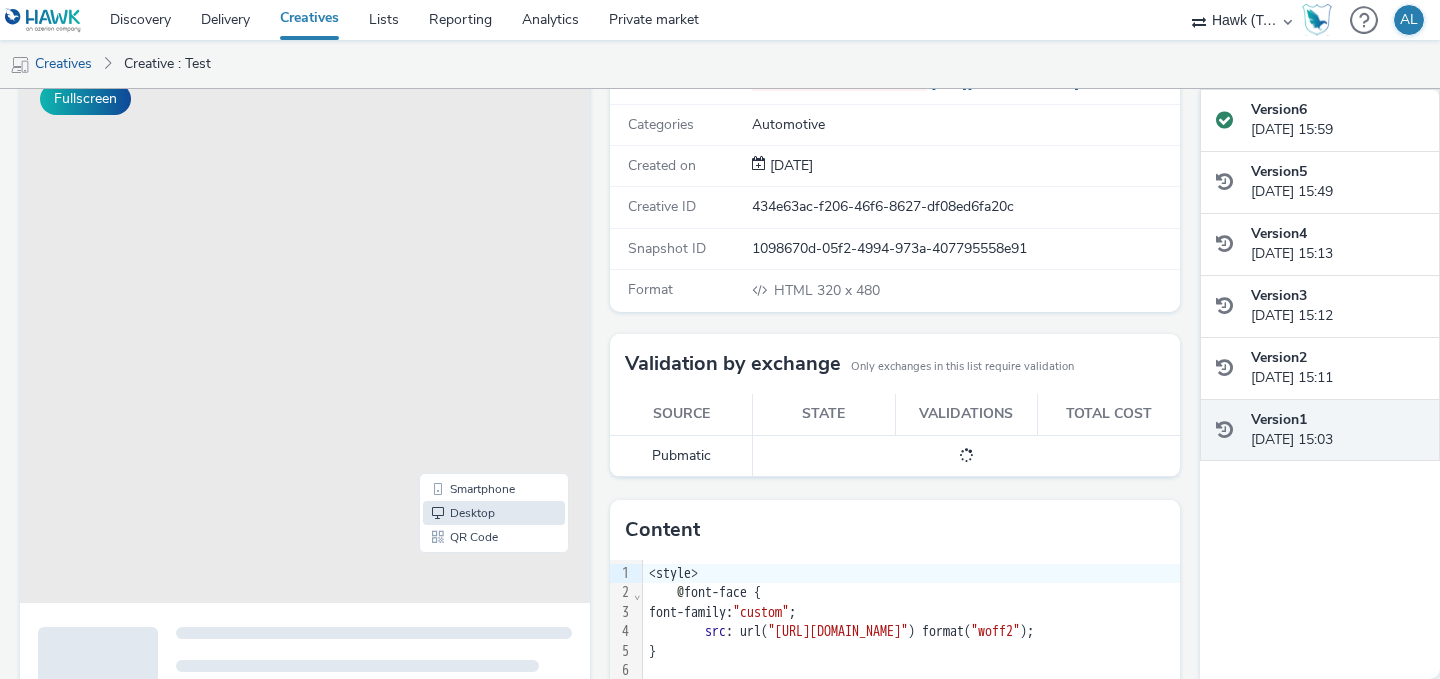 click on "Version  1" at bounding box center (1279, 419) 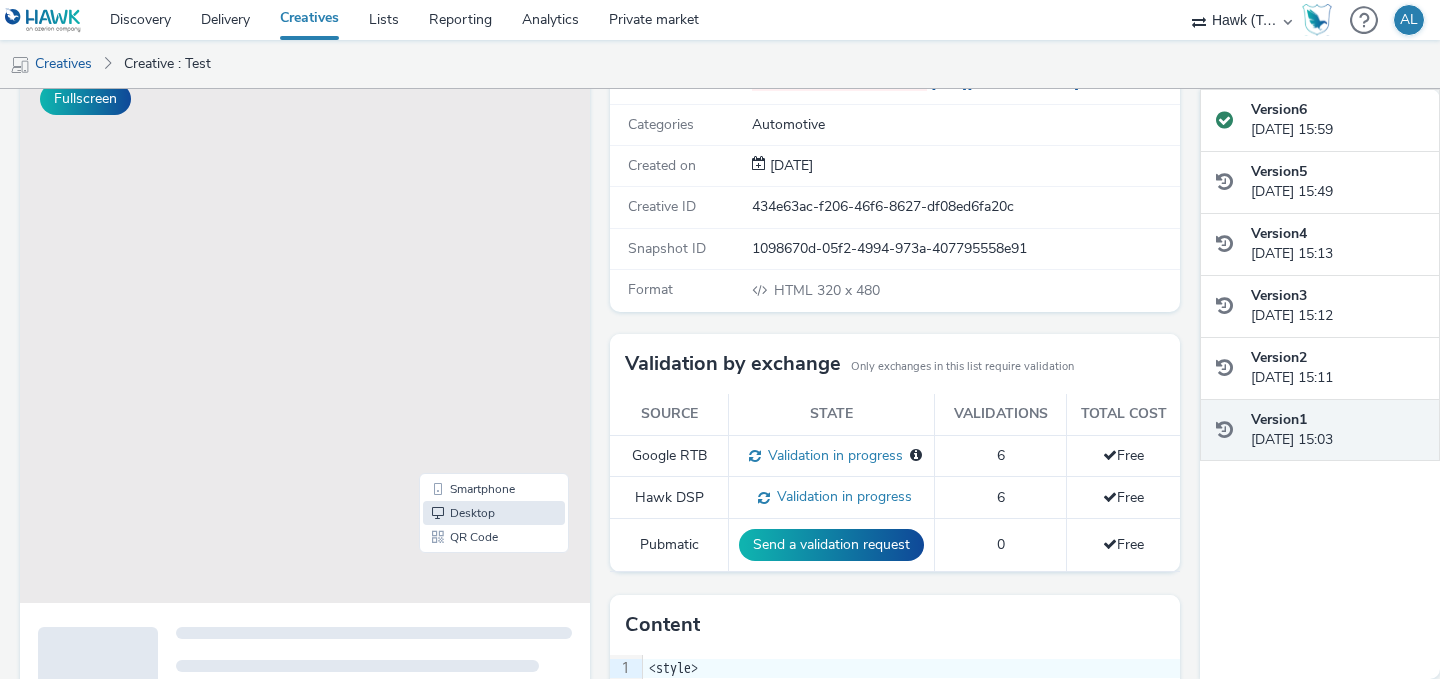 click on "Version  1" at bounding box center [1279, 419] 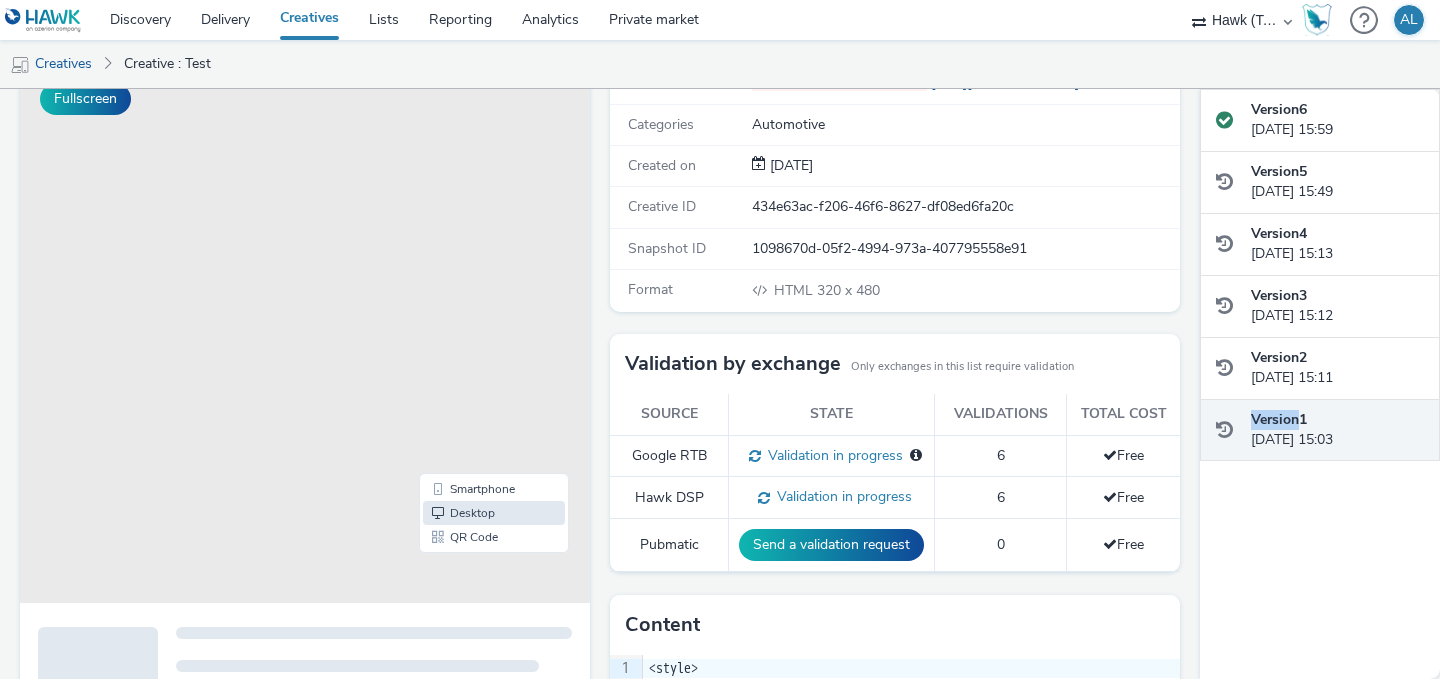 click on "Version  1" at bounding box center [1279, 419] 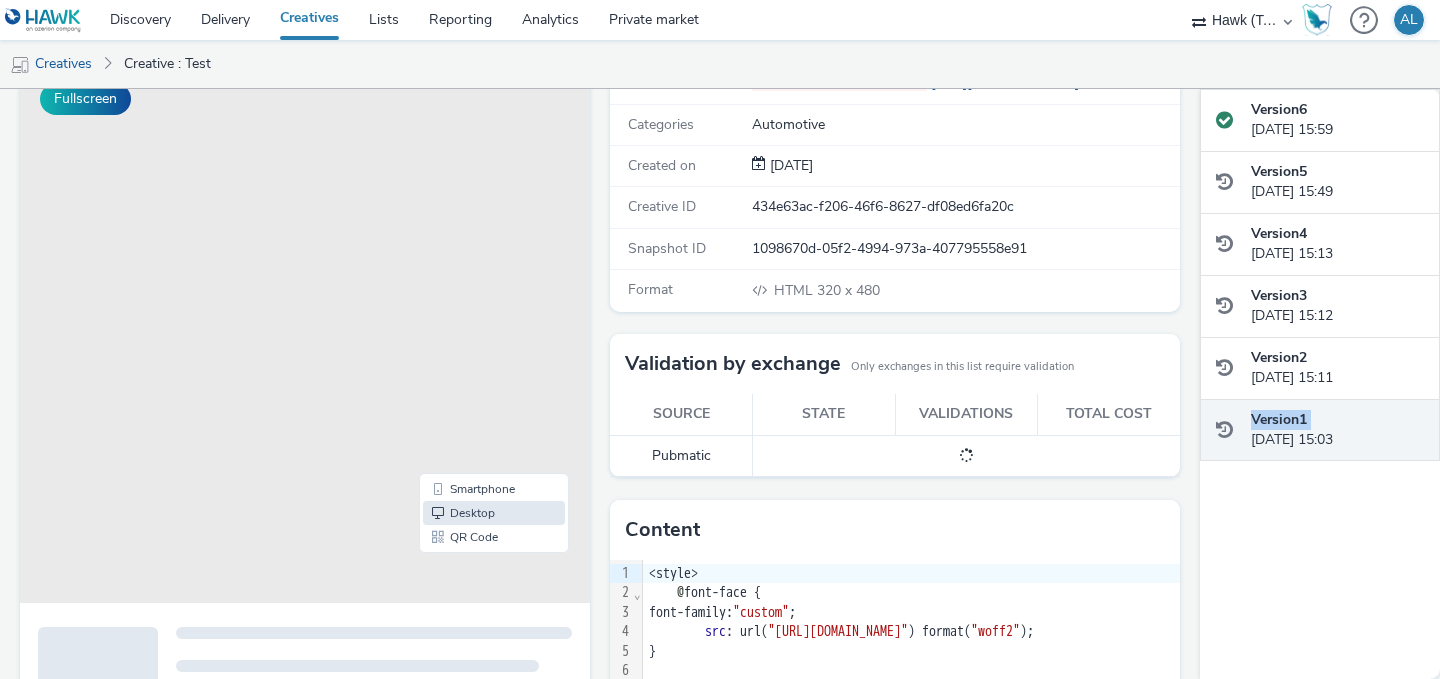 click on "Version  1" at bounding box center (1279, 419) 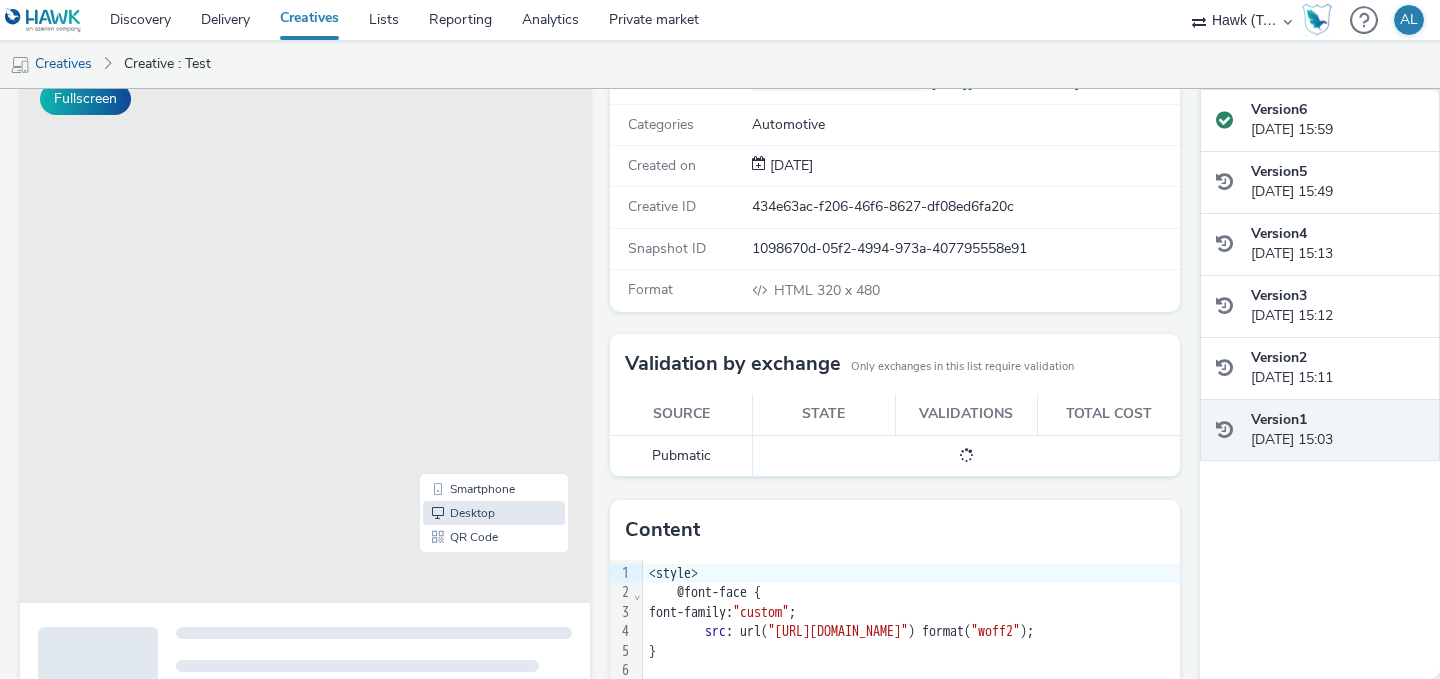 scroll, scrollTop: 0, scrollLeft: 0, axis: both 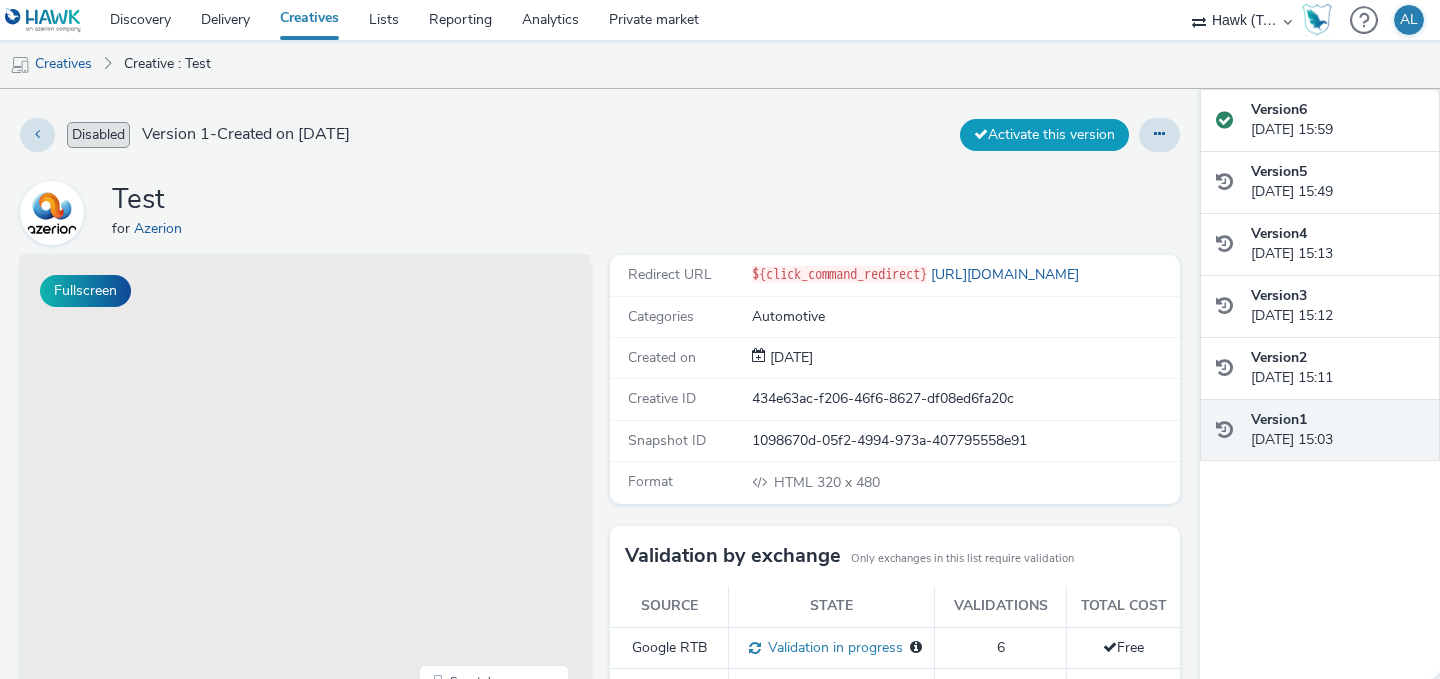 click on "Activate this version" at bounding box center [1044, 135] 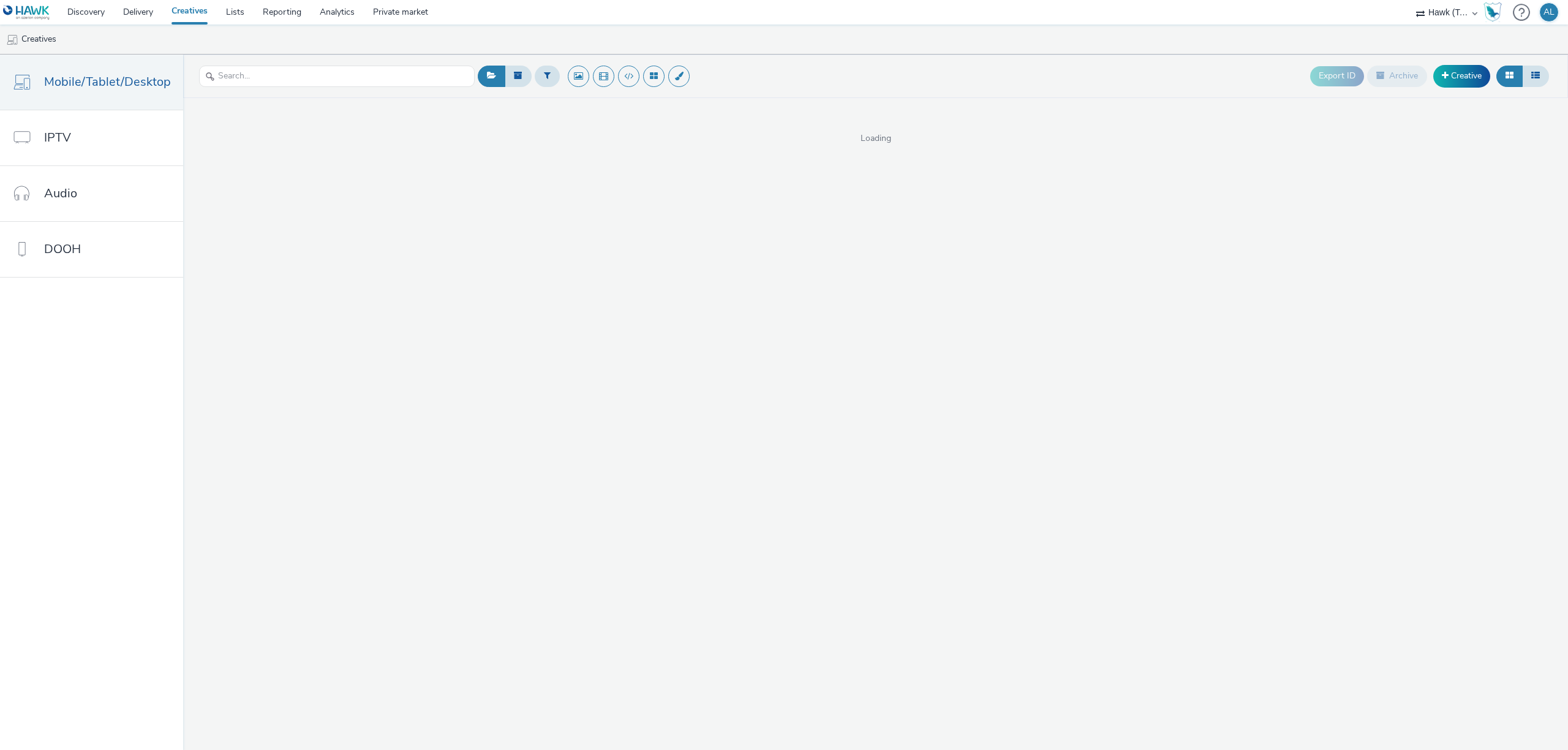 select on "2fc77e36-bb93-4aa3-9dff-dcb08e02eac6" 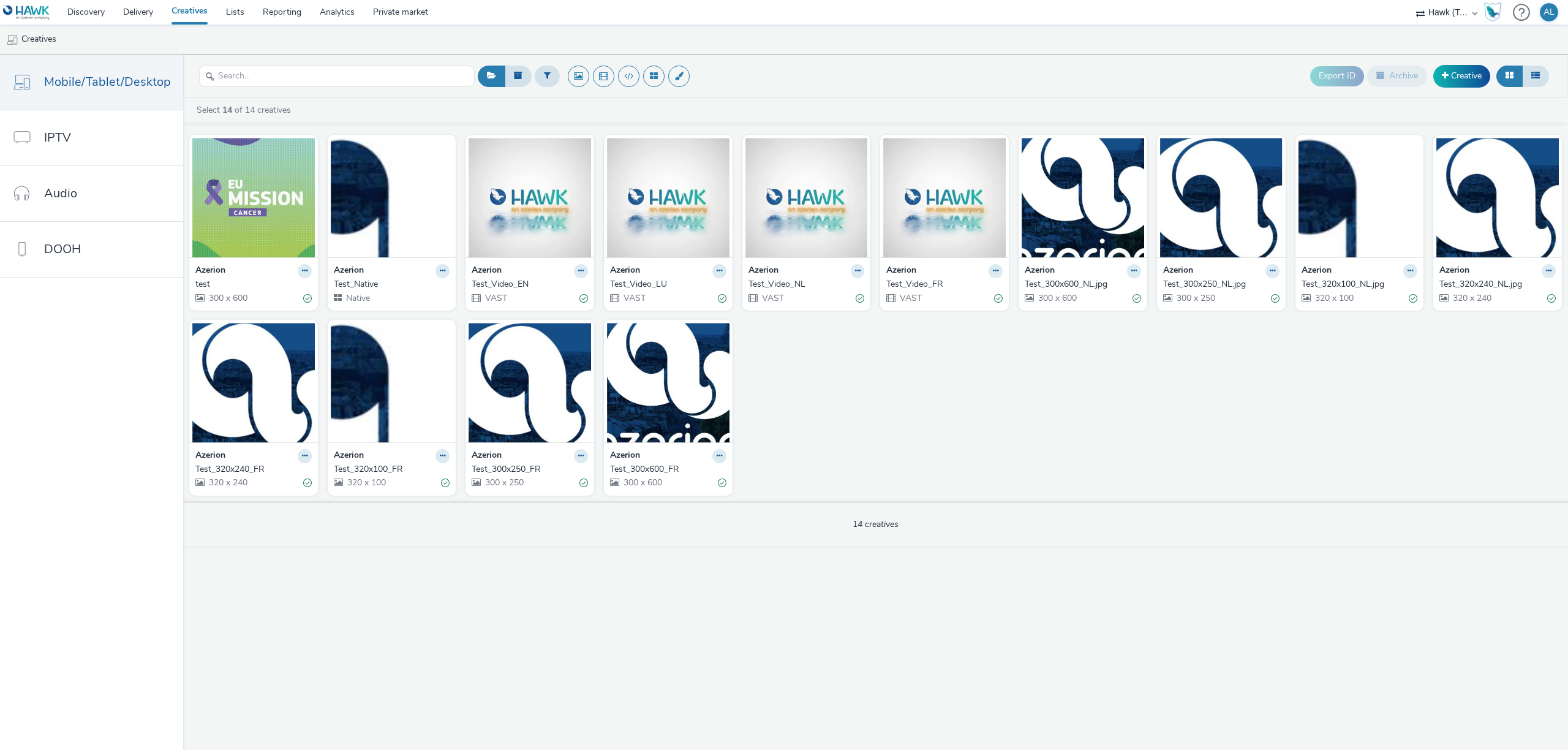 scroll, scrollTop: 0, scrollLeft: 0, axis: both 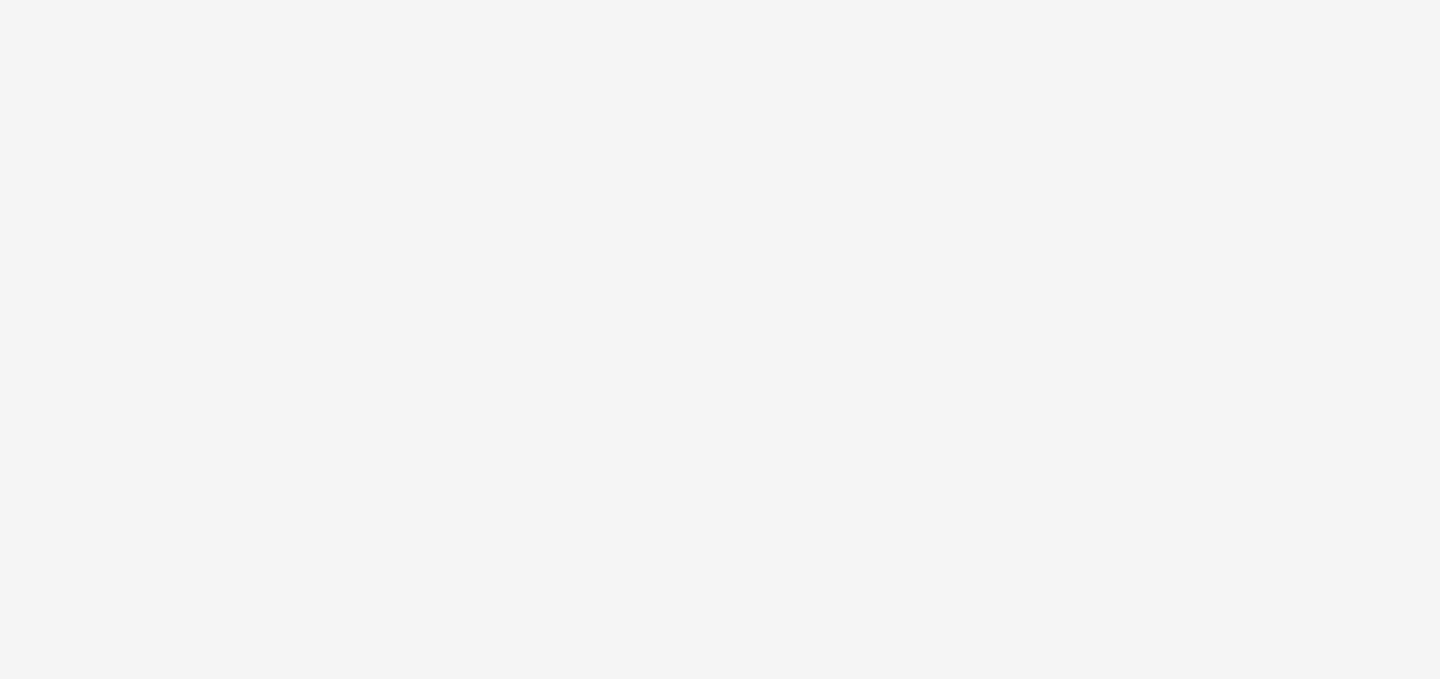 select on "2fc77e36-bb93-4aa3-9dff-dcb08e02eac6" 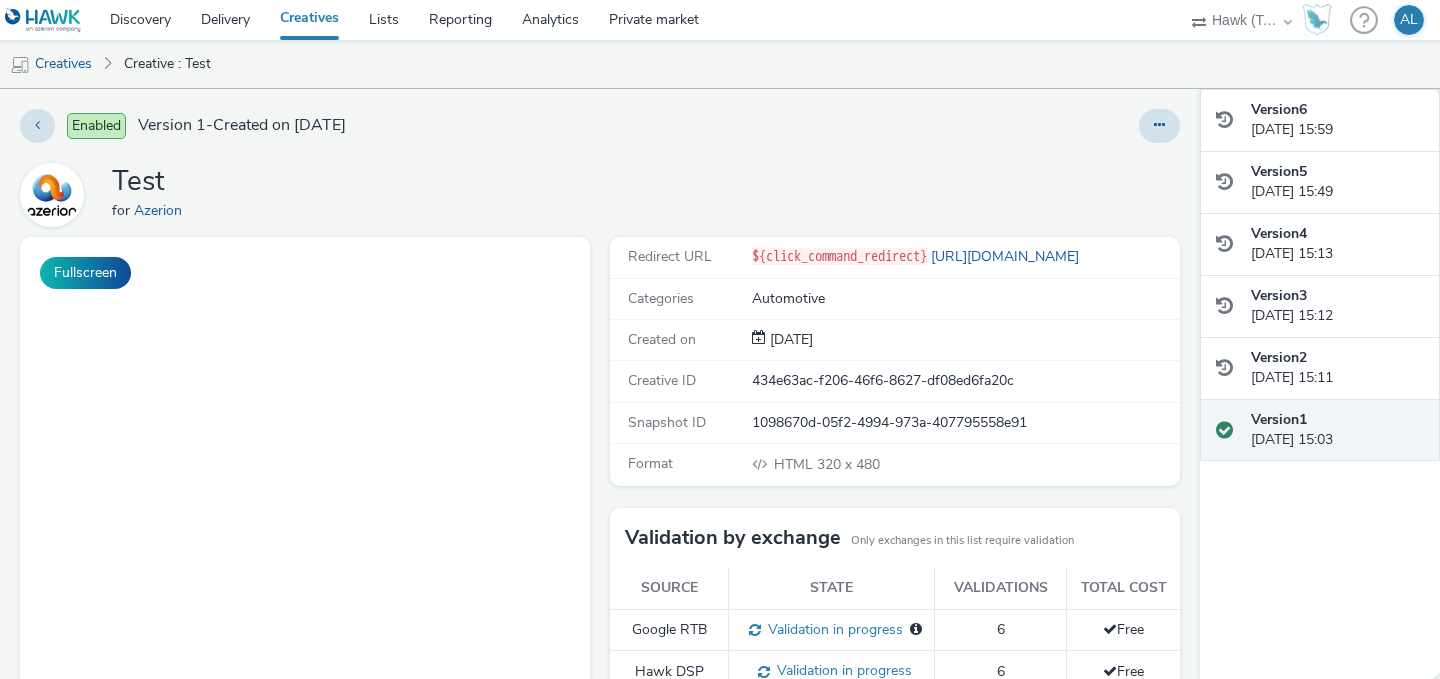 scroll, scrollTop: 0, scrollLeft: 0, axis: both 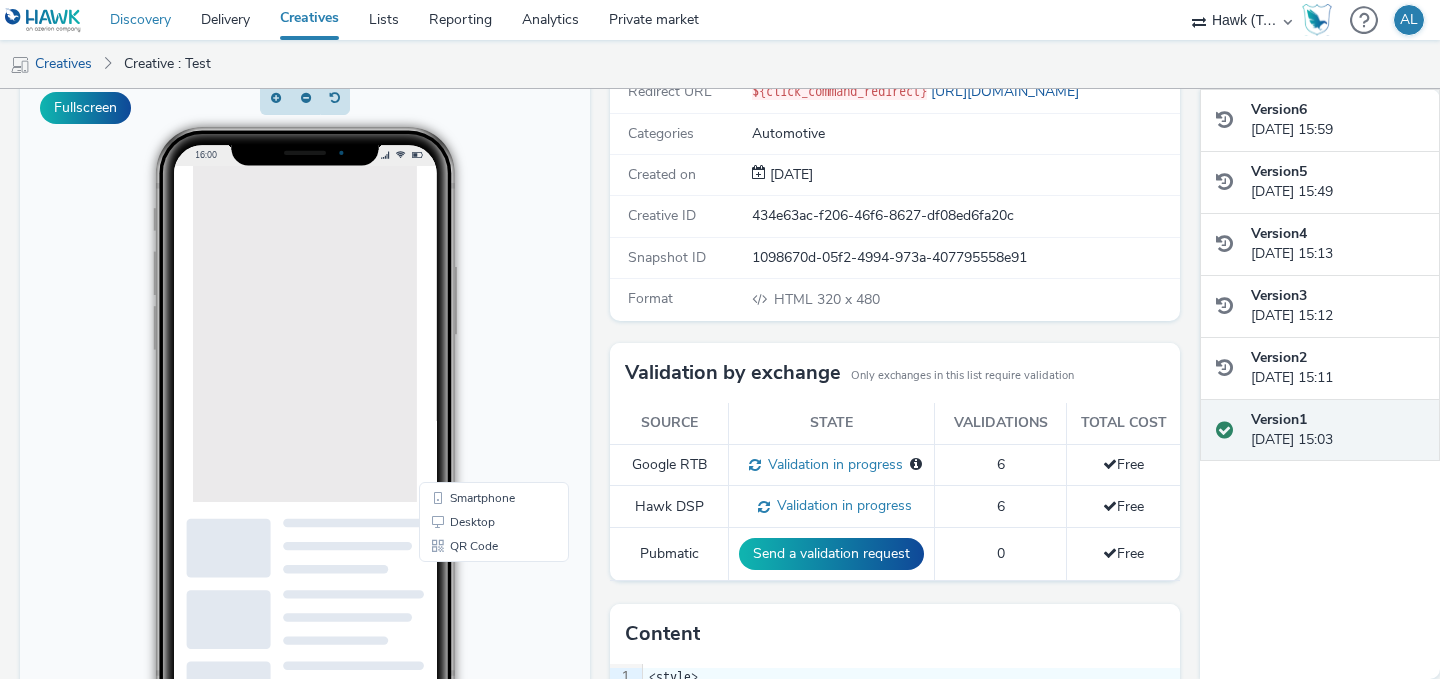 click on "Discovery" at bounding box center (140, 20) 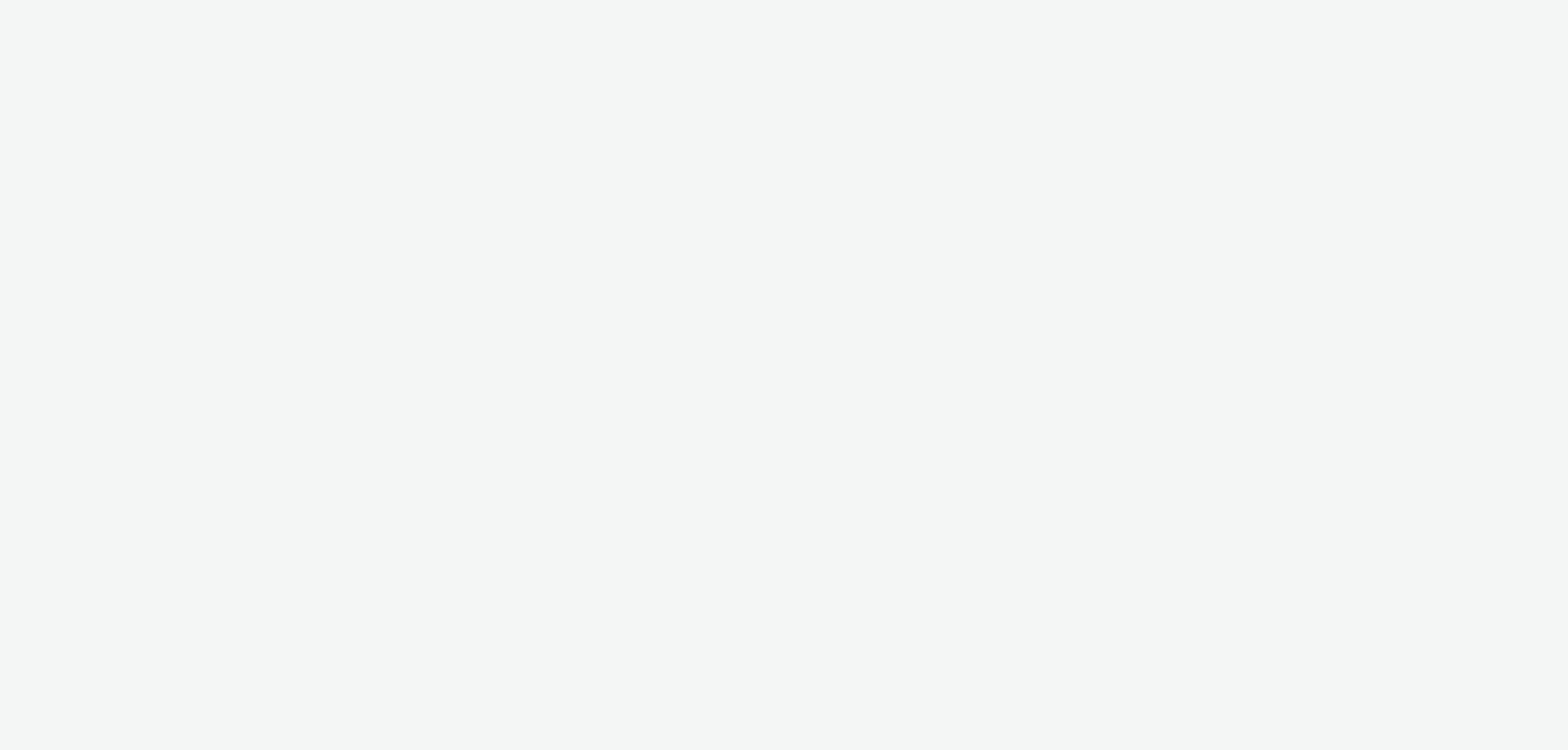 scroll, scrollTop: 0, scrollLeft: 0, axis: both 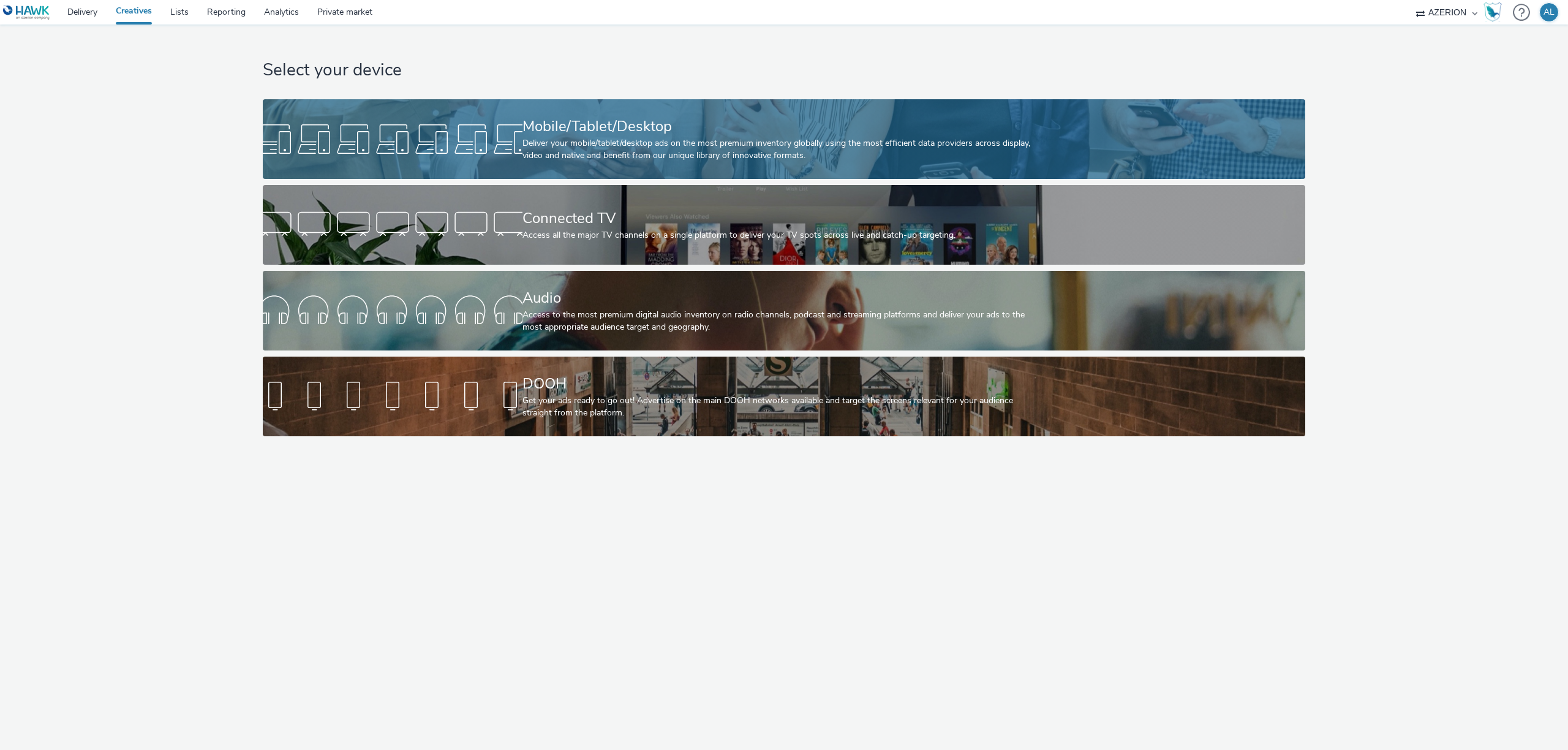click on "Deliver your mobile/tablet/desktop ads on the most premium inventory globally using the most efficient data providers across display, video and native and benefit from our unique library of innovative formats." at bounding box center [782, 150] 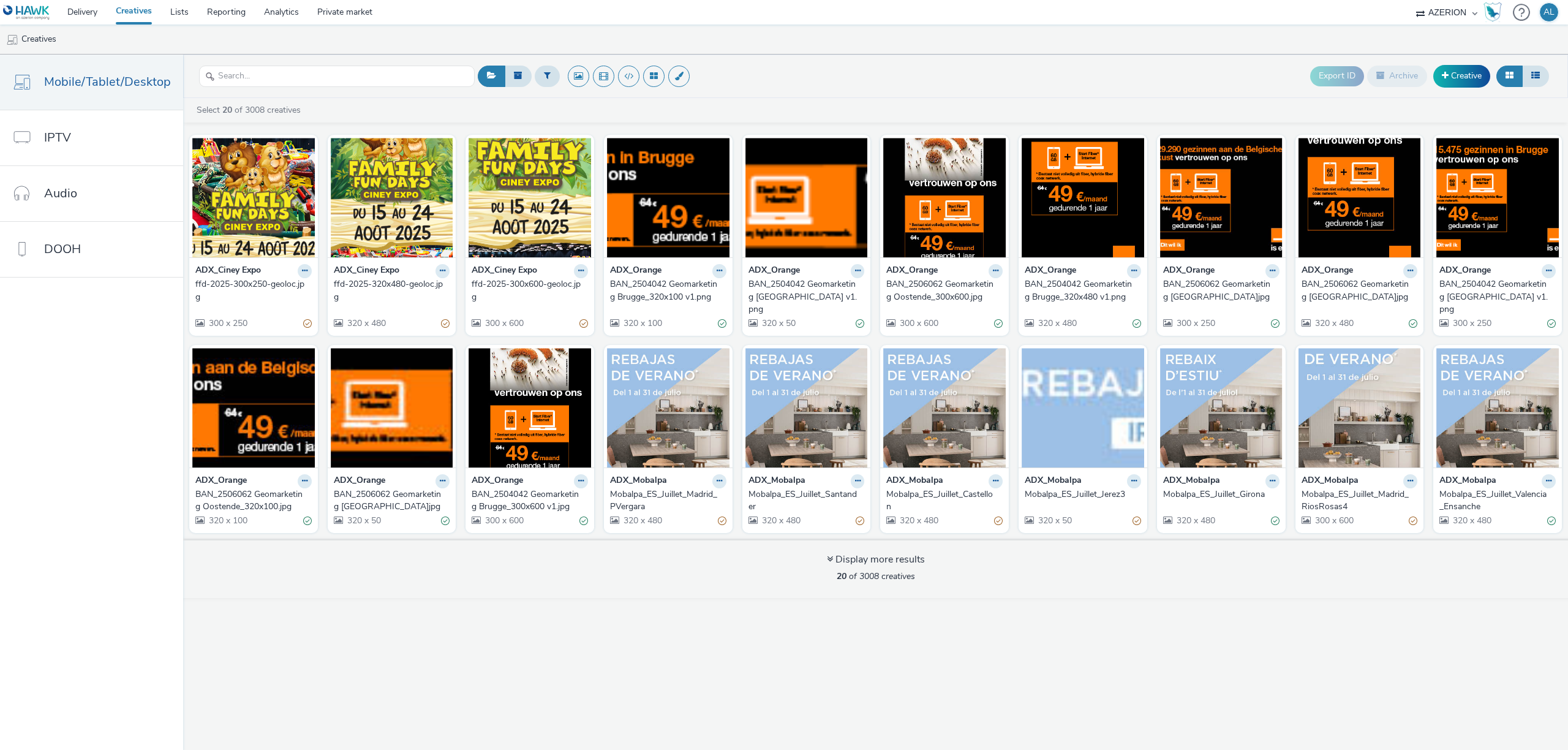 click on "ADWEB   AZERION   billups   Connectology   EHRHARDT MEDIA MGT   GroupM Belgique   Havas Programmatic Hub Belgium   Hawk (Tests 2021)   Matterkind BE   MediaScale BE   OMD BE   Programmads   Root   Sightline BE   The Little Voice   Universem" at bounding box center (1447, 12) 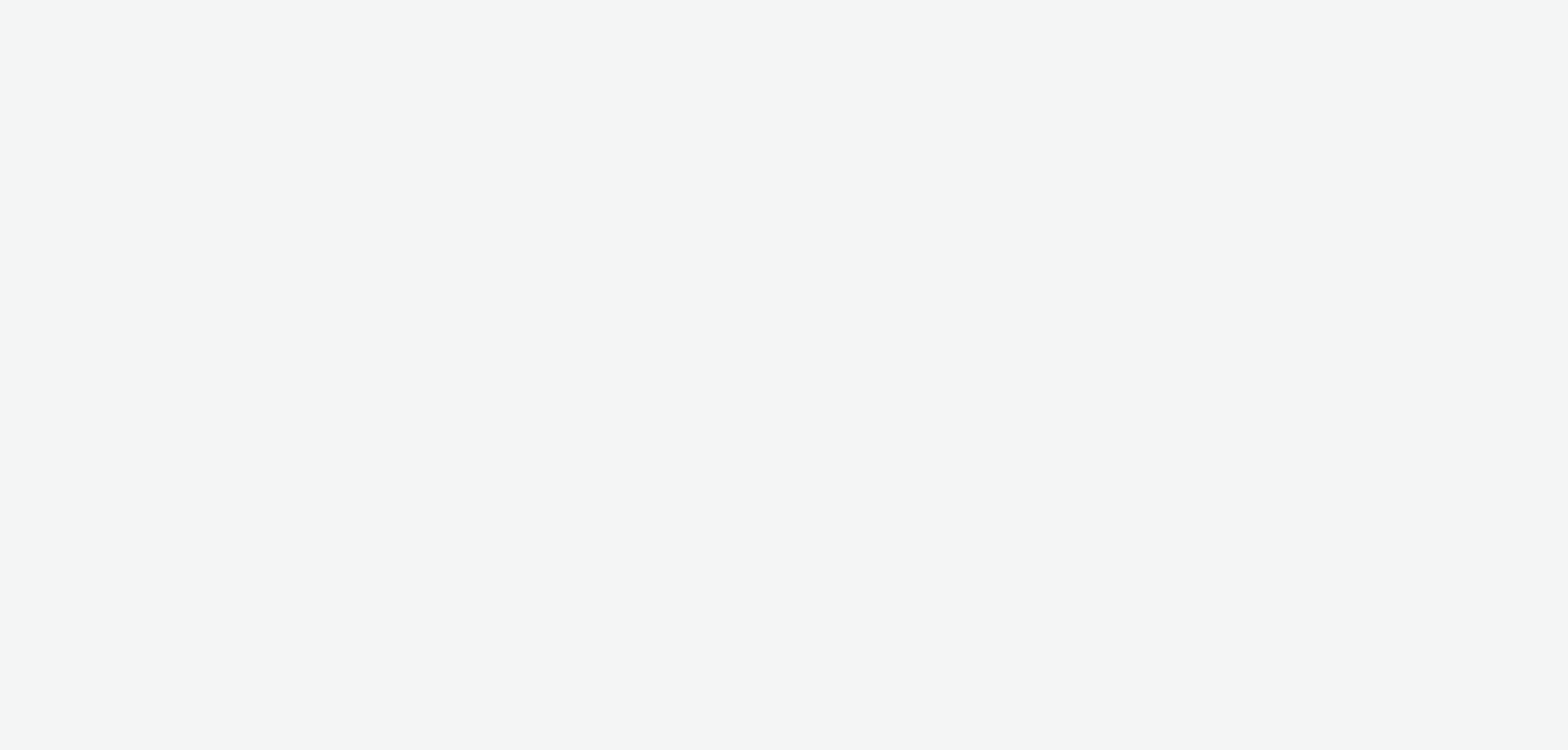 scroll, scrollTop: 0, scrollLeft: 0, axis: both 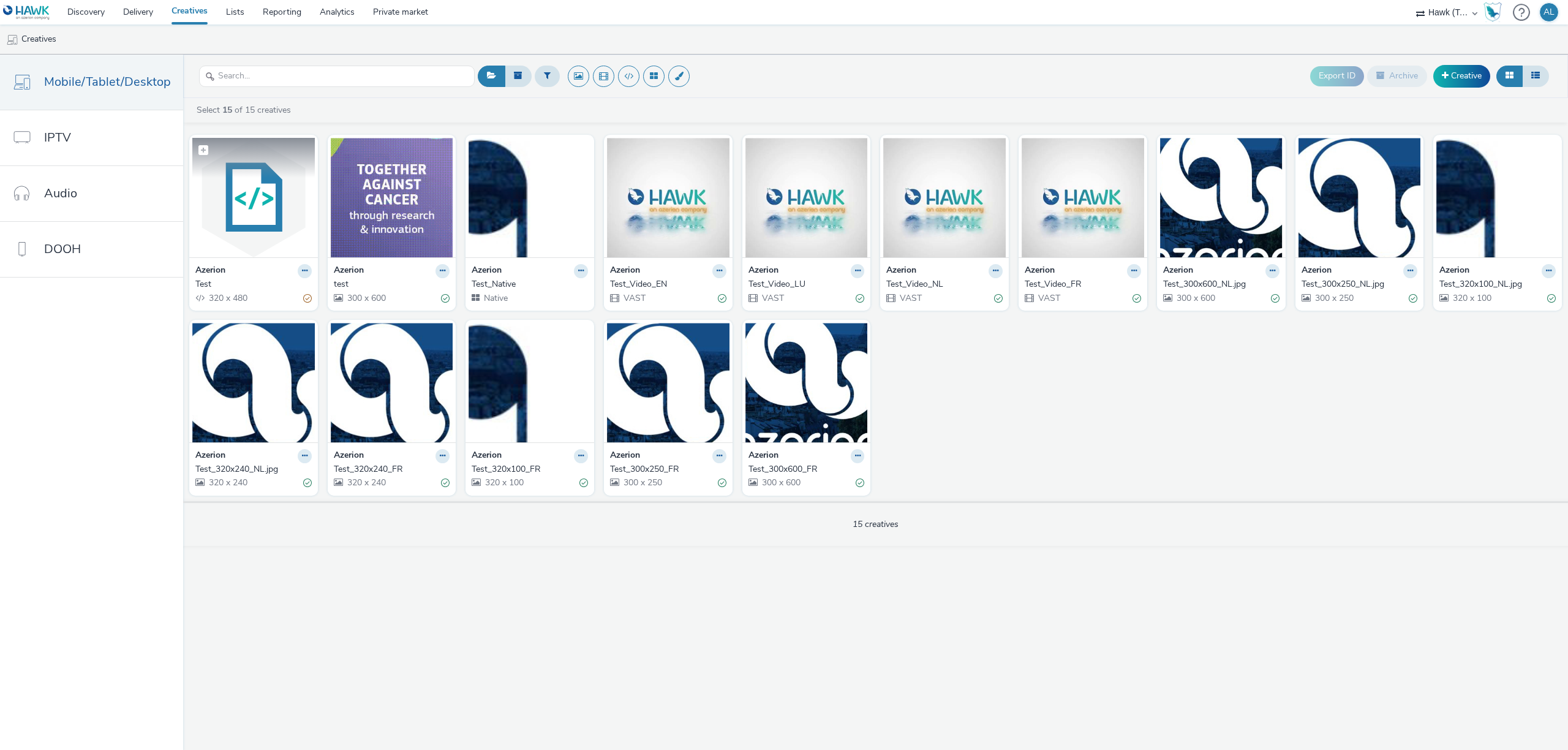 click at bounding box center (254, 197) 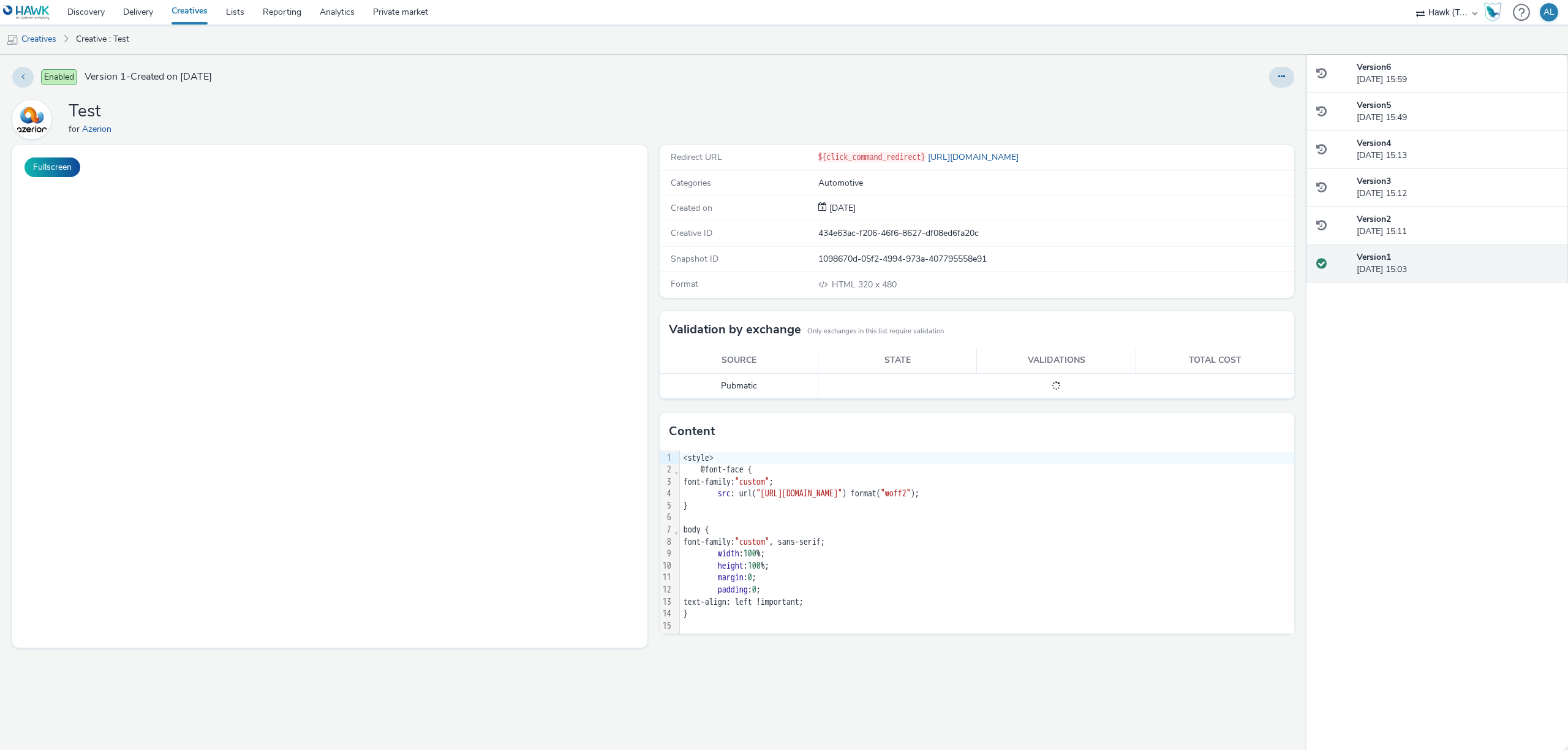 scroll, scrollTop: 0, scrollLeft: 0, axis: both 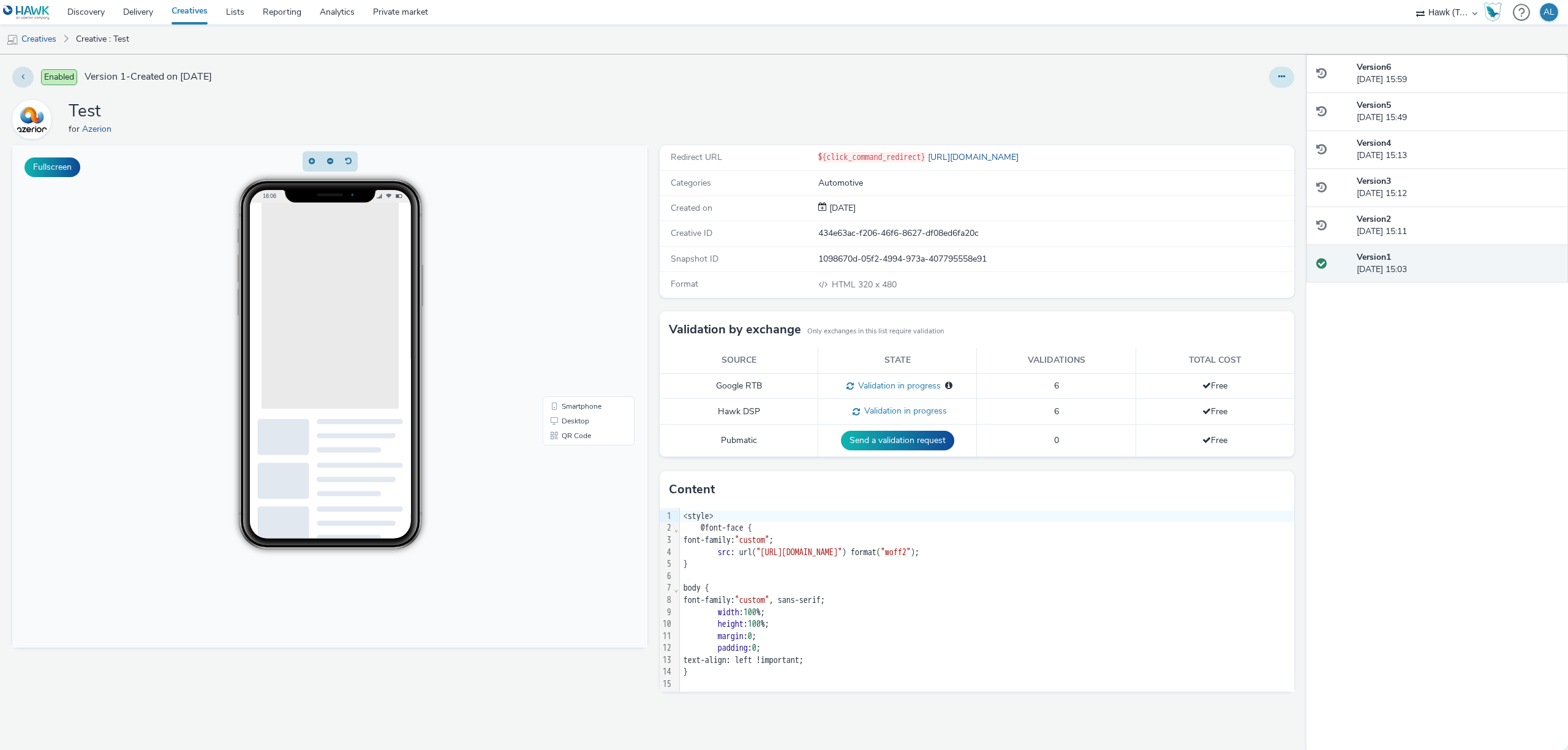 click at bounding box center (1281, 77) 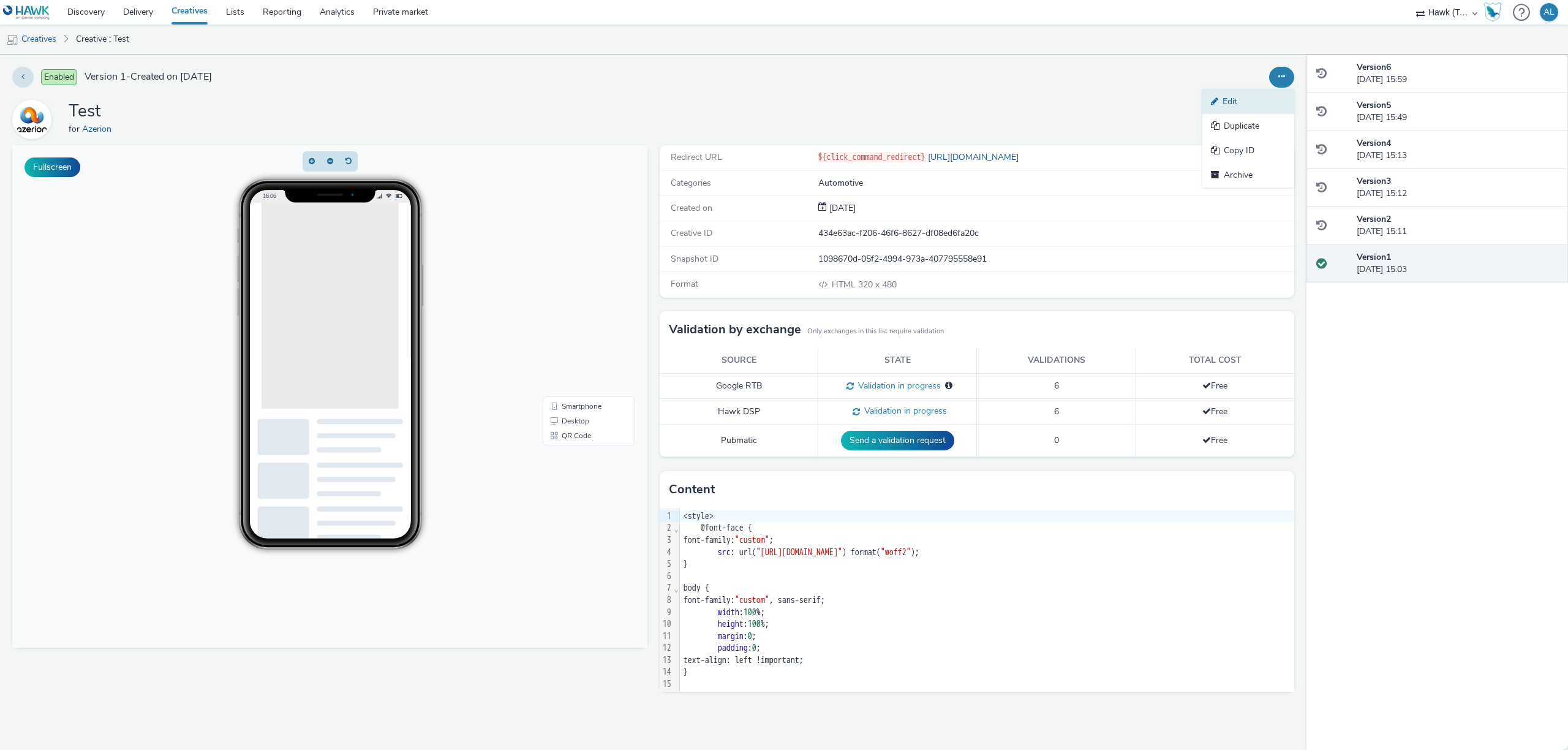 click on "Edit" at bounding box center (1248, 102) 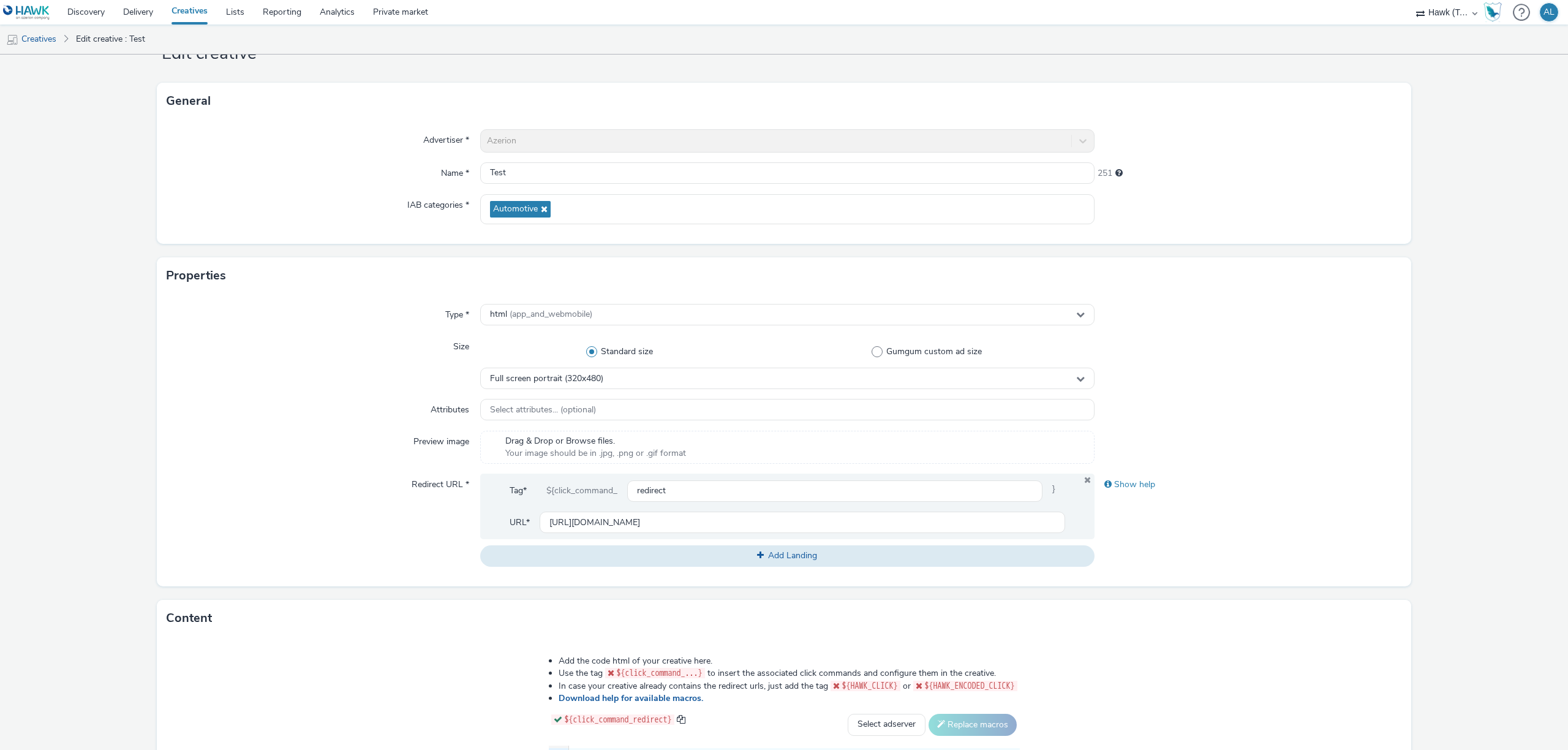 scroll, scrollTop: 310, scrollLeft: 0, axis: vertical 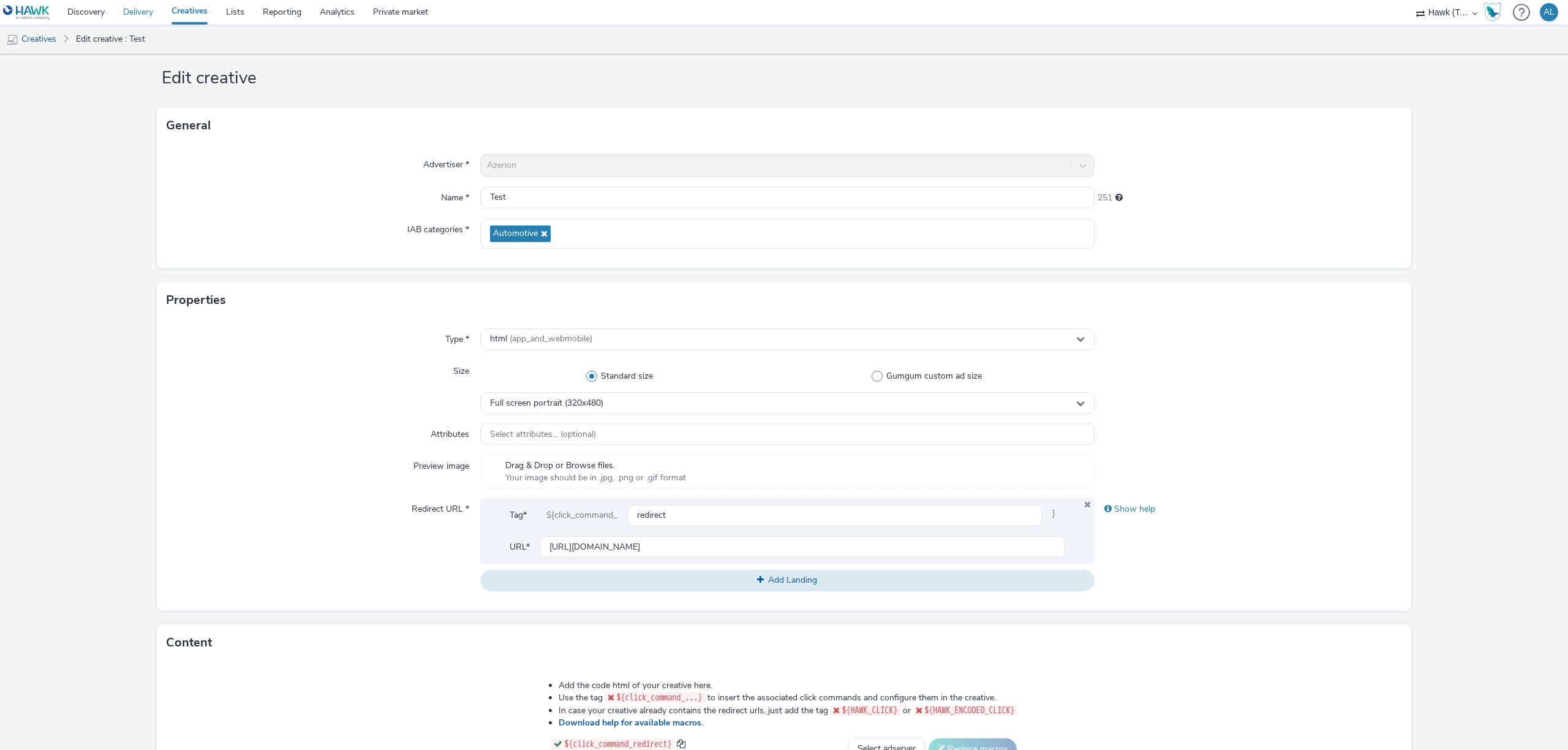 click on "Delivery" at bounding box center (138, 12) 